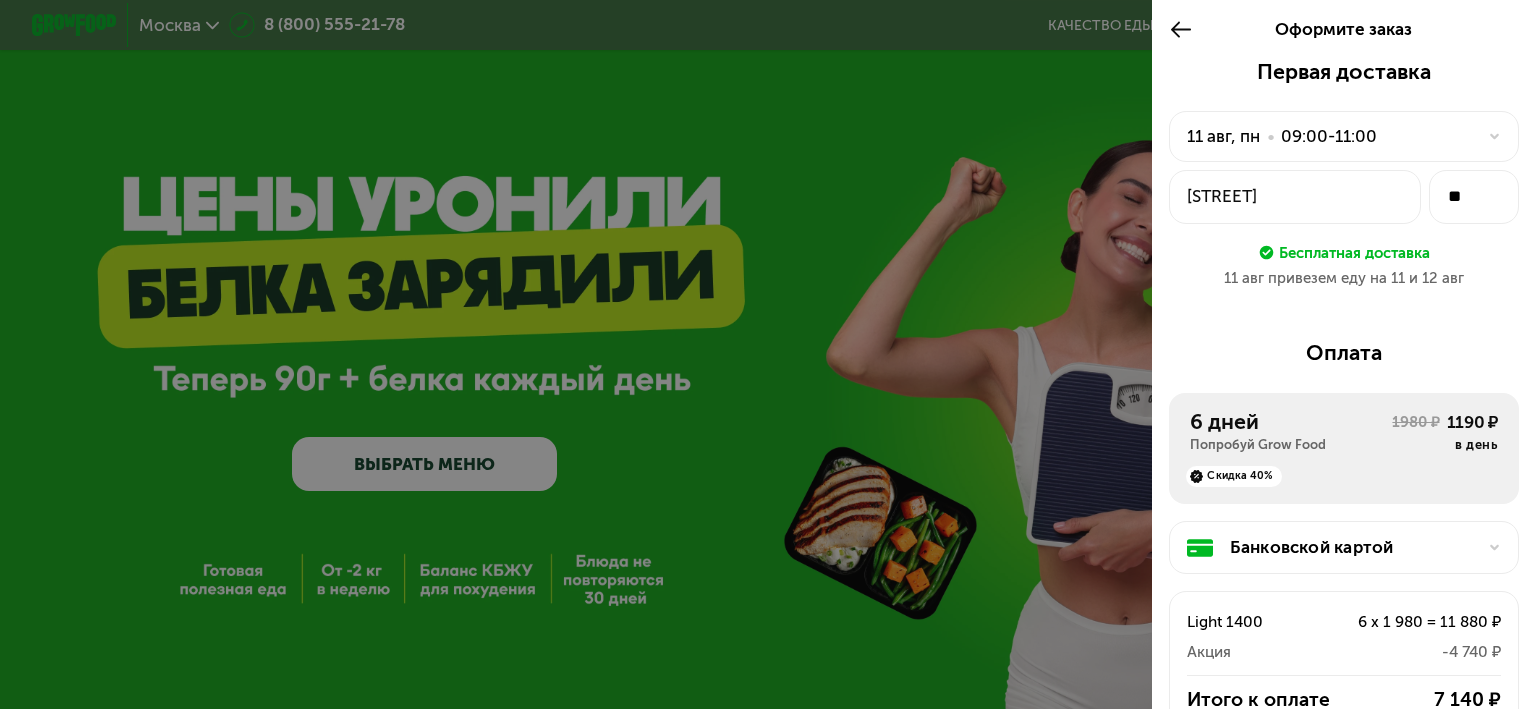 scroll, scrollTop: 211, scrollLeft: 0, axis: vertical 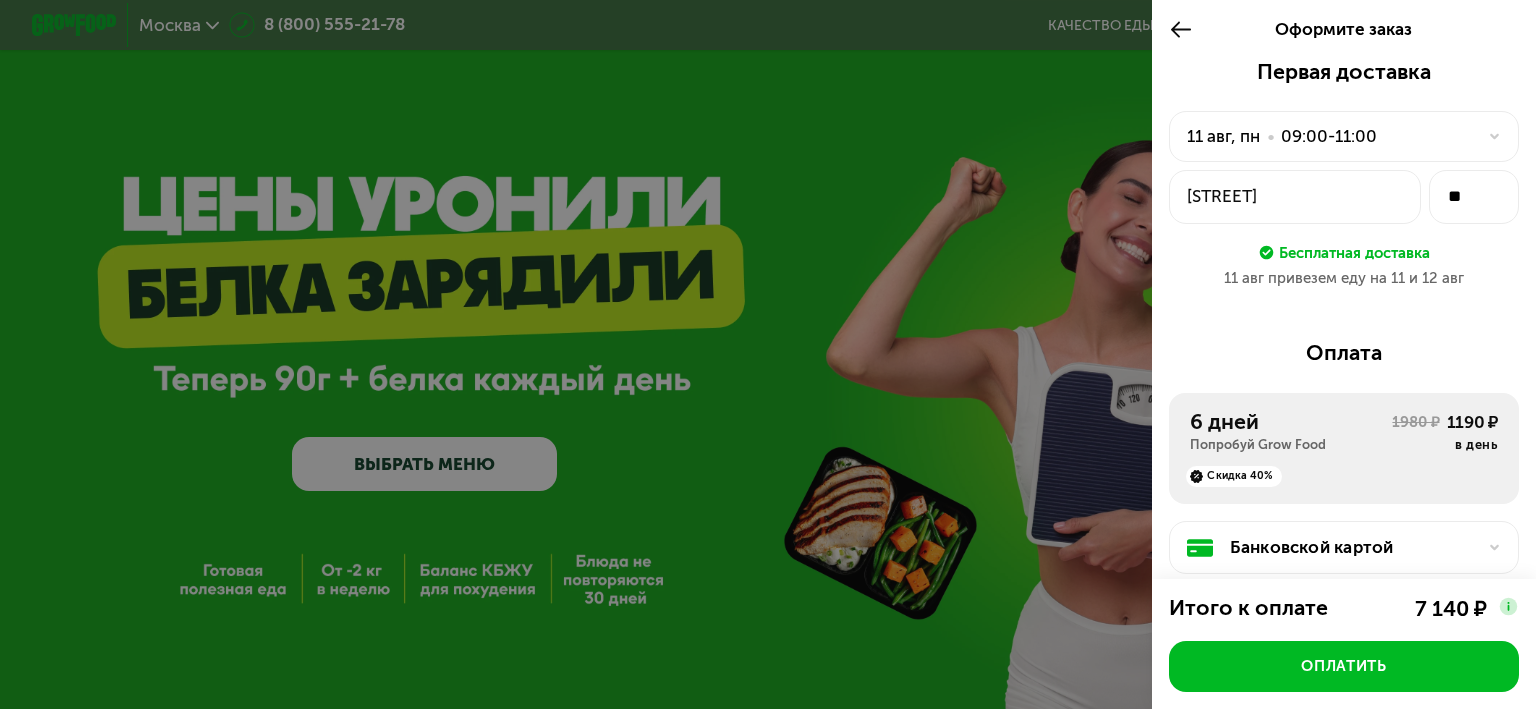 click 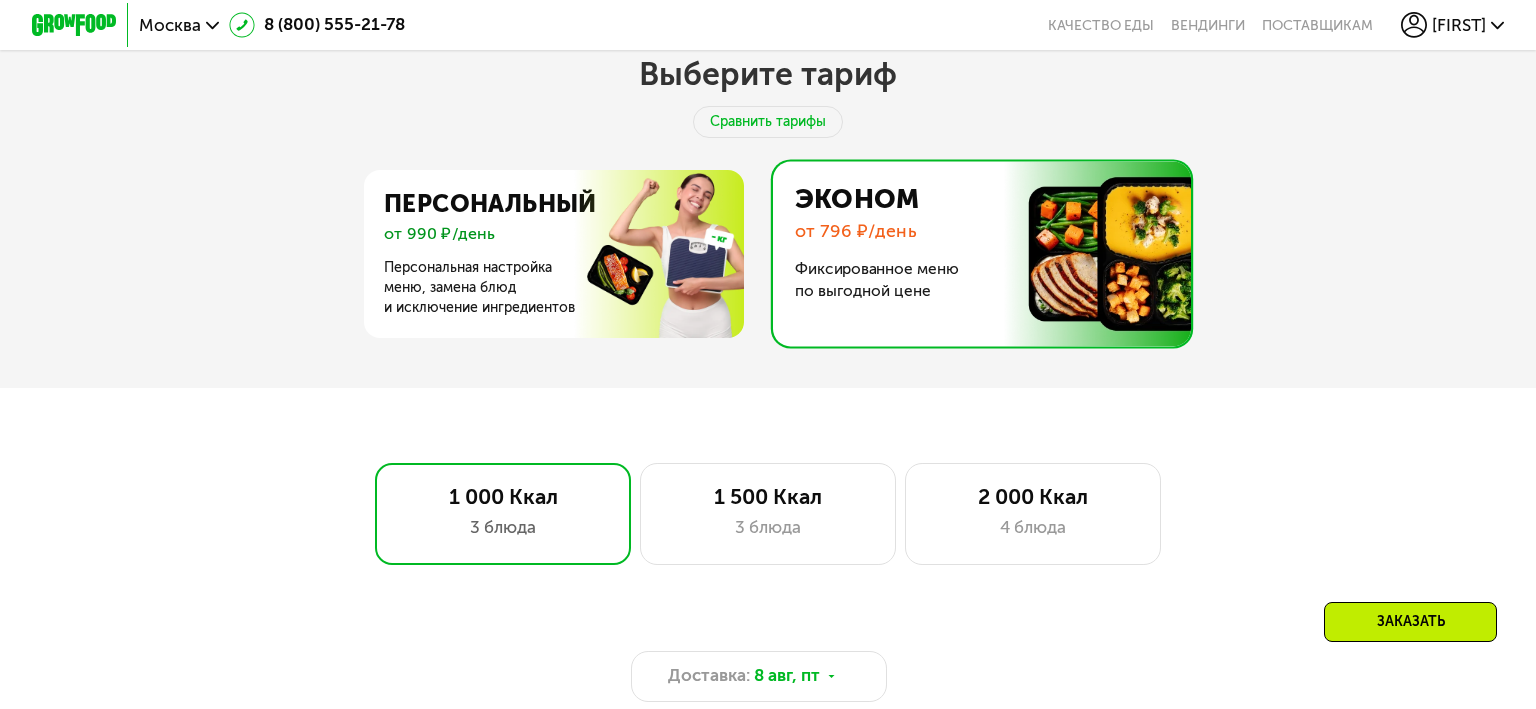 scroll, scrollTop: 1284, scrollLeft: 0, axis: vertical 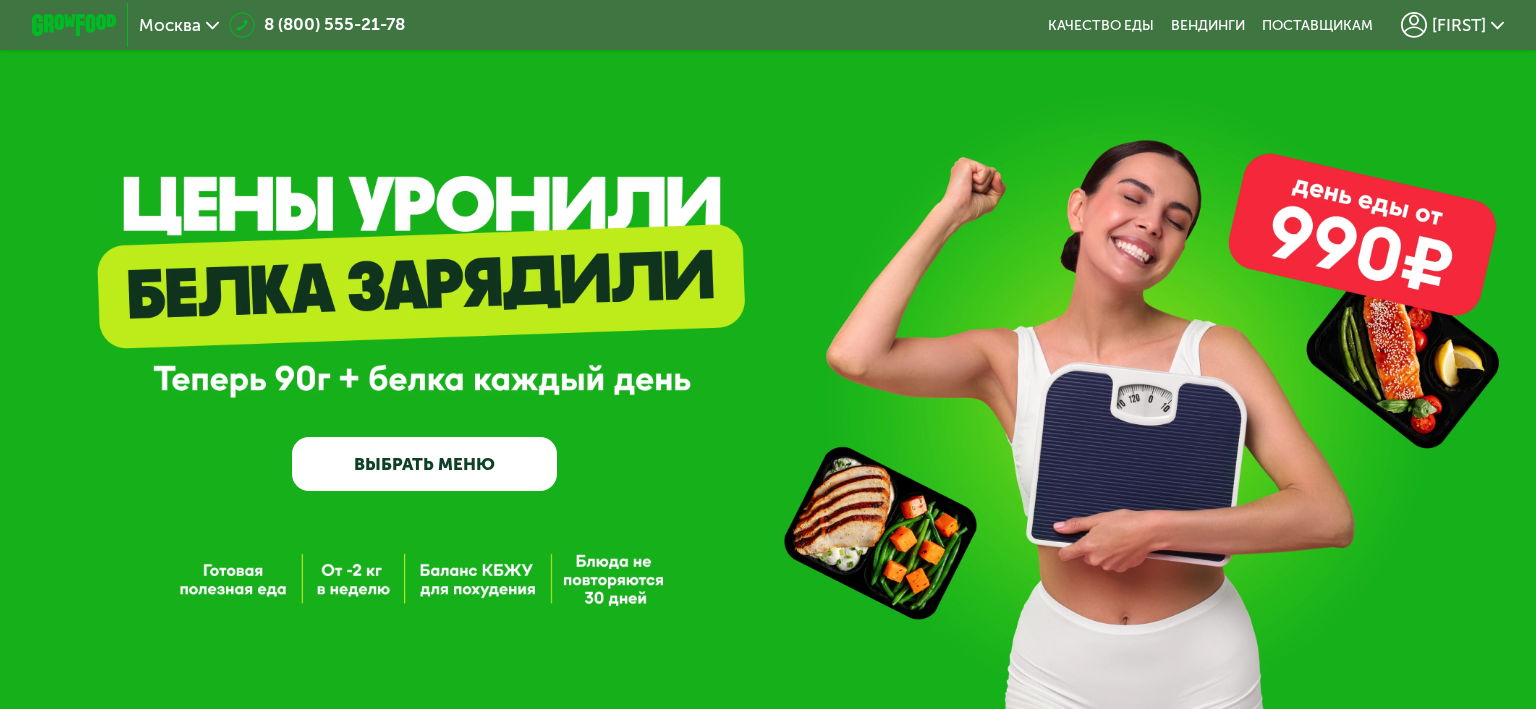 click on "[FIRST]" at bounding box center [1459, 25] 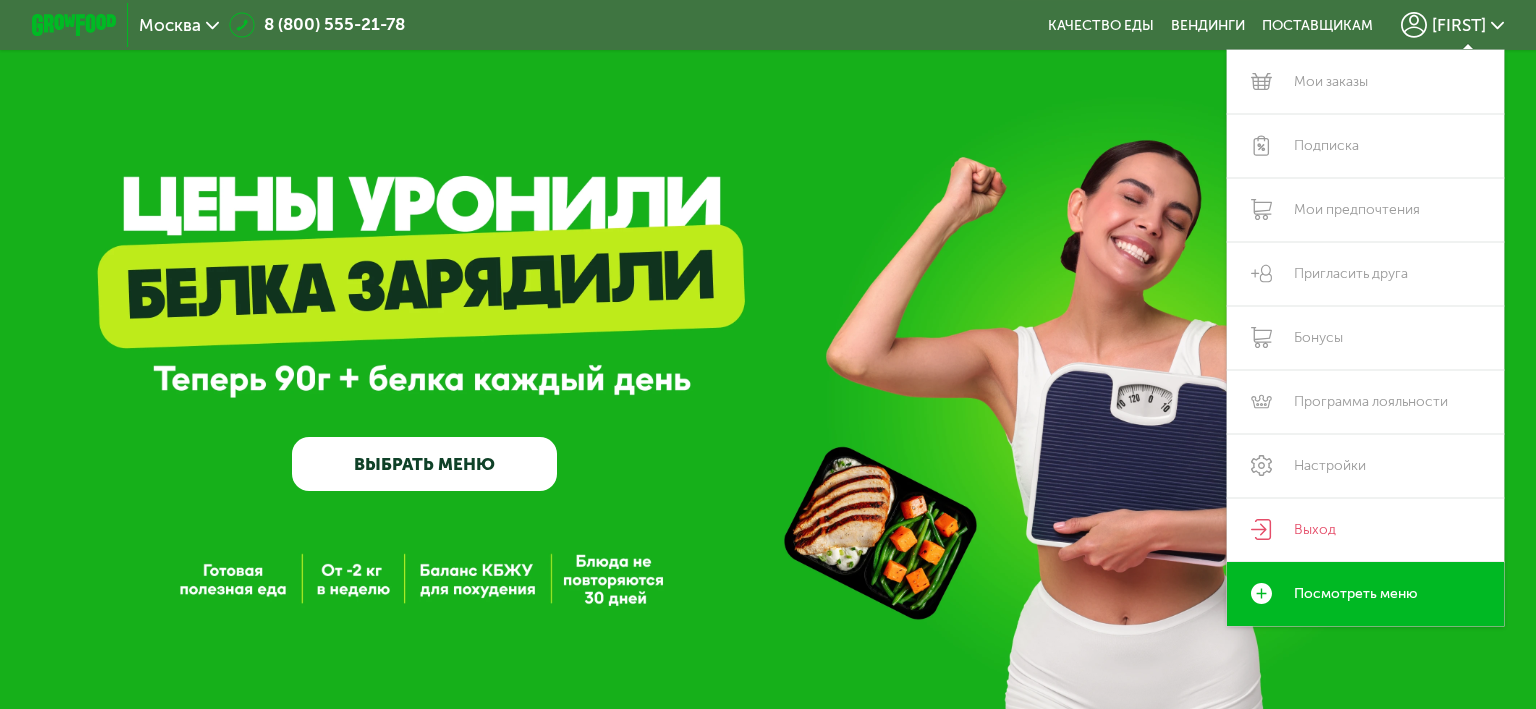 click on "GrowFood — доставка правильного питания  ВЫБРАТЬ МЕНЮ" at bounding box center [768, 362] 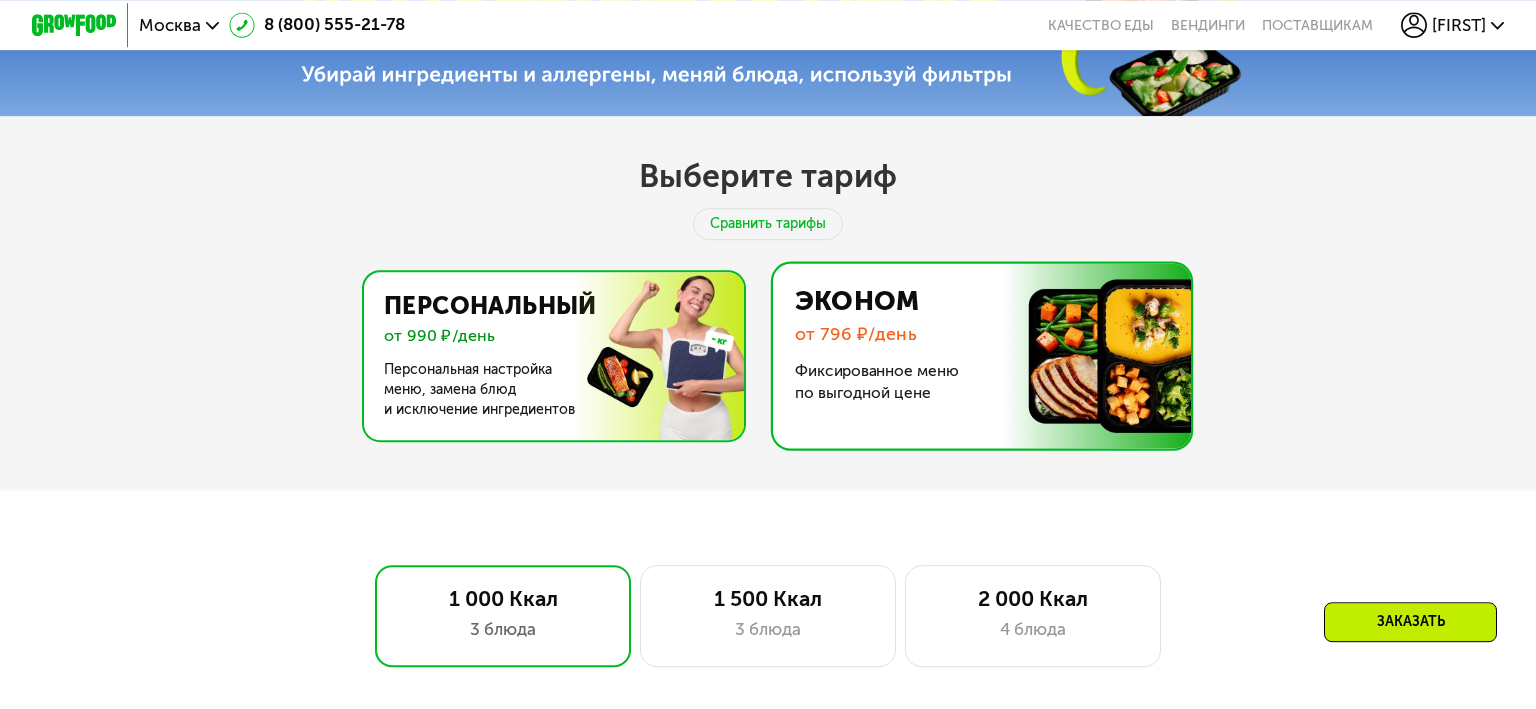 scroll, scrollTop: 739, scrollLeft: 0, axis: vertical 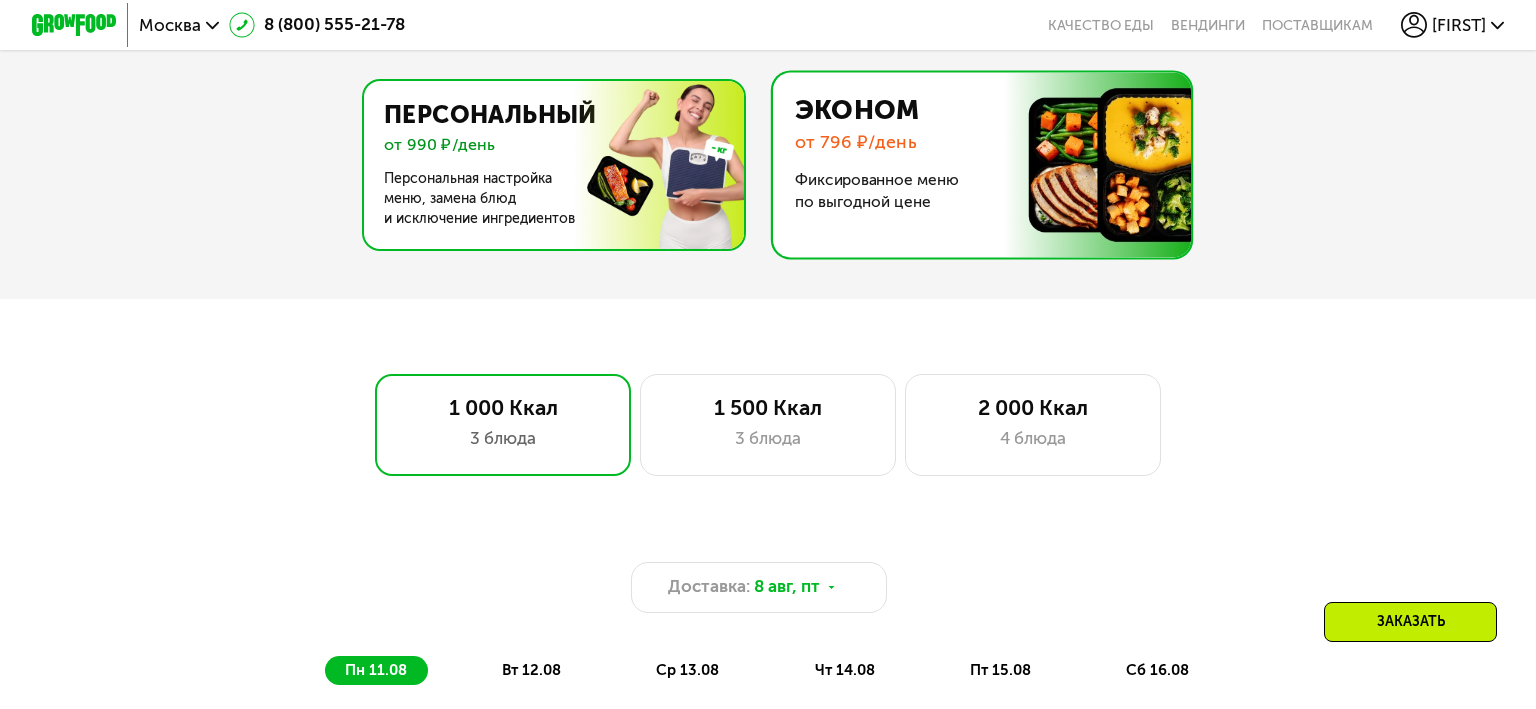 click at bounding box center [549, 165] 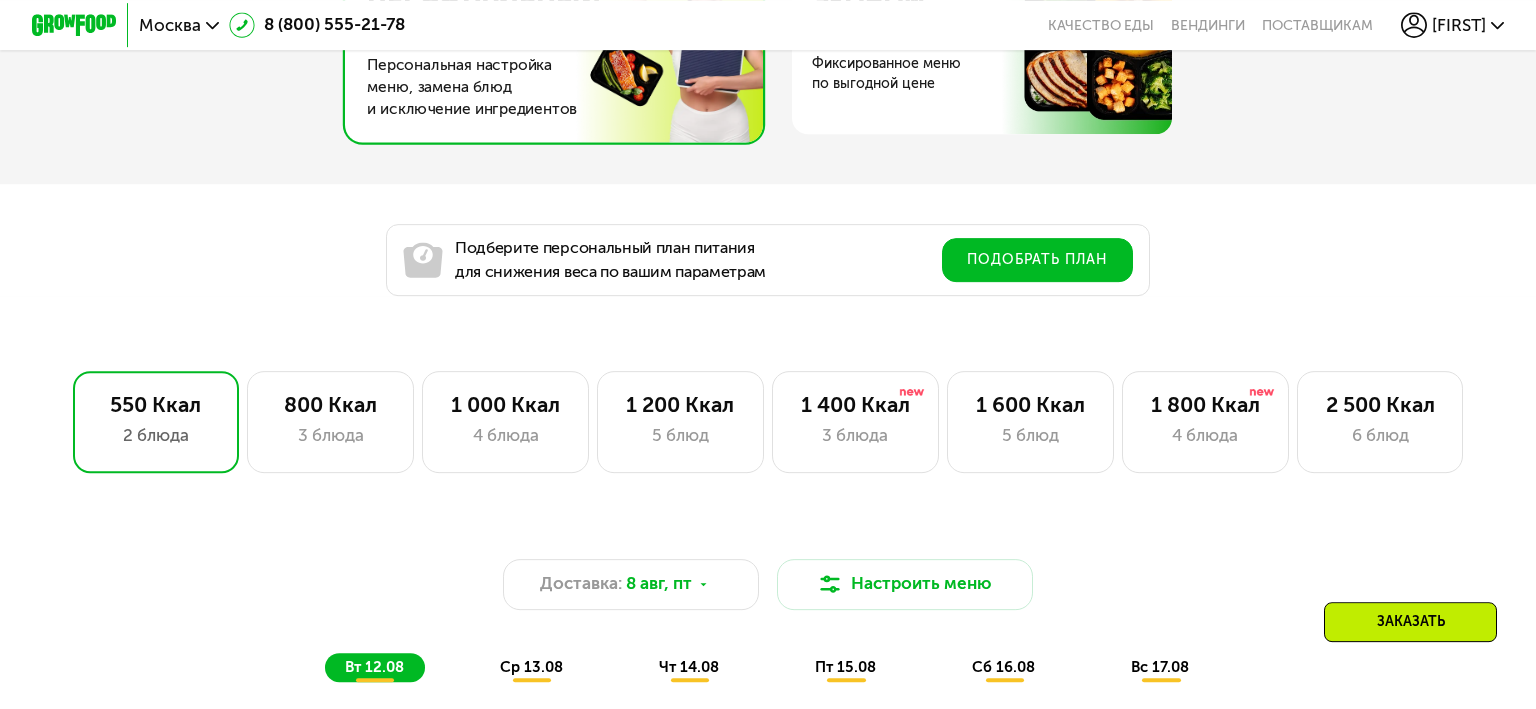 scroll, scrollTop: 1161, scrollLeft: 0, axis: vertical 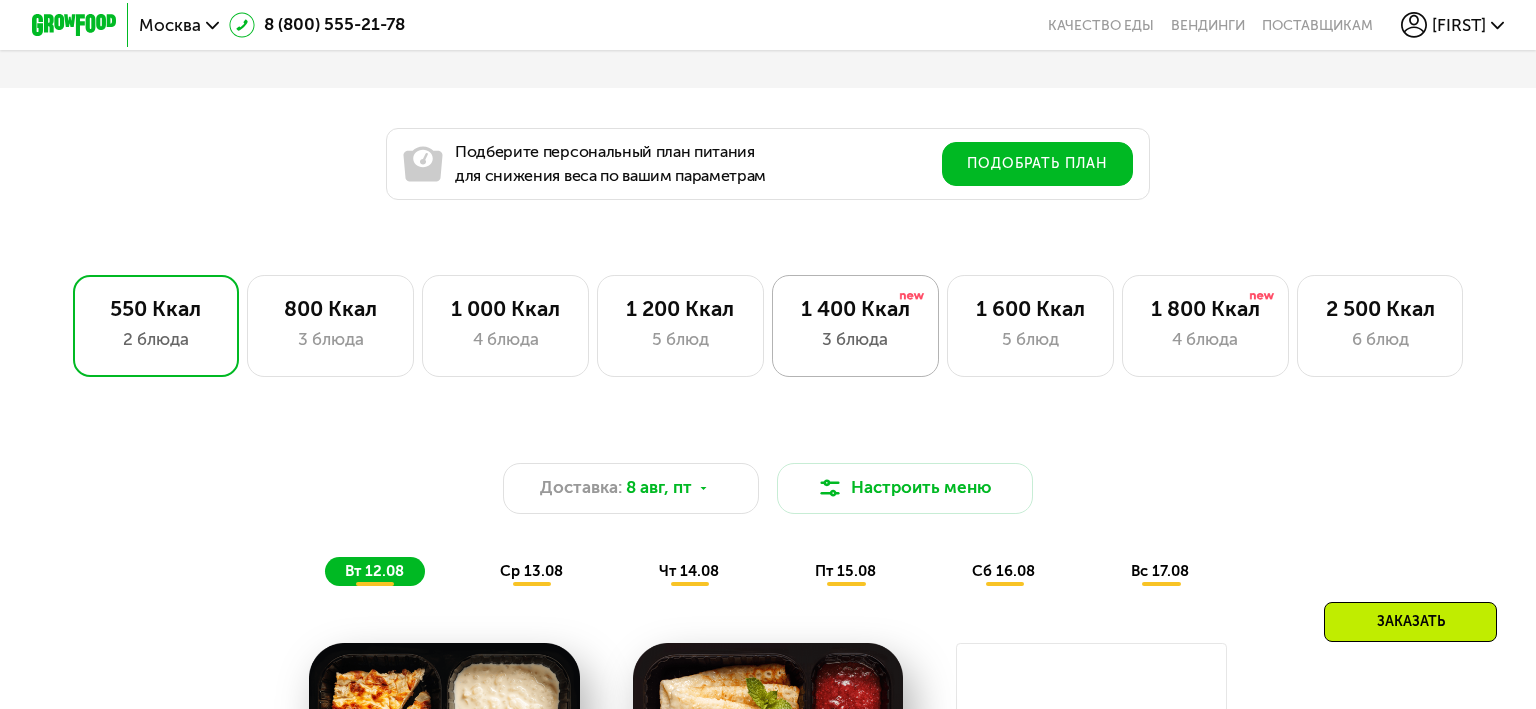 click on "3 блюда" at bounding box center [856, 340] 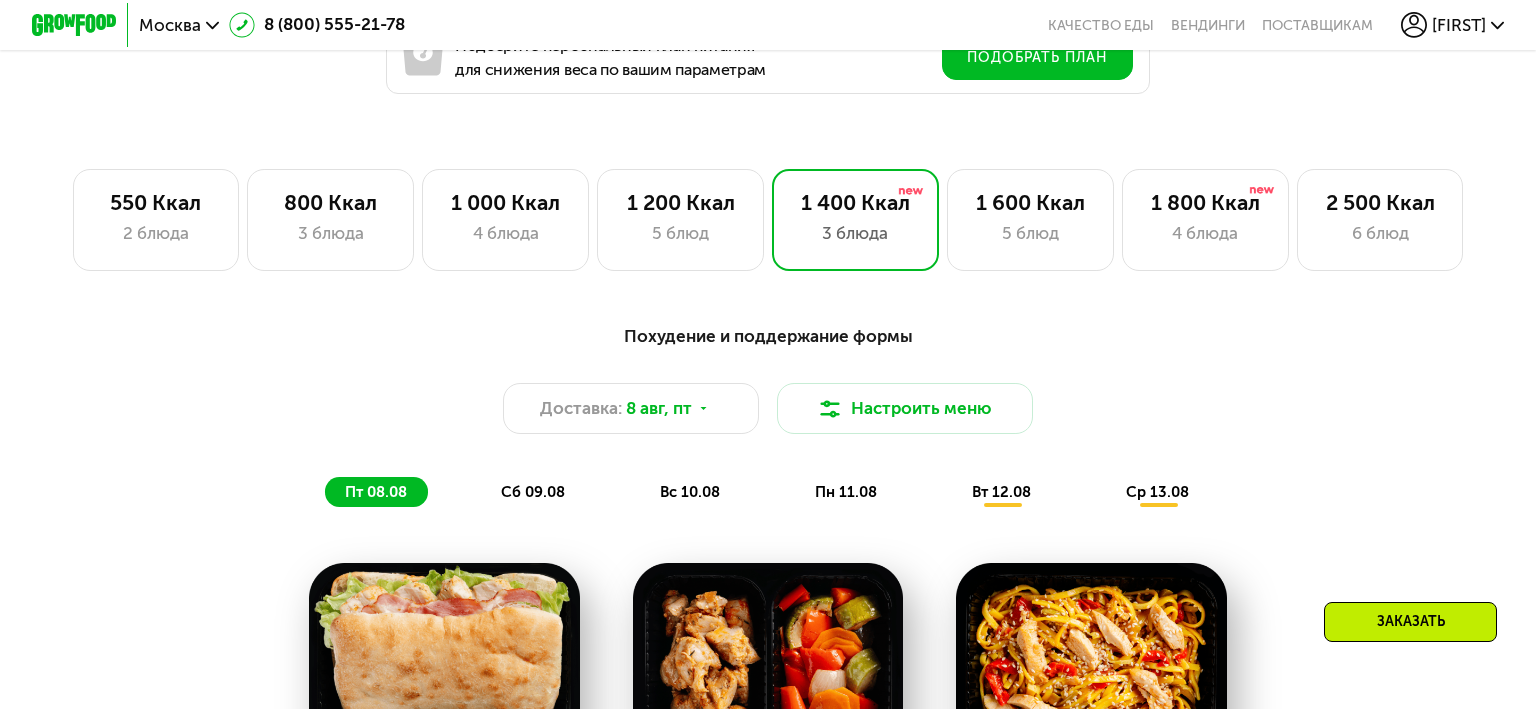 scroll, scrollTop: 1584, scrollLeft: 0, axis: vertical 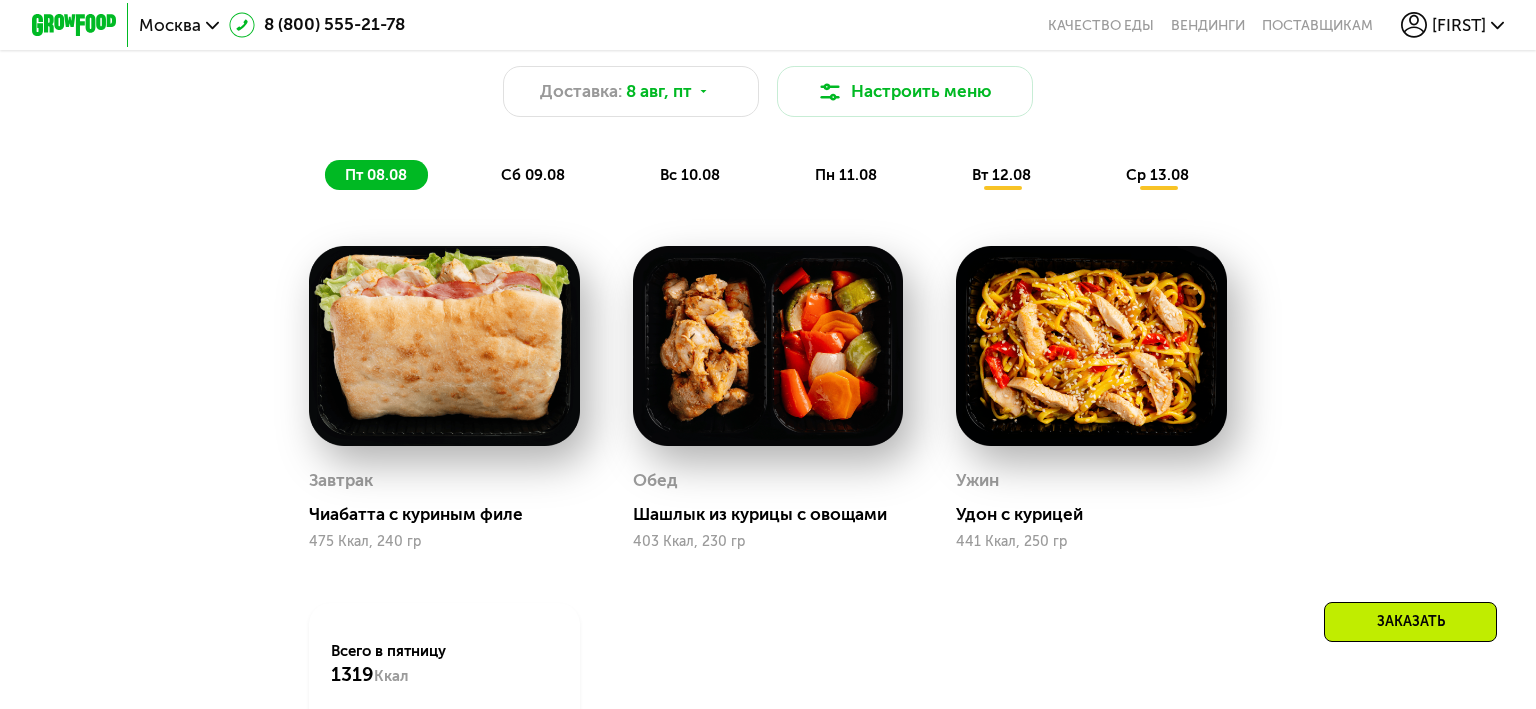 click on "сб 09.08" at bounding box center (533, 175) 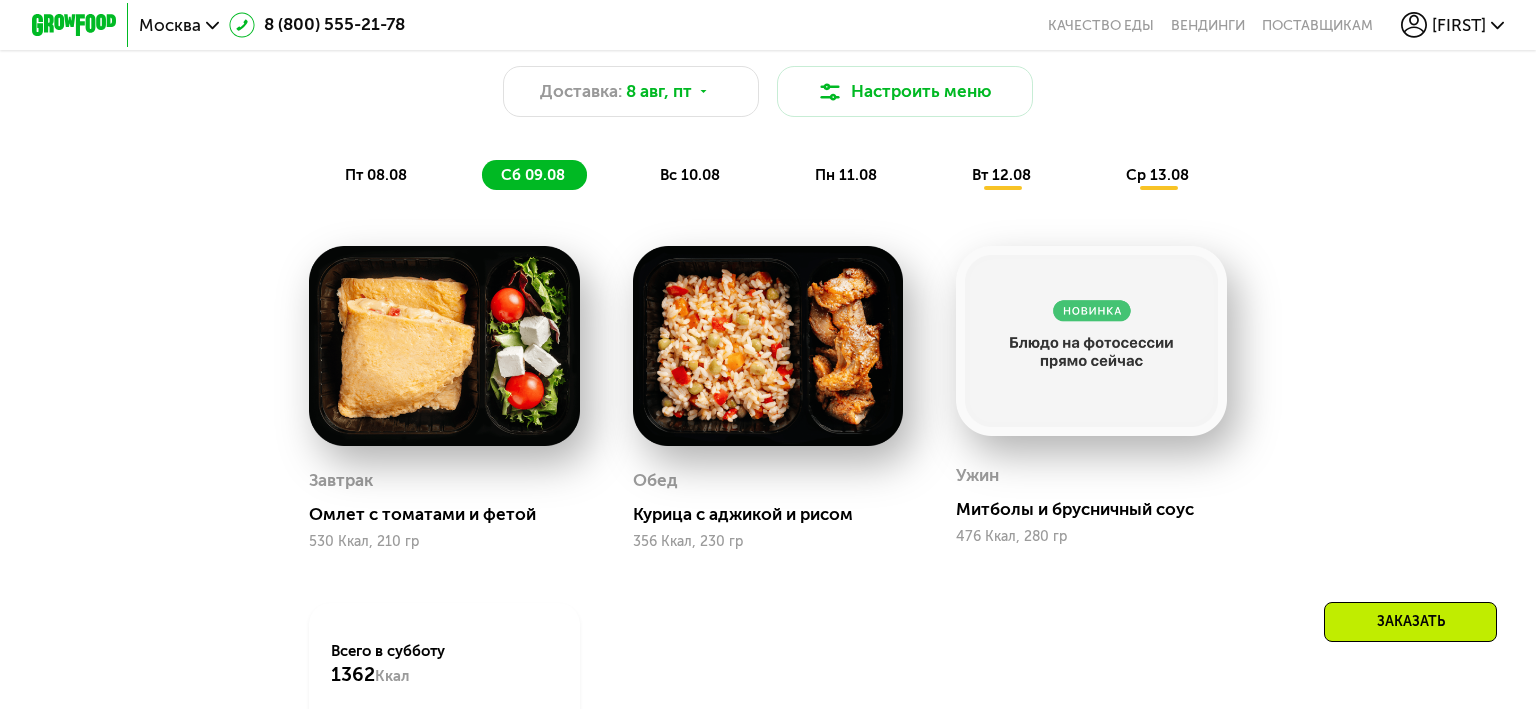 click on "вс 10.08" 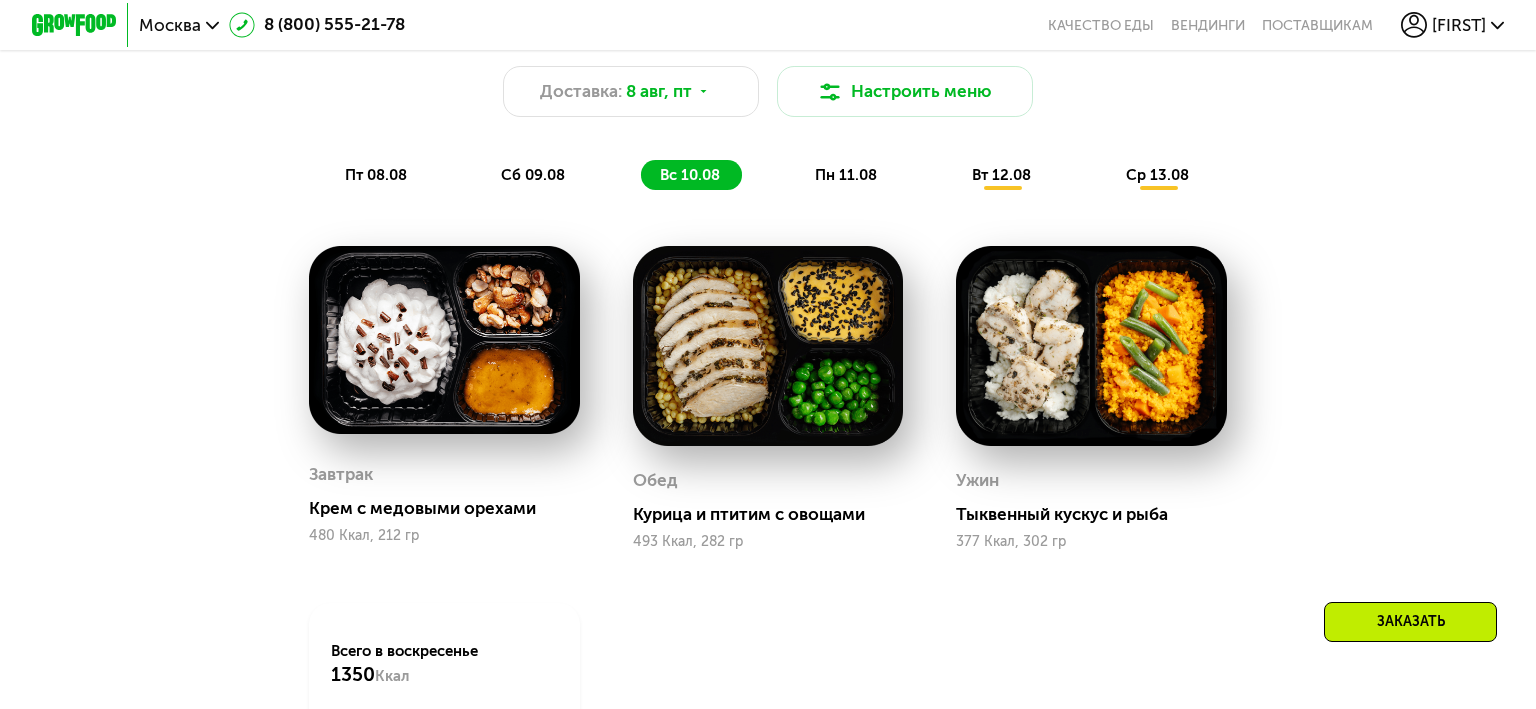 click on "пт 08.08 сб 09.08 вс 10.08 пн 11.08 вт 12.08 ср 13.08" at bounding box center [767, 175] 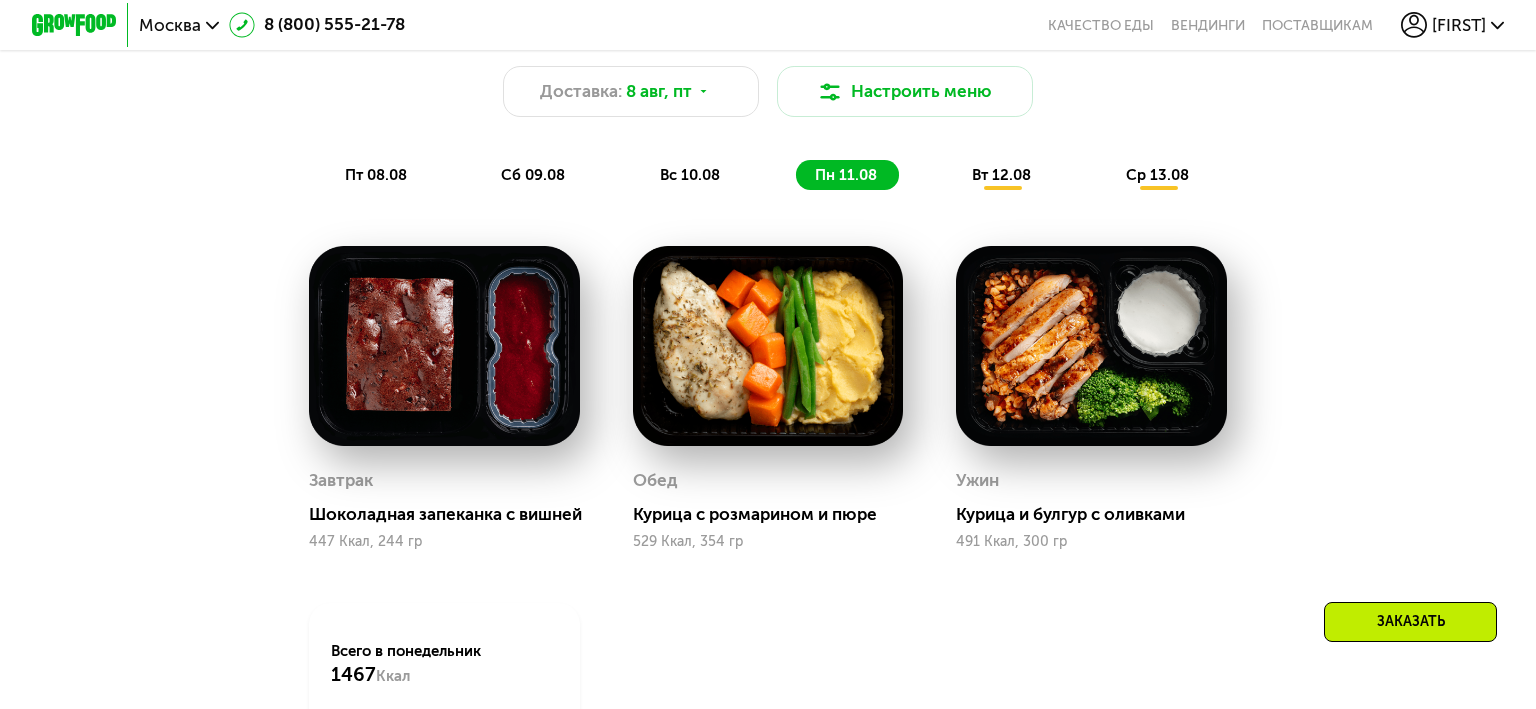 click on "вт 12.08" at bounding box center [1001, 175] 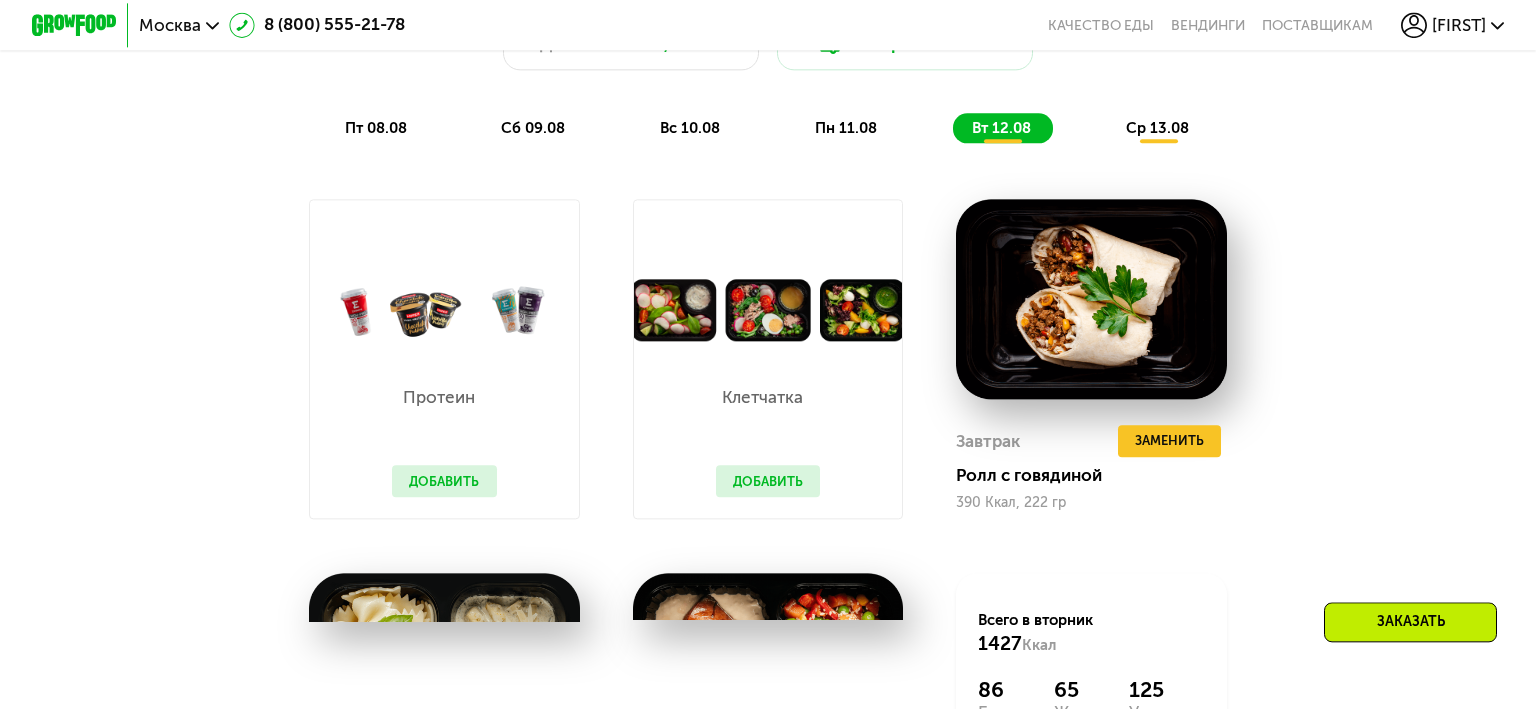 scroll, scrollTop: 1900, scrollLeft: 0, axis: vertical 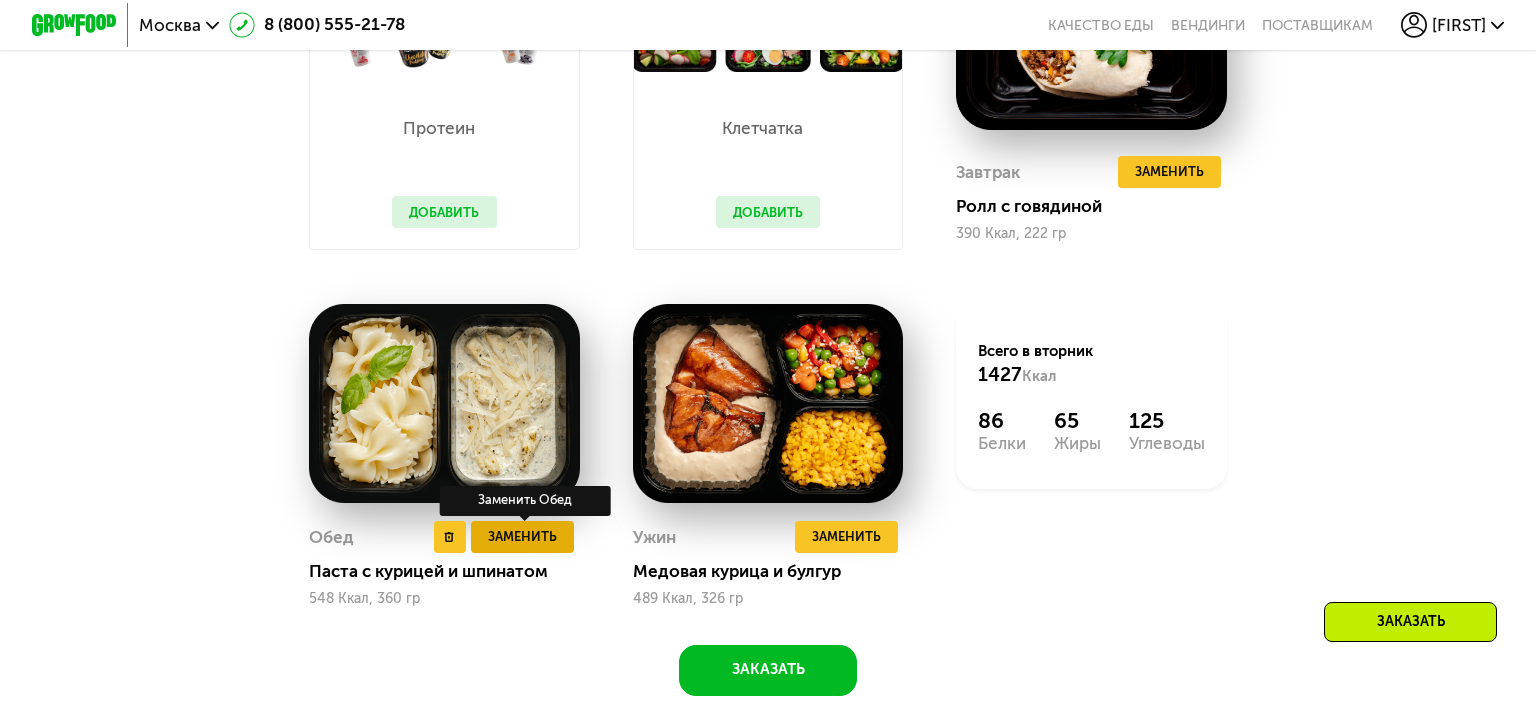click on "Заменить" at bounding box center [522, 536] 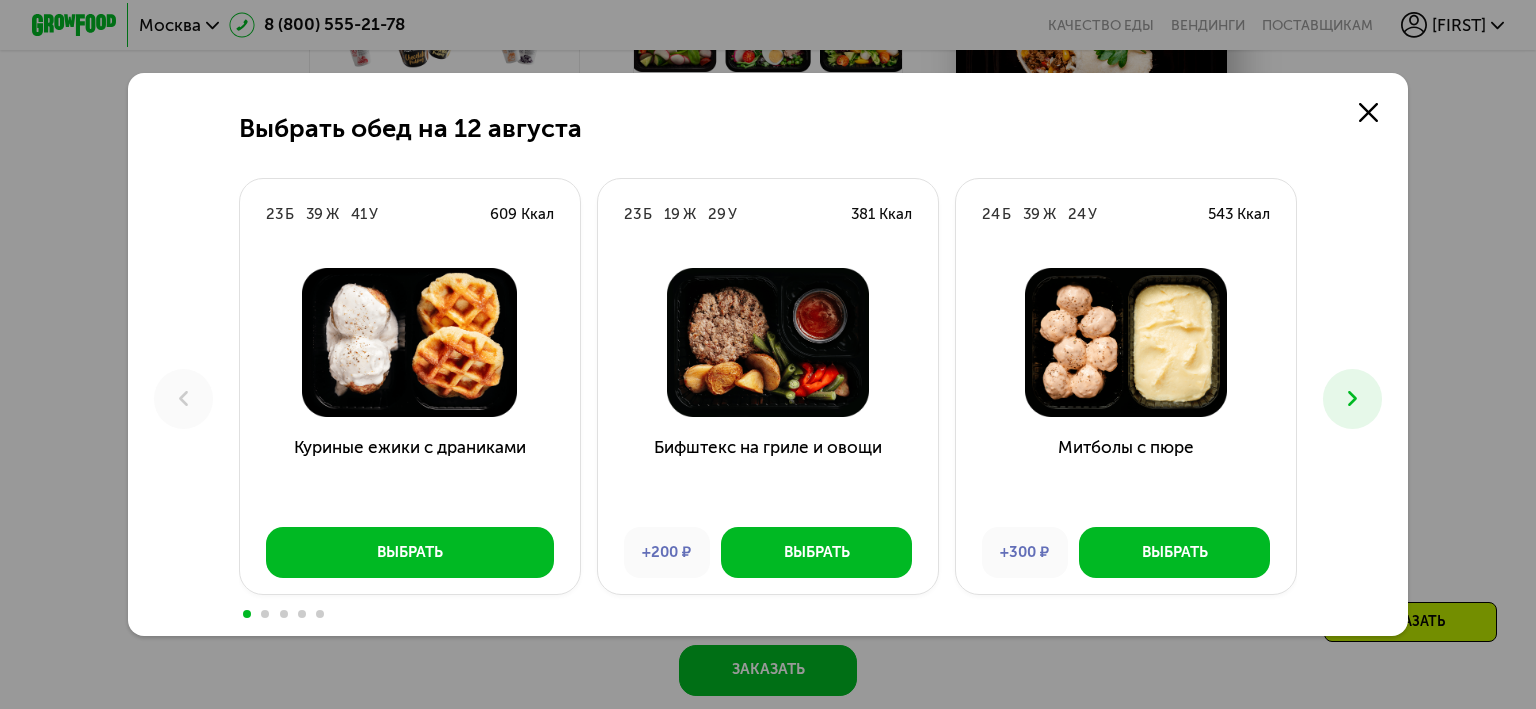 click 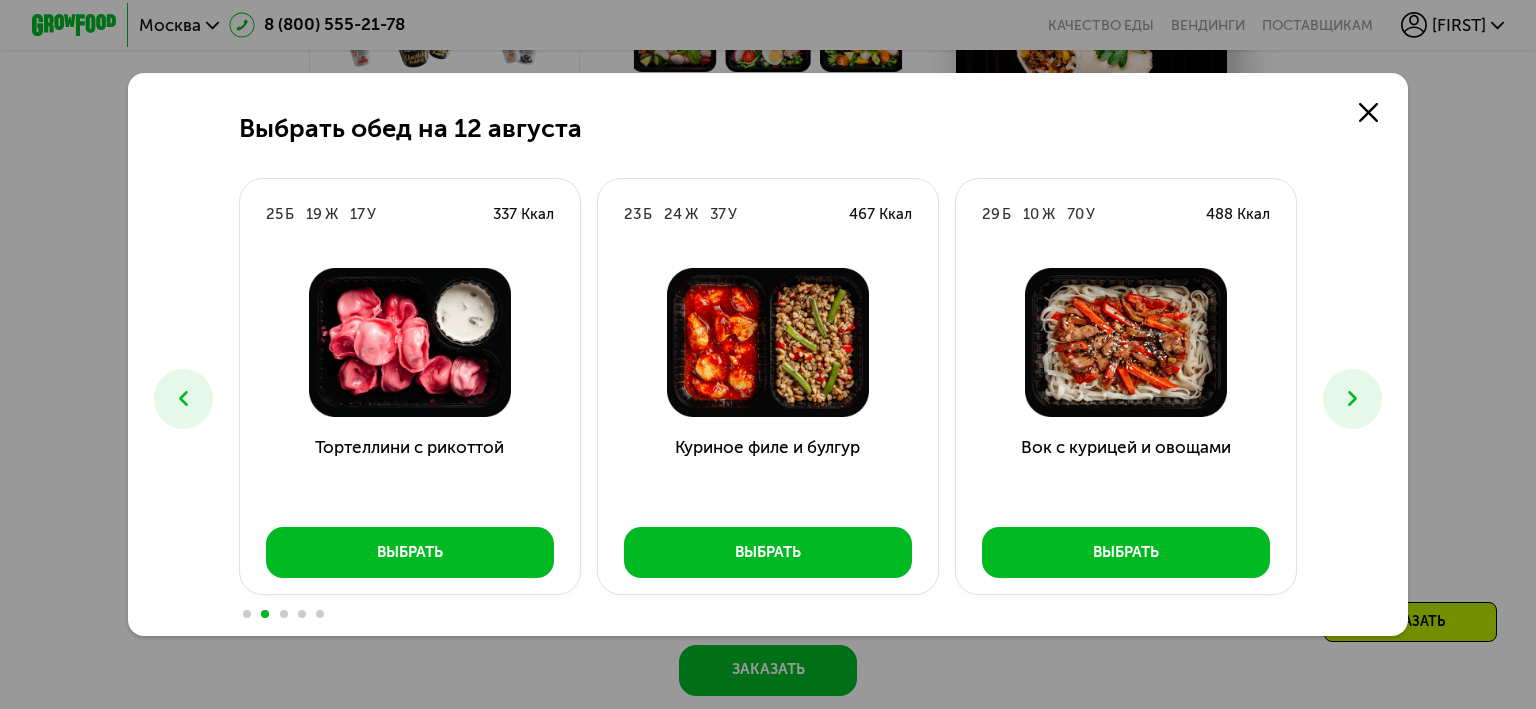 click 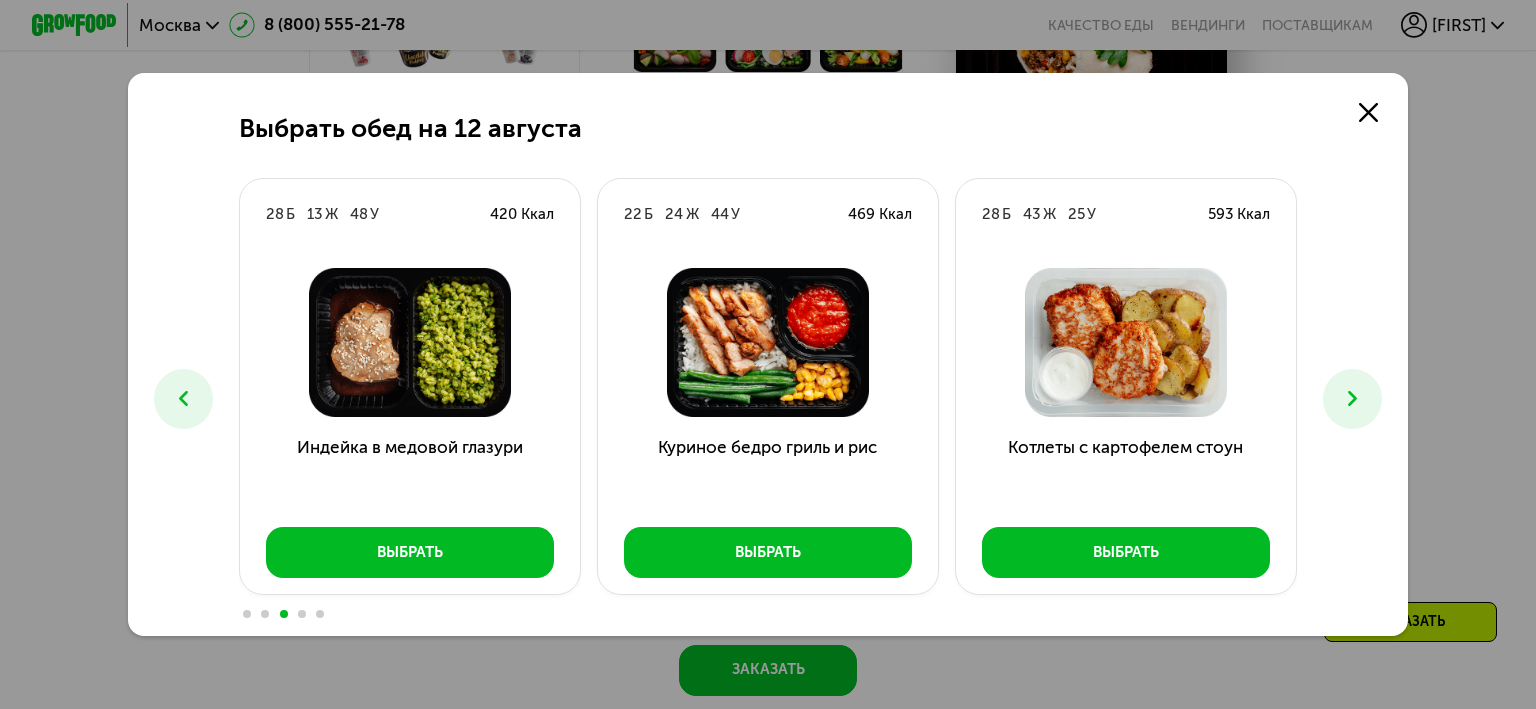 click 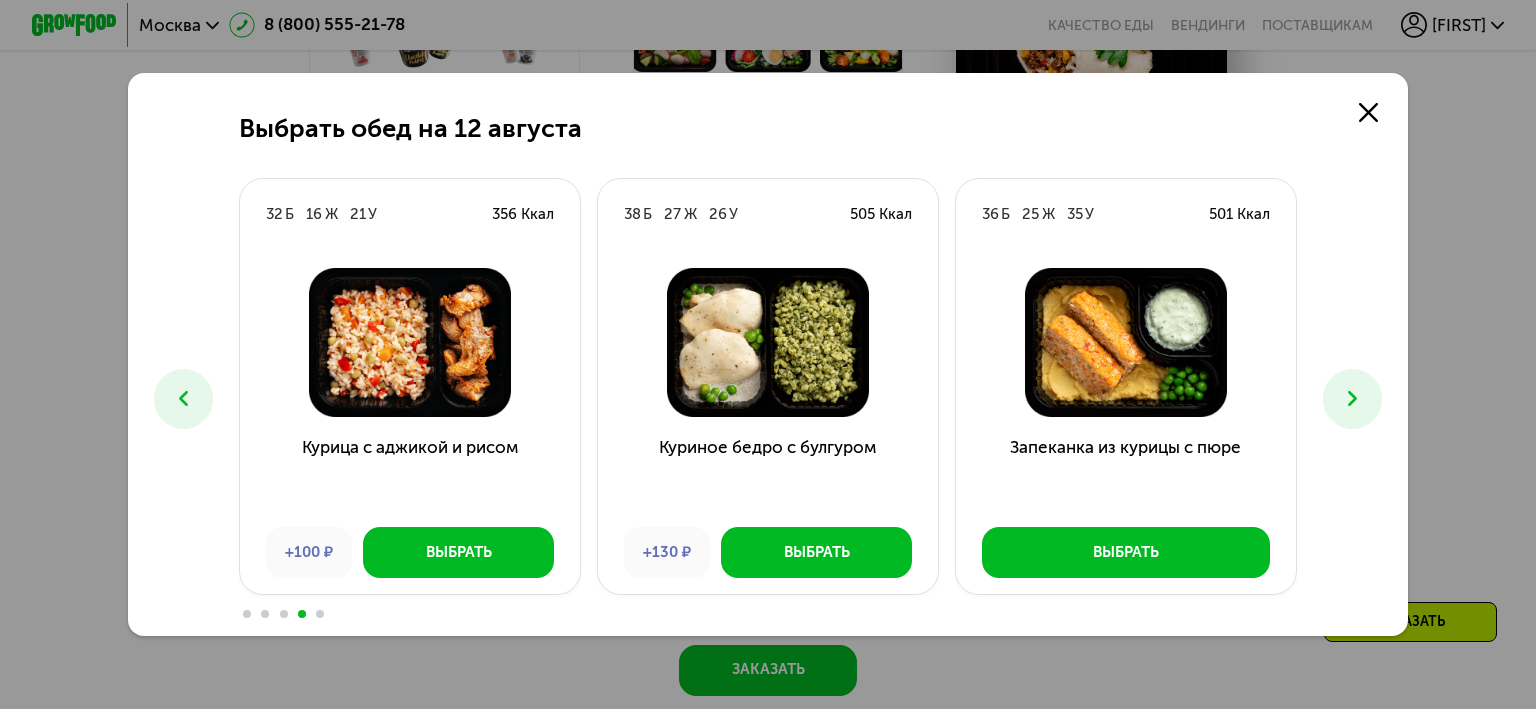 click 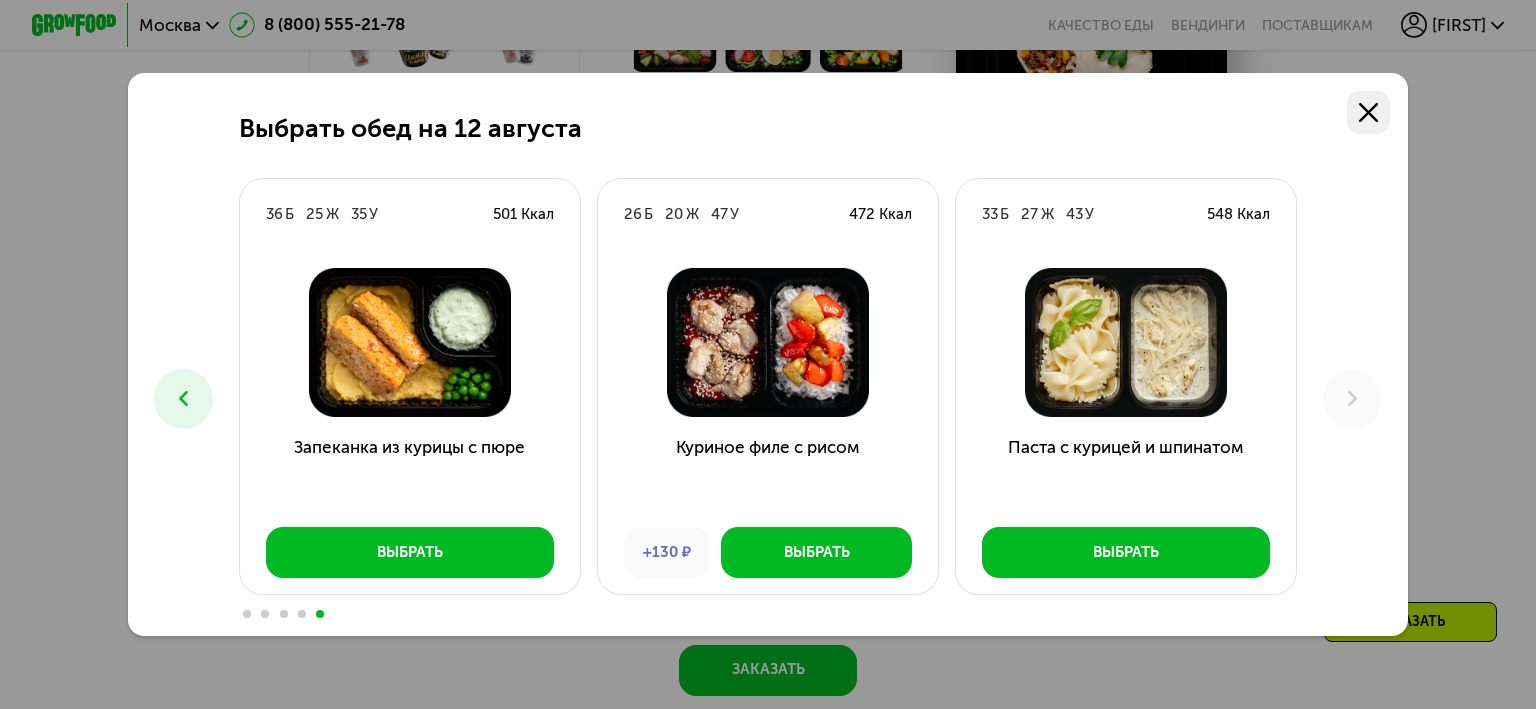 click 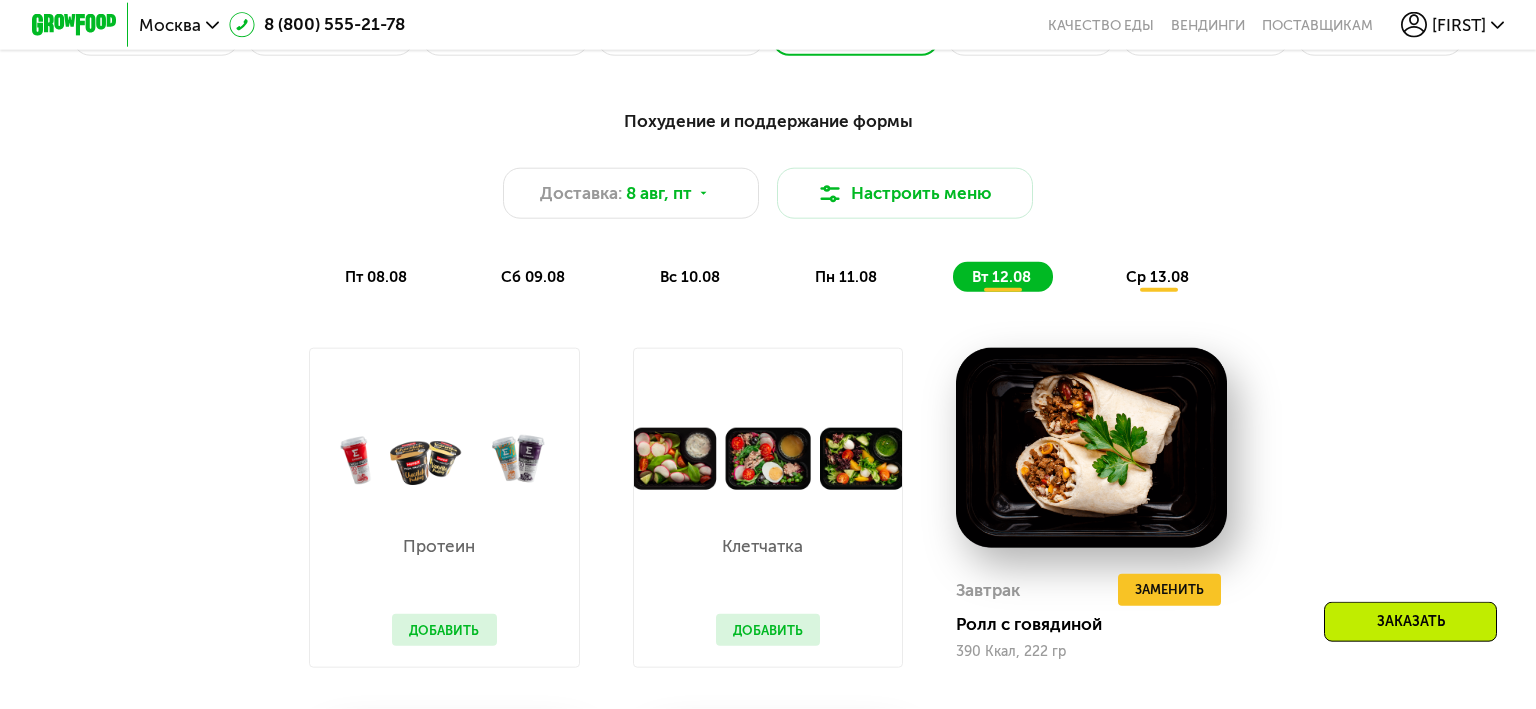 scroll, scrollTop: 1478, scrollLeft: 0, axis: vertical 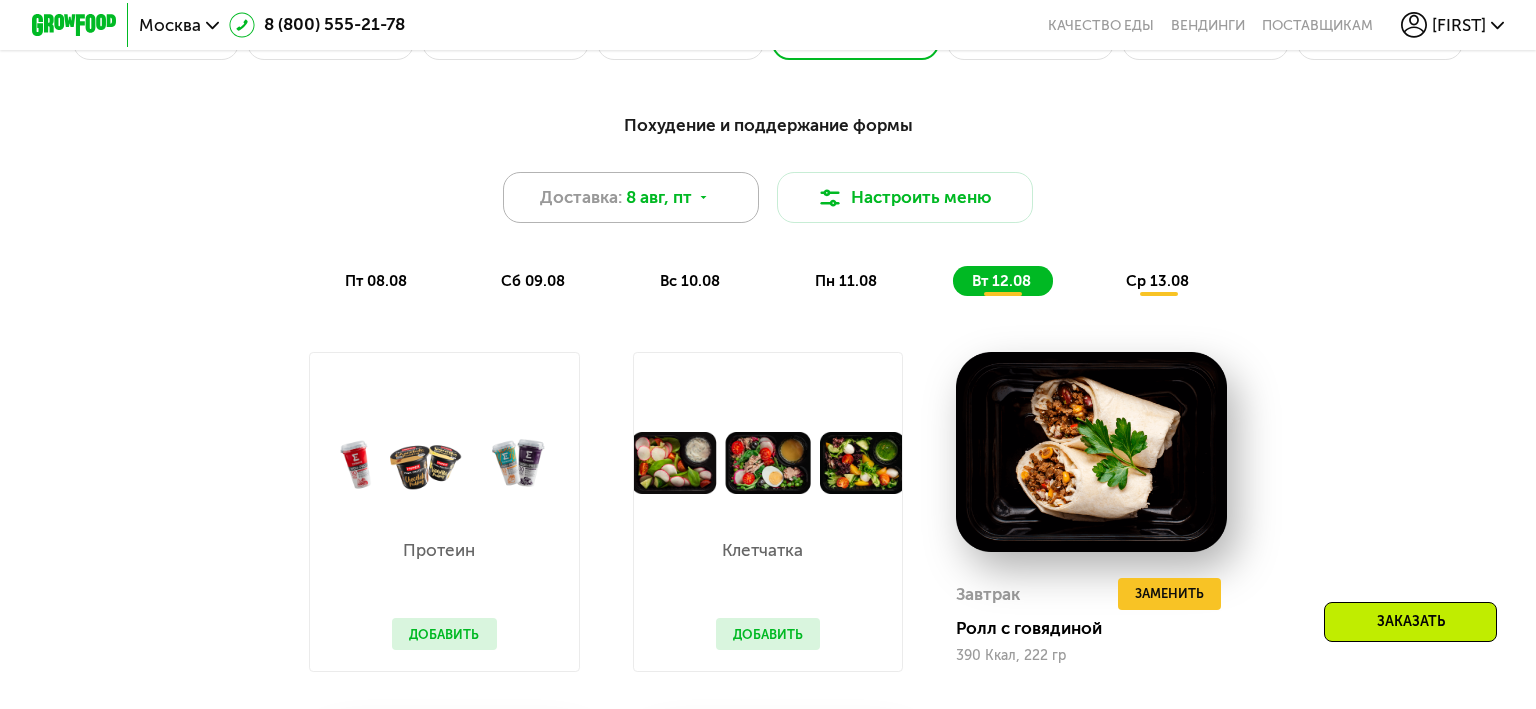click on "8 авг, пт" at bounding box center [659, 198] 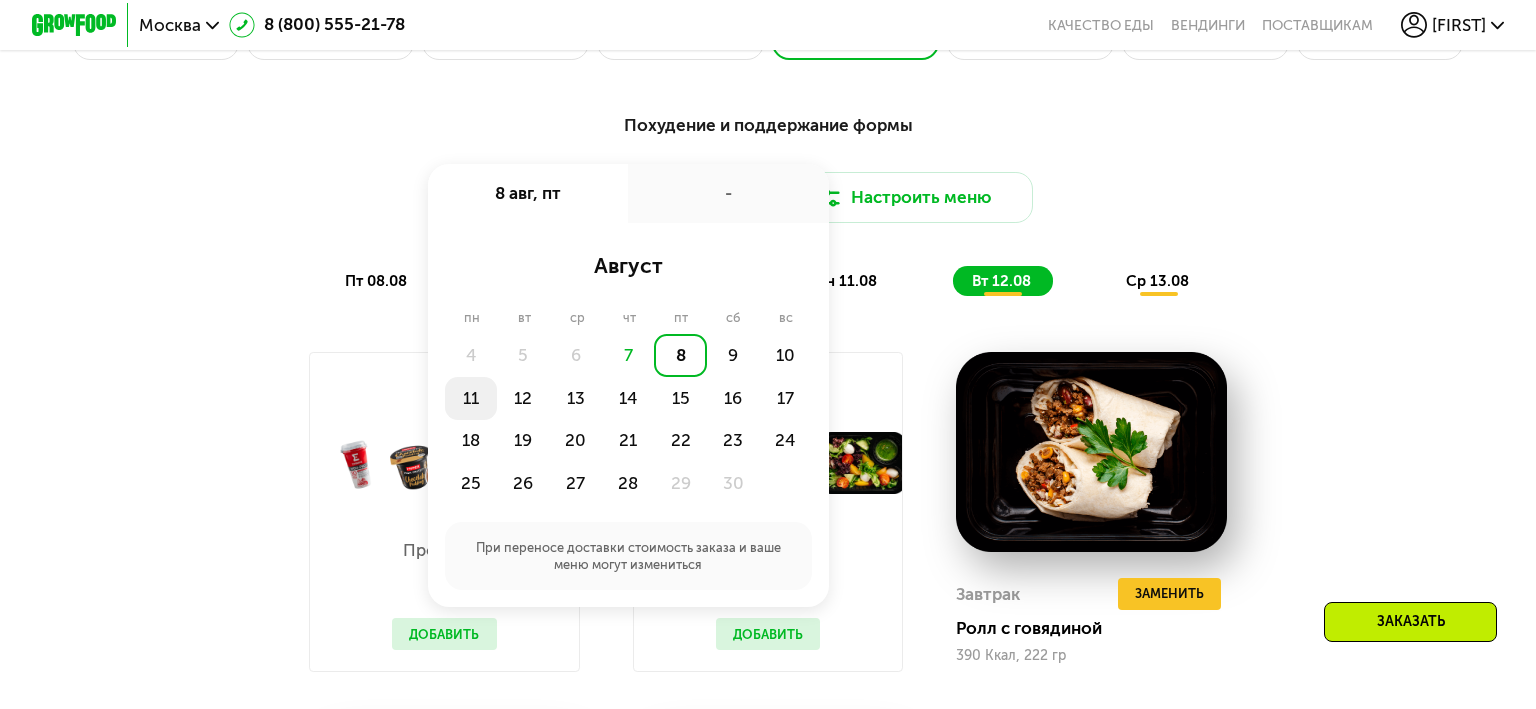 click on "11" 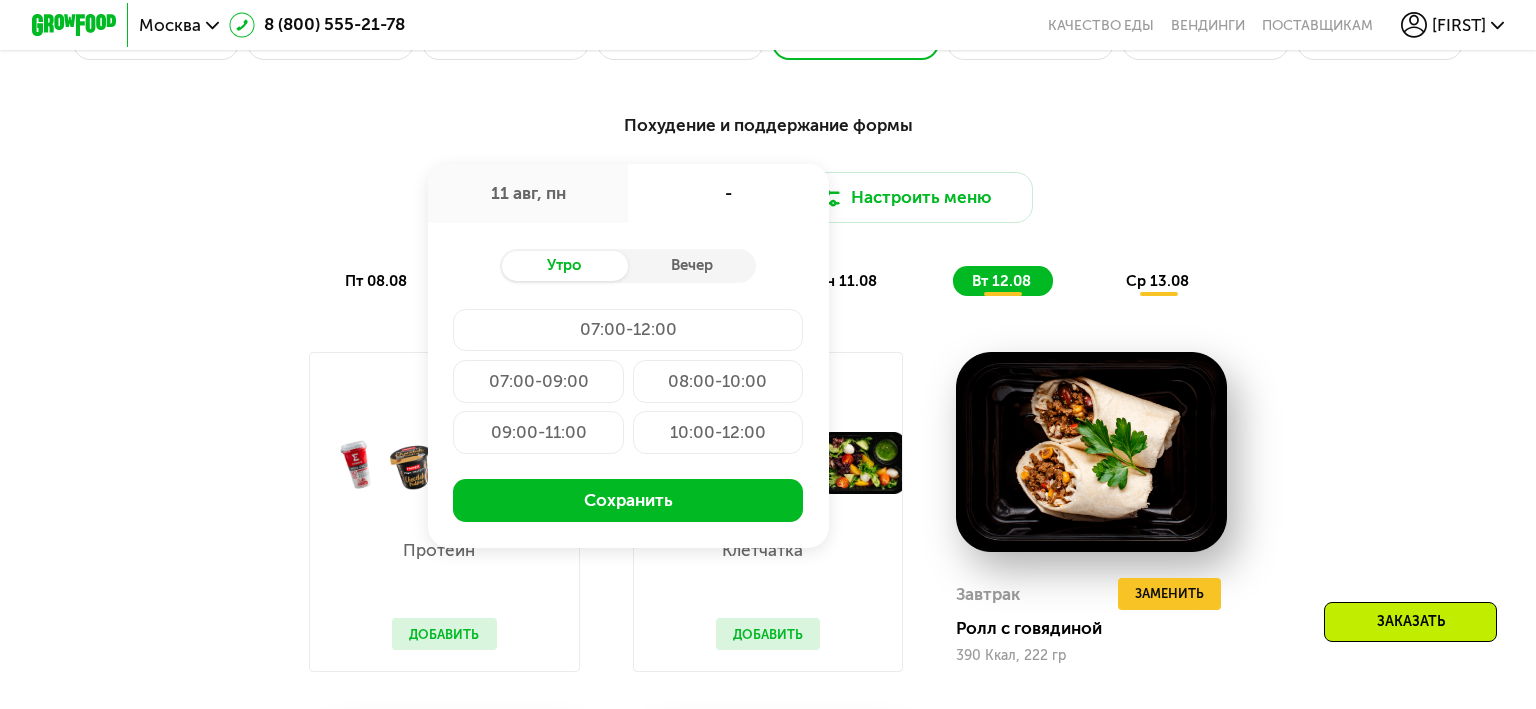 click on "09:00-11:00" 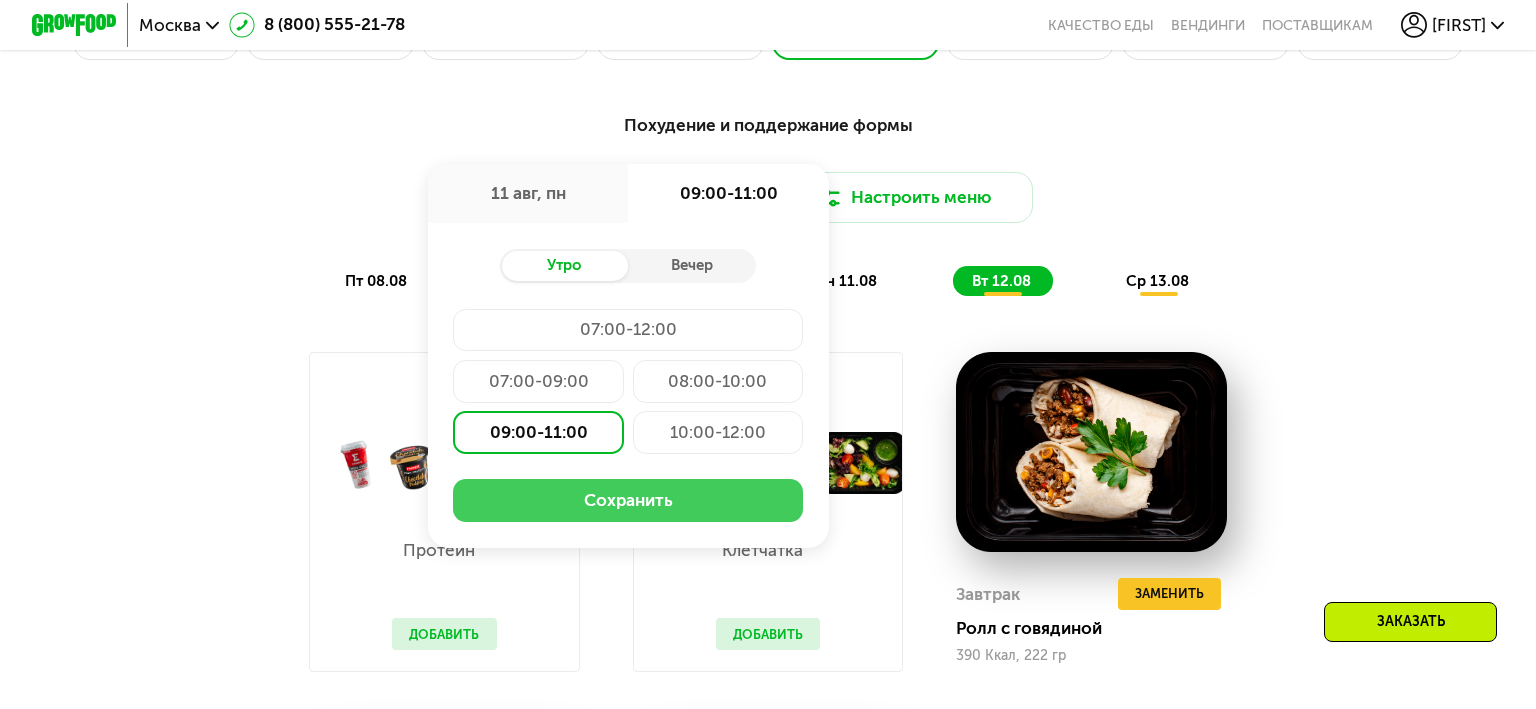 click on "Сохранить" at bounding box center [628, 500] 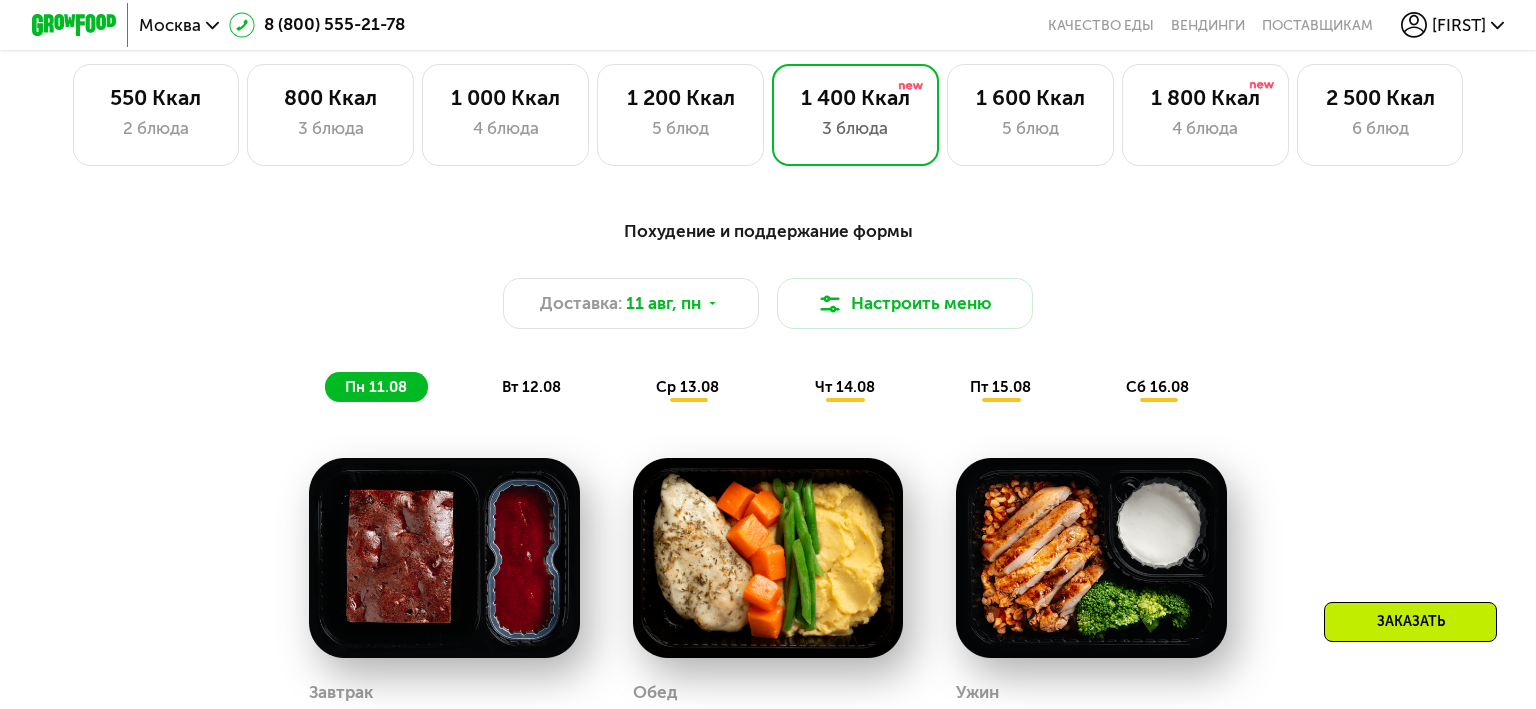 scroll, scrollTop: 1478, scrollLeft: 0, axis: vertical 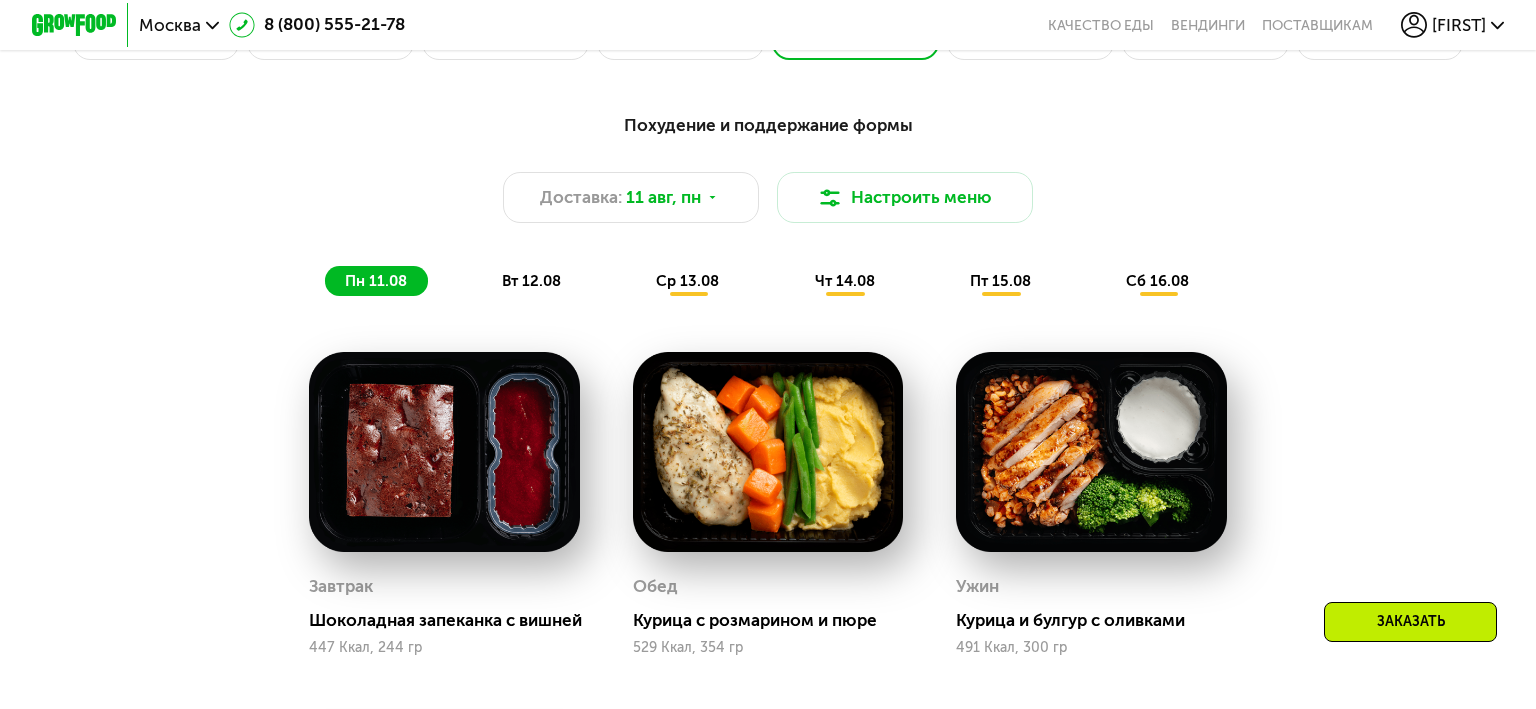 click on "вт 12.08" at bounding box center [531, 281] 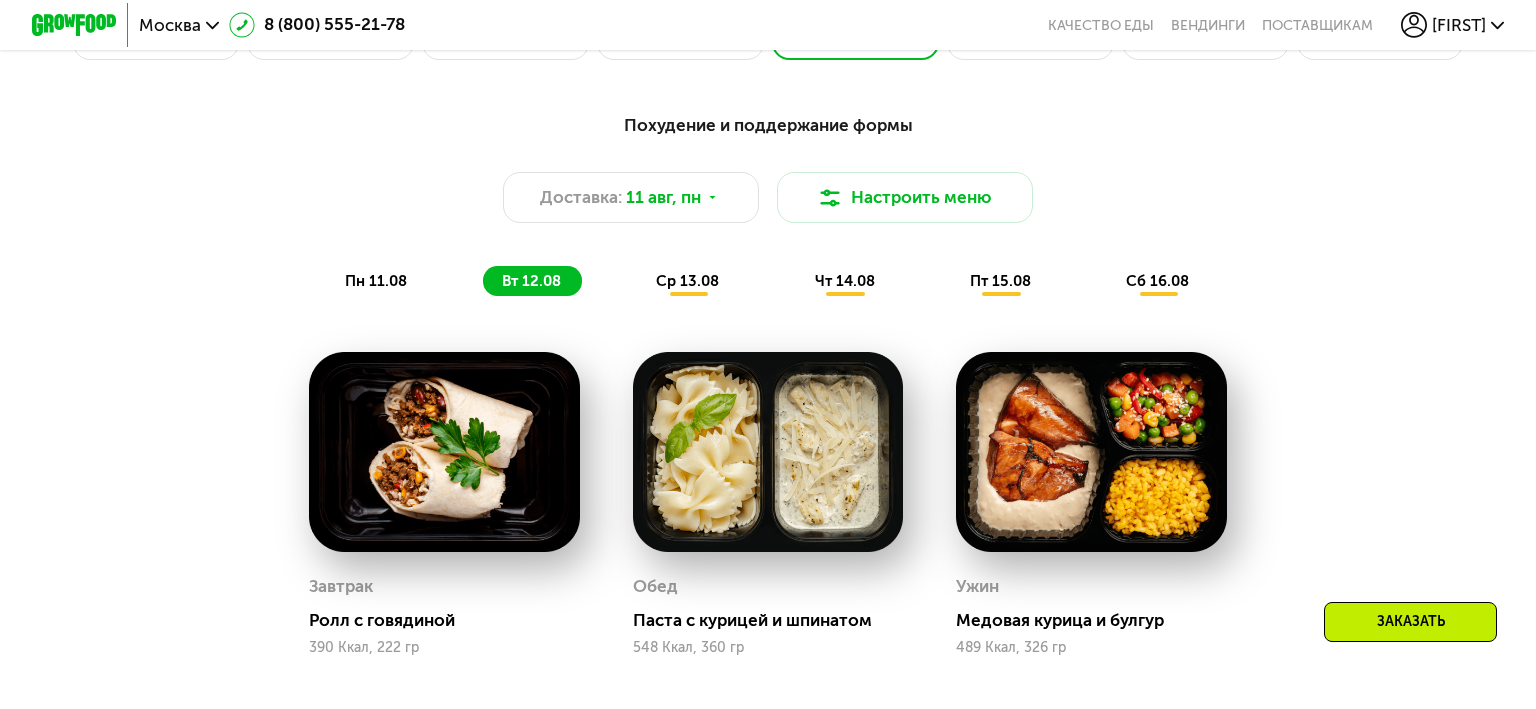 click on "ср 13.08" at bounding box center [687, 281] 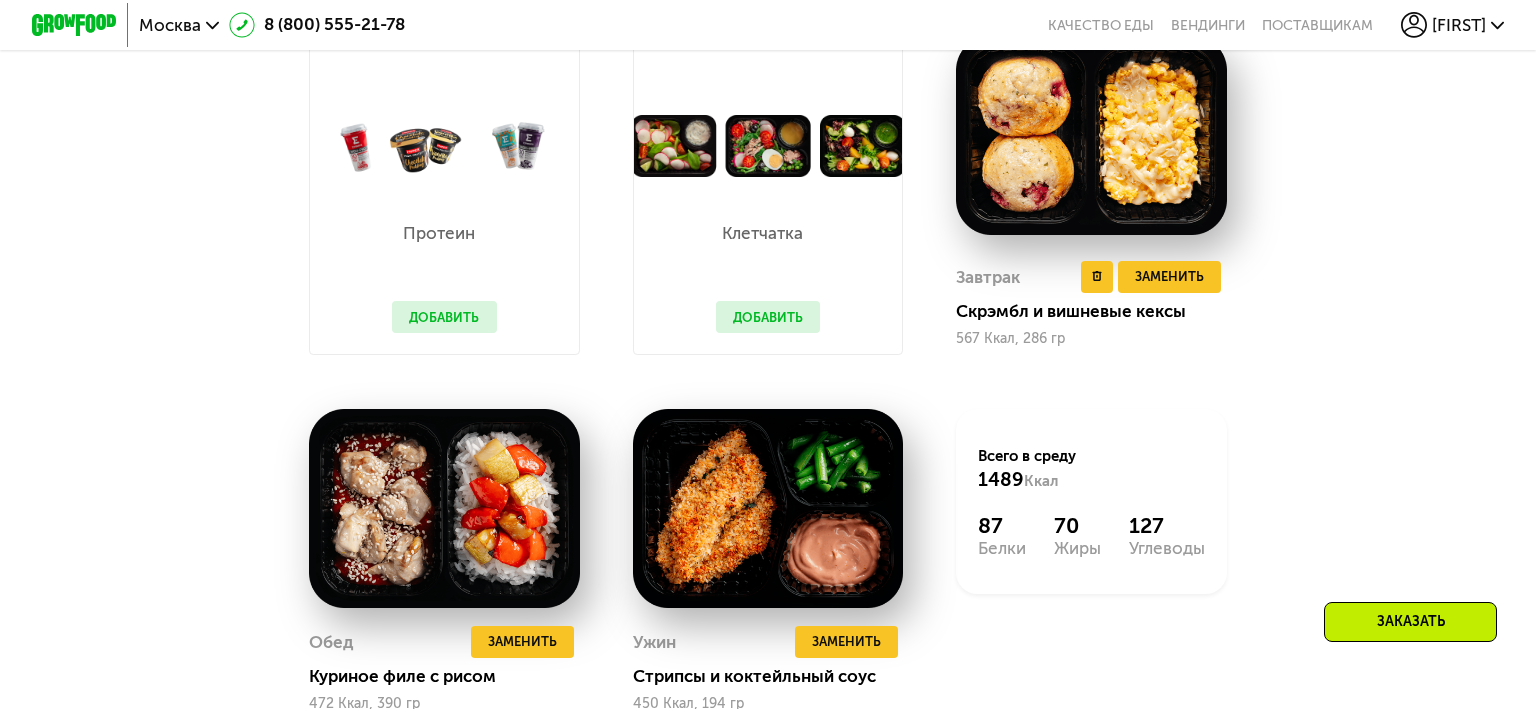 scroll, scrollTop: 1478, scrollLeft: 0, axis: vertical 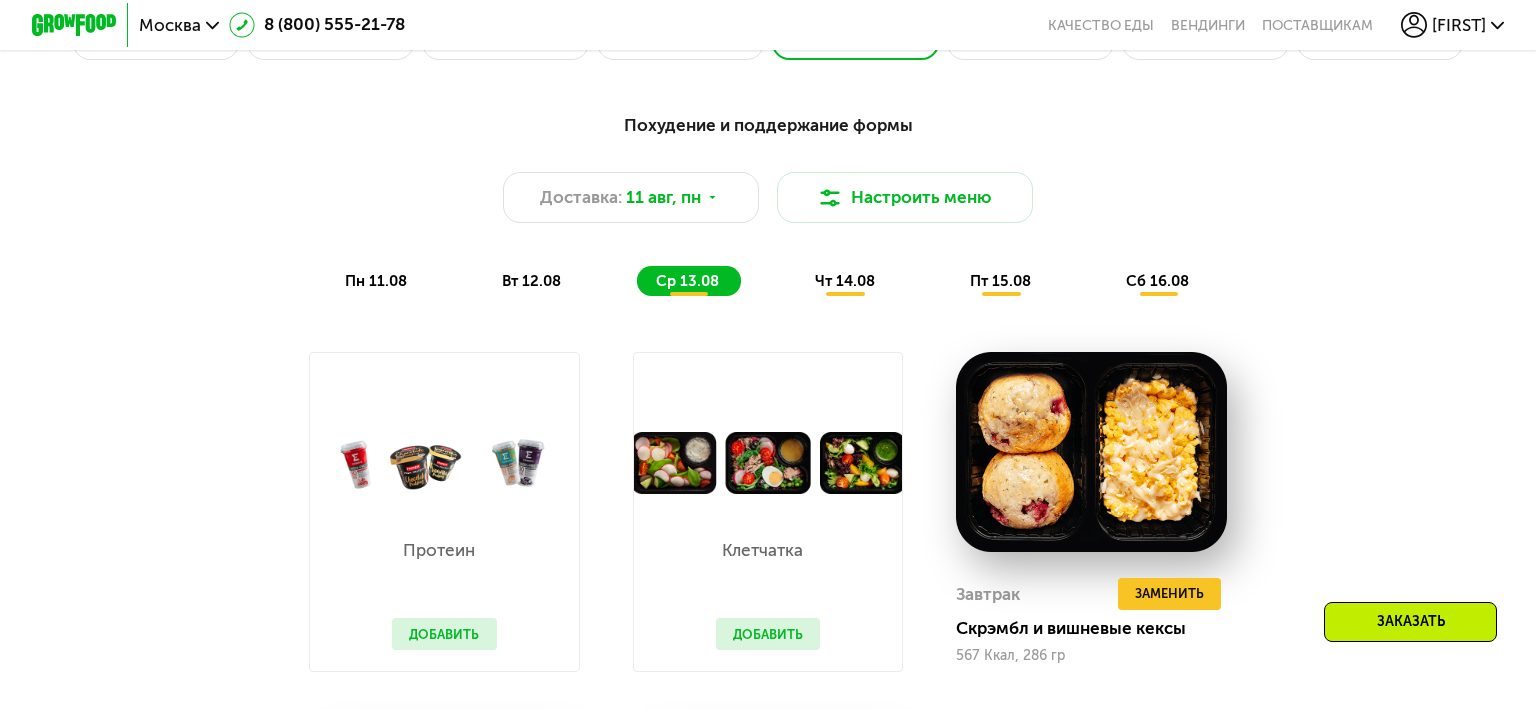 click on "чт 14.08" at bounding box center [845, 281] 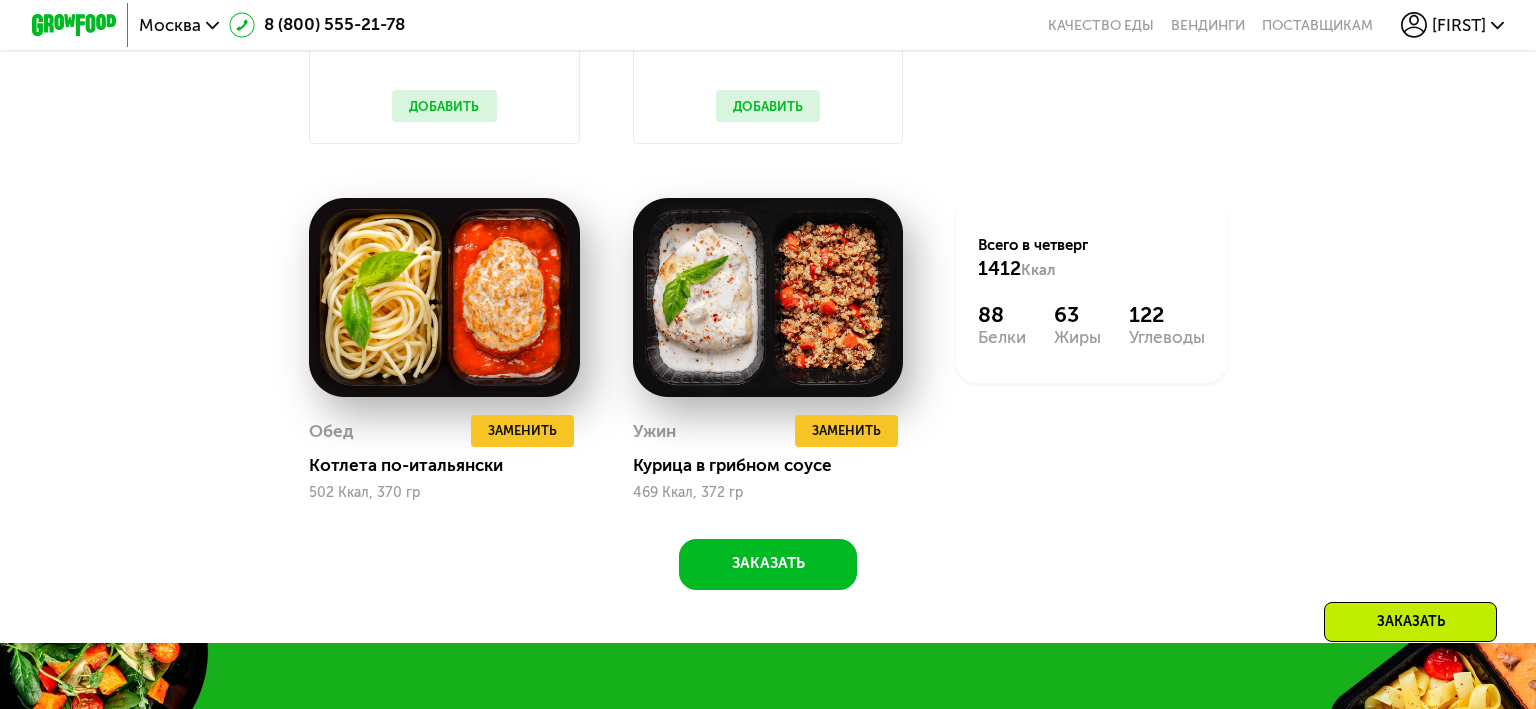 scroll, scrollTop: 1689, scrollLeft: 0, axis: vertical 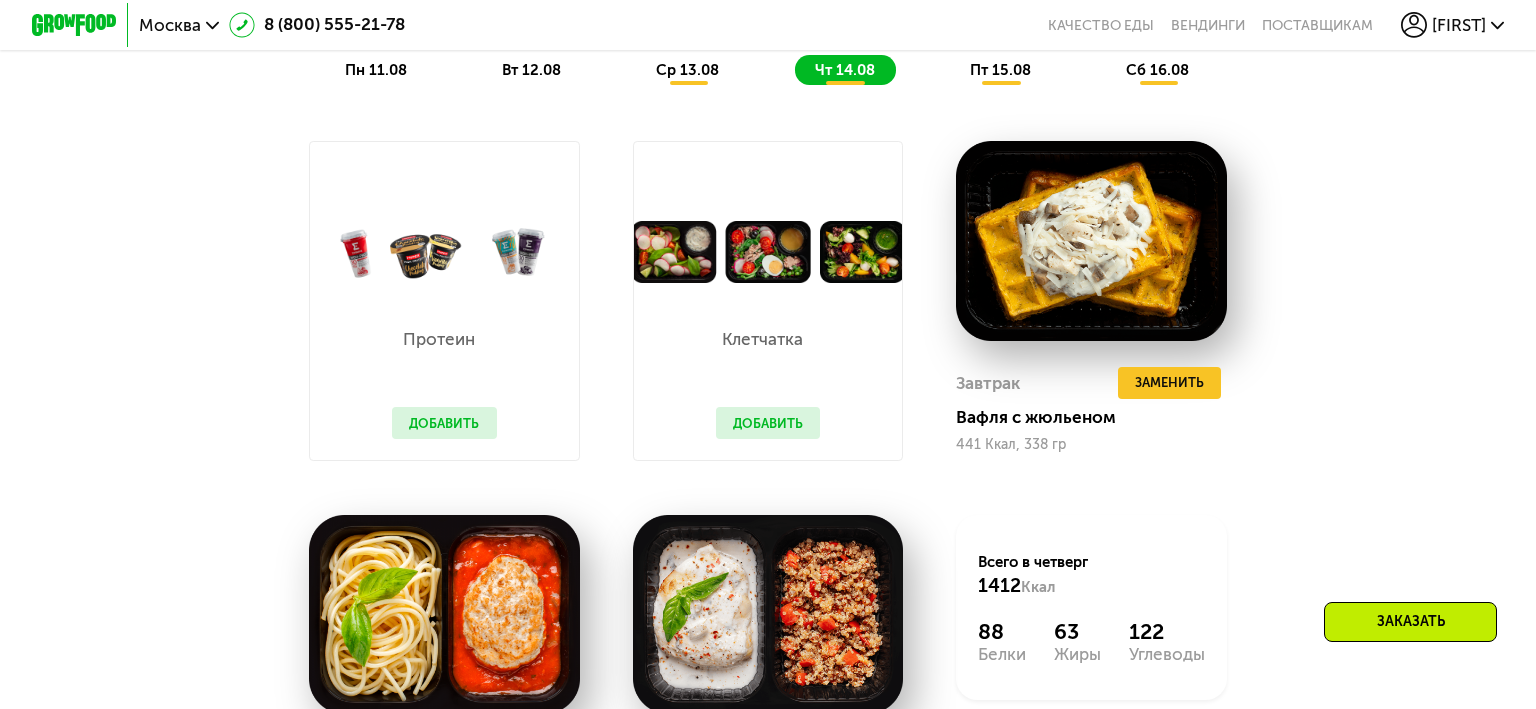 click on "пт 15.08" 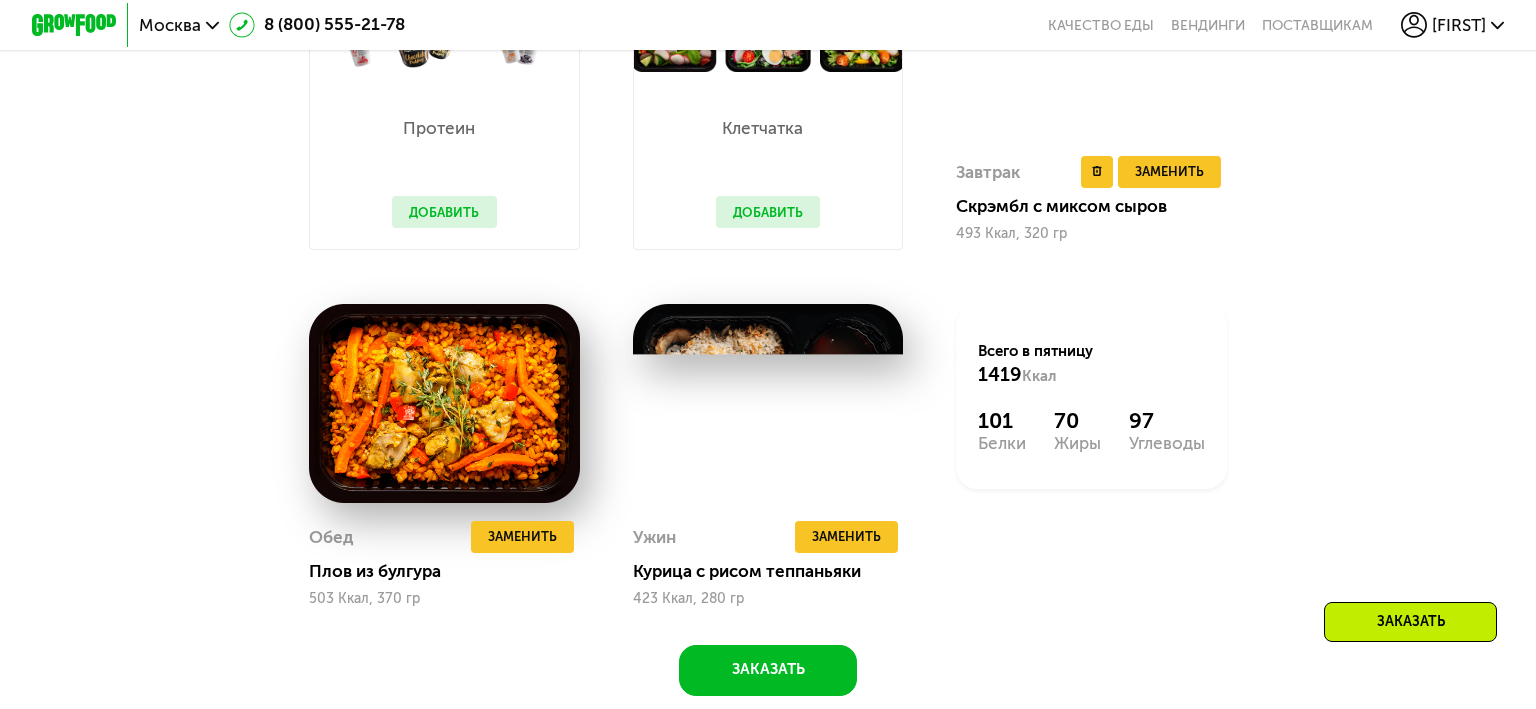 scroll, scrollTop: 1478, scrollLeft: 0, axis: vertical 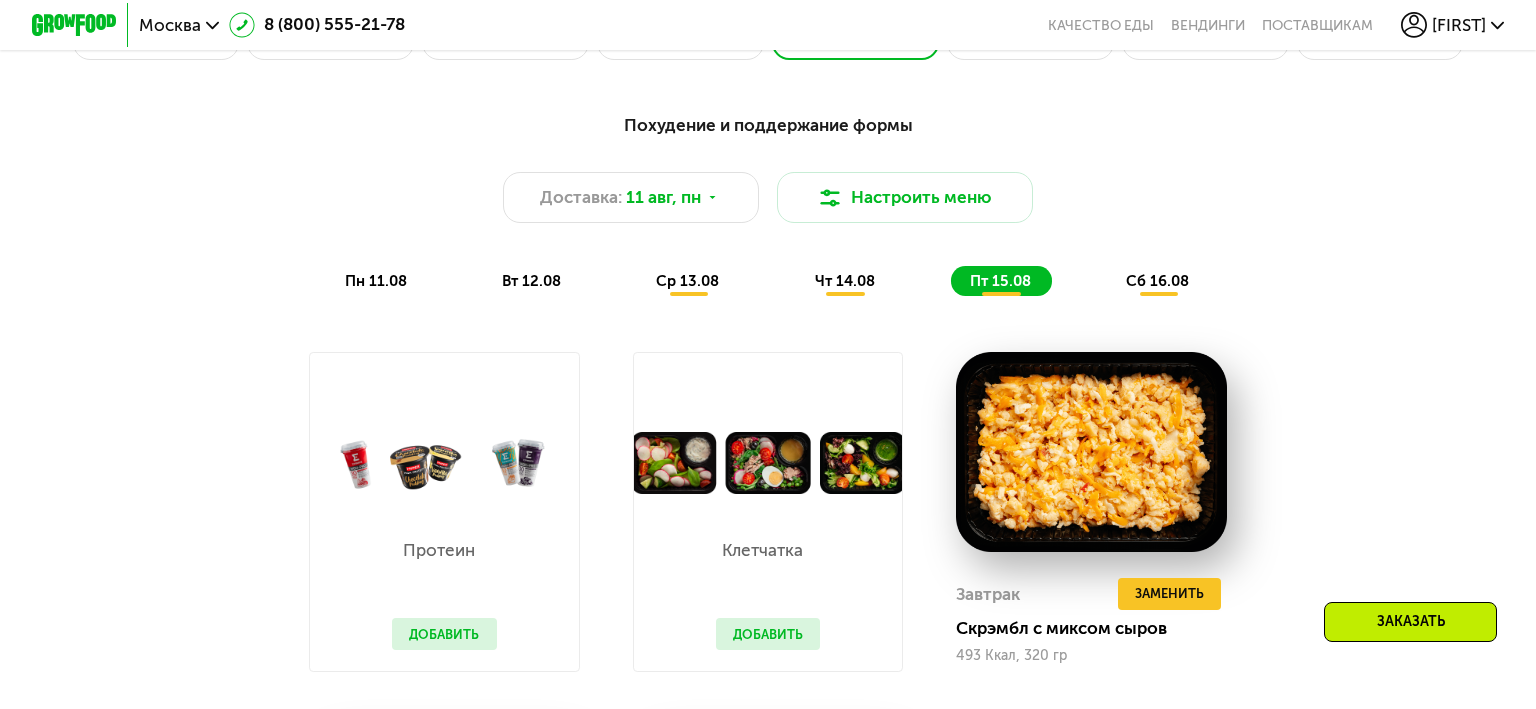 click on "сб 16.08" at bounding box center [1157, 281] 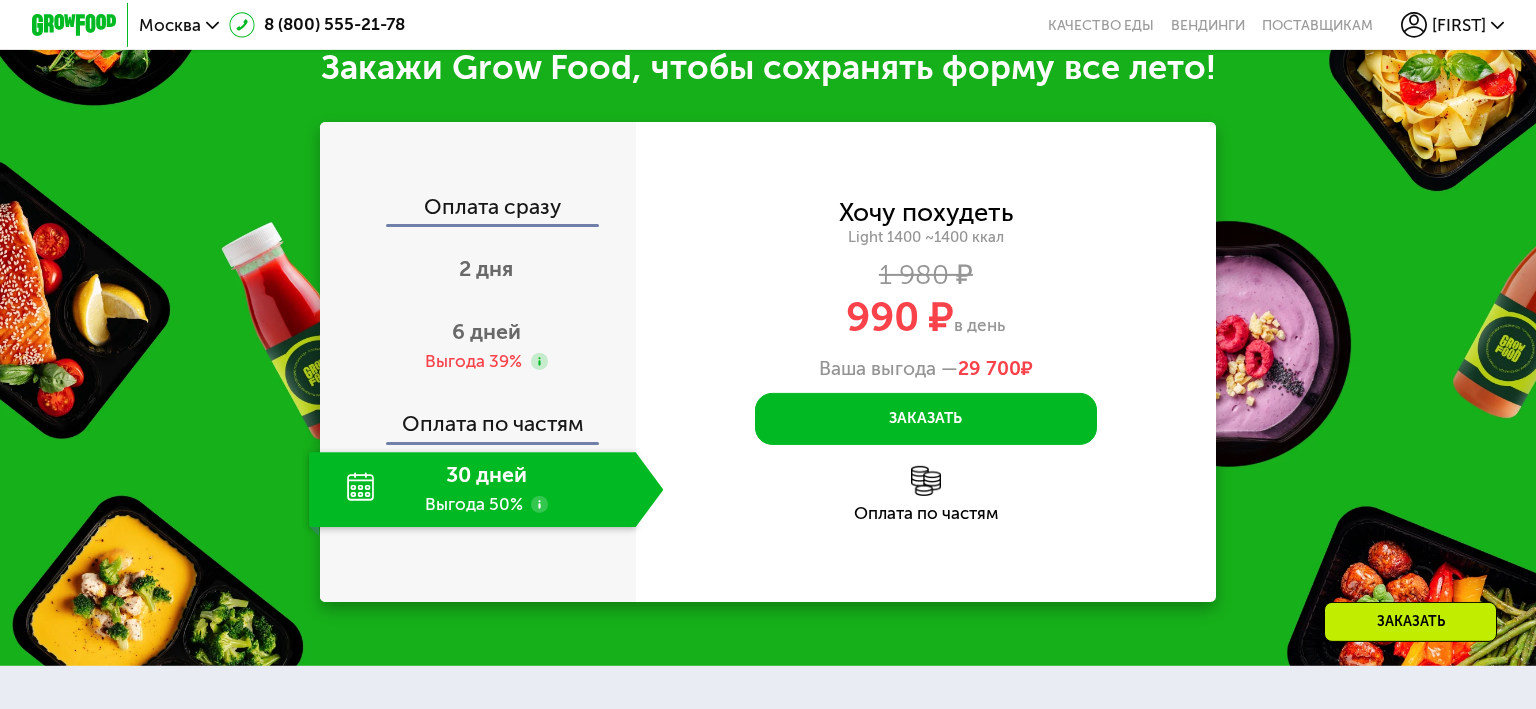 scroll, scrollTop: 2640, scrollLeft: 0, axis: vertical 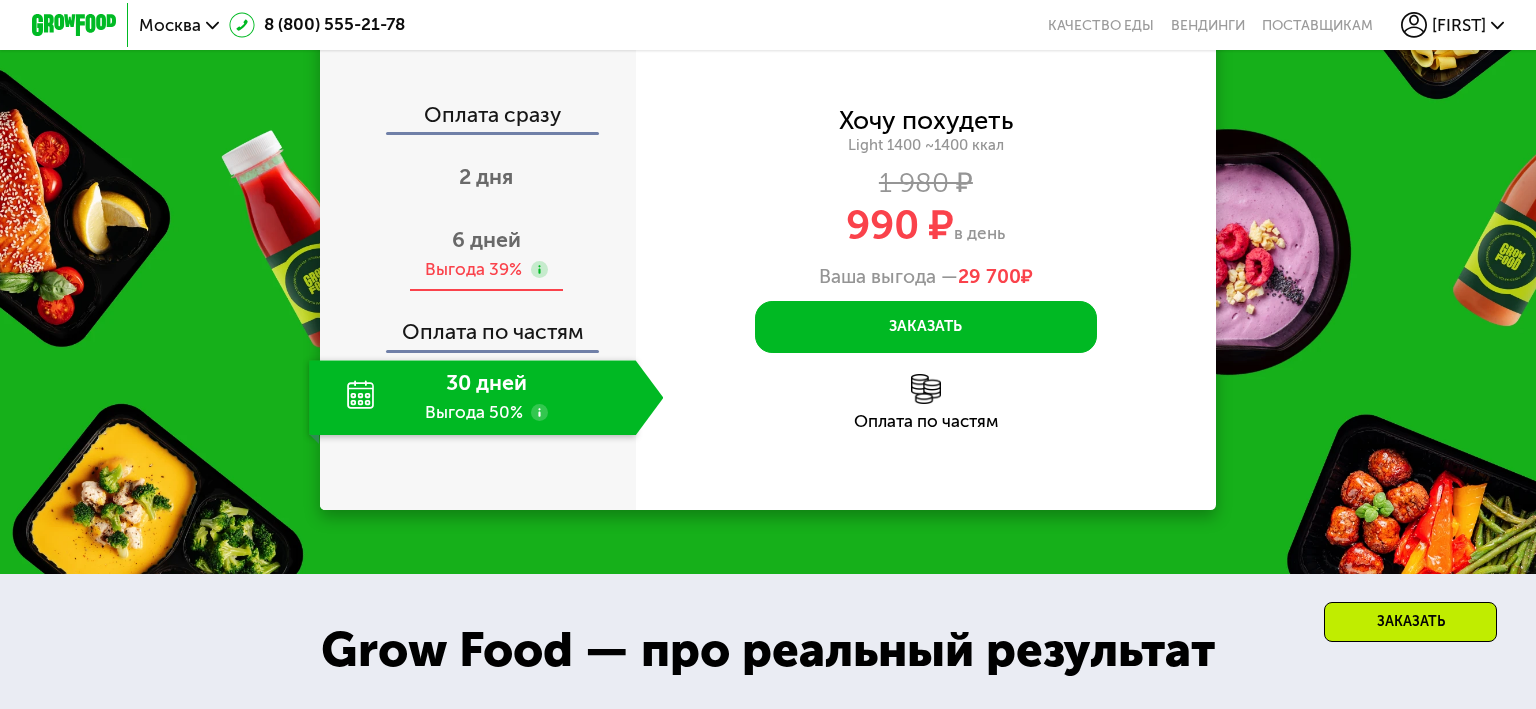 click on "Выгода 39%" at bounding box center [473, 270] 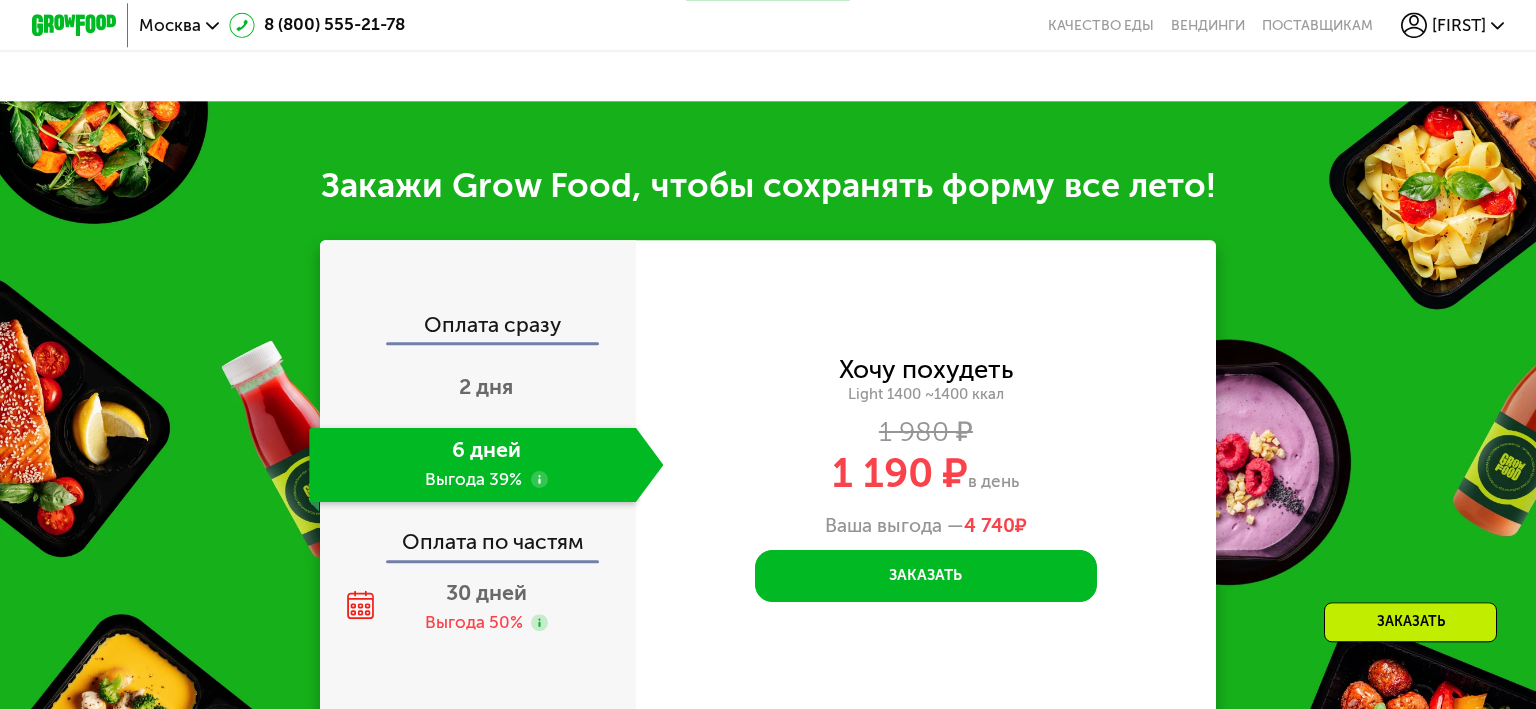 scroll, scrollTop: 2534, scrollLeft: 0, axis: vertical 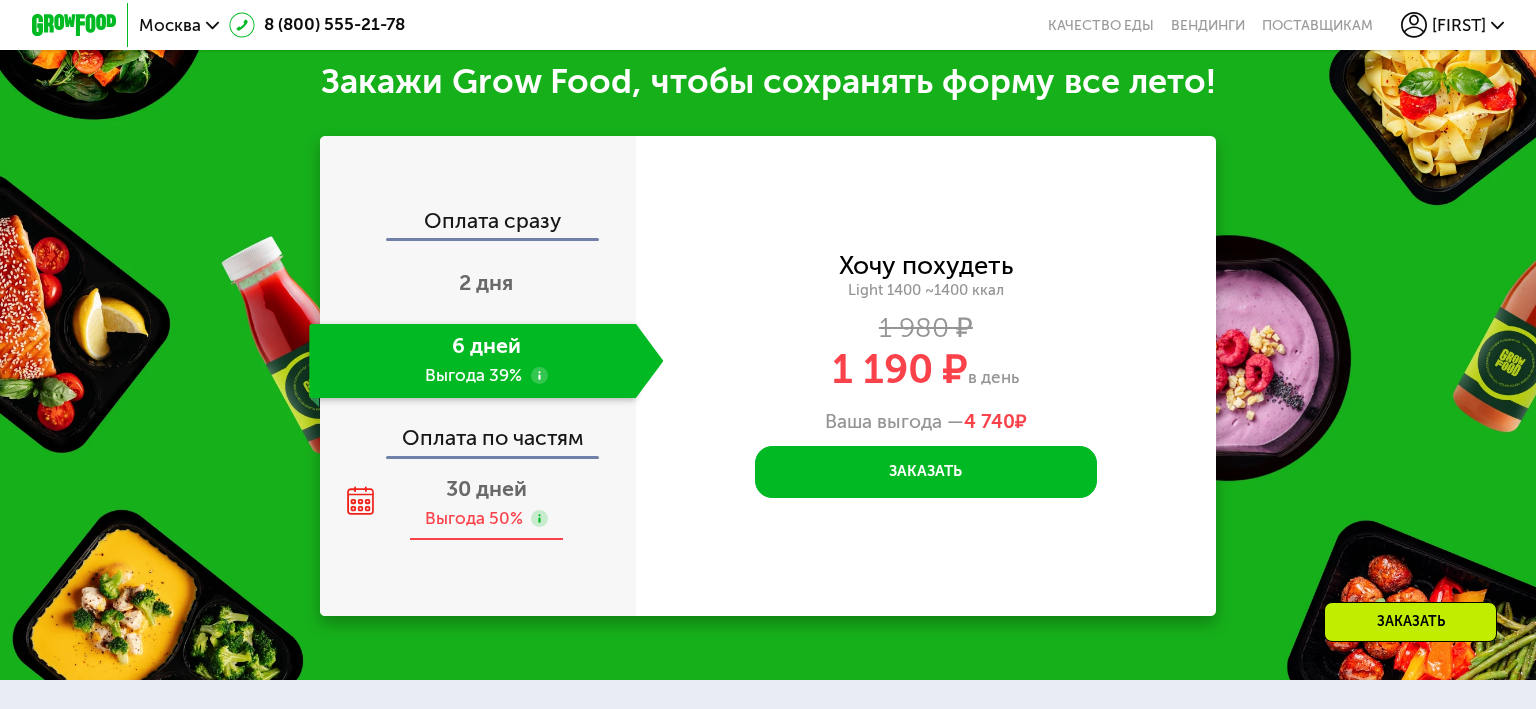 click on "30 дней" at bounding box center [486, 489] 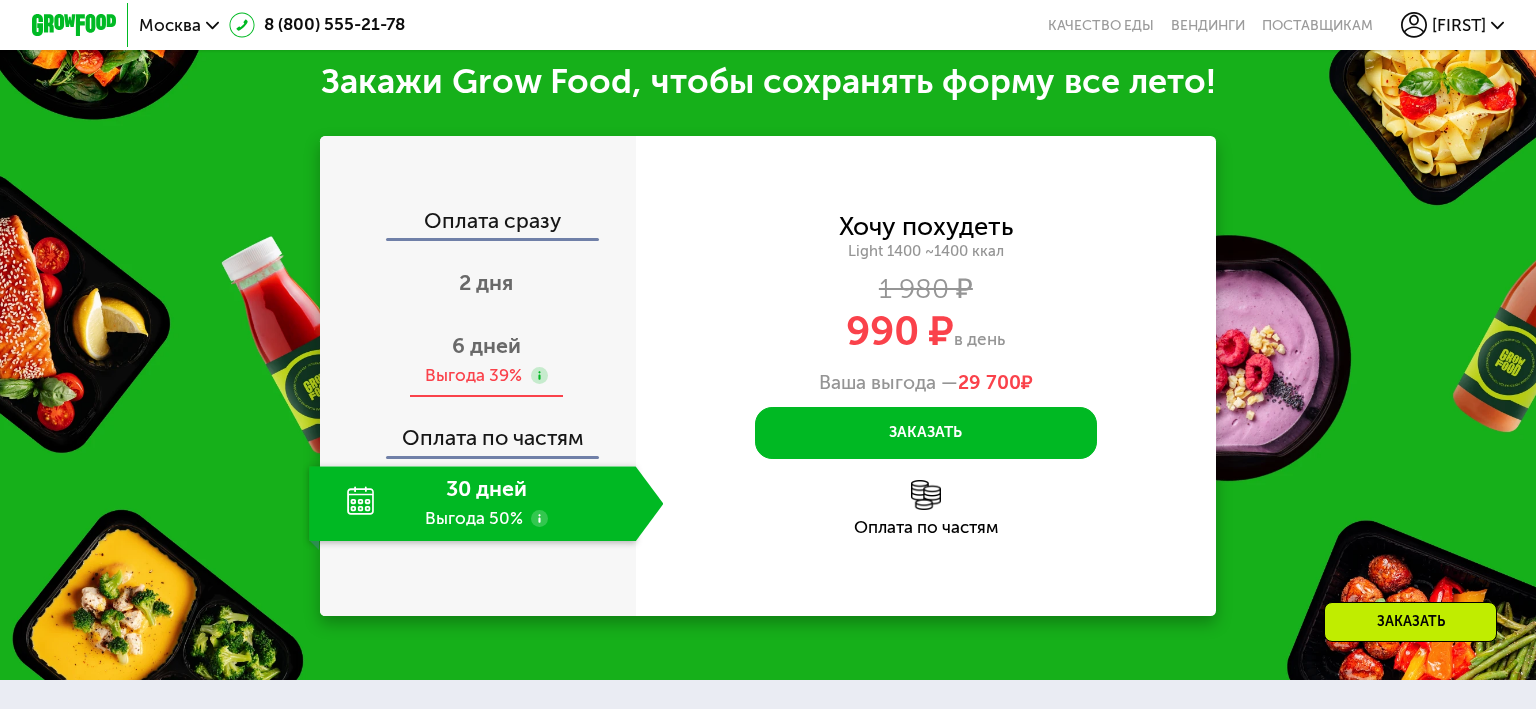 click on "6 дней" at bounding box center (486, 346) 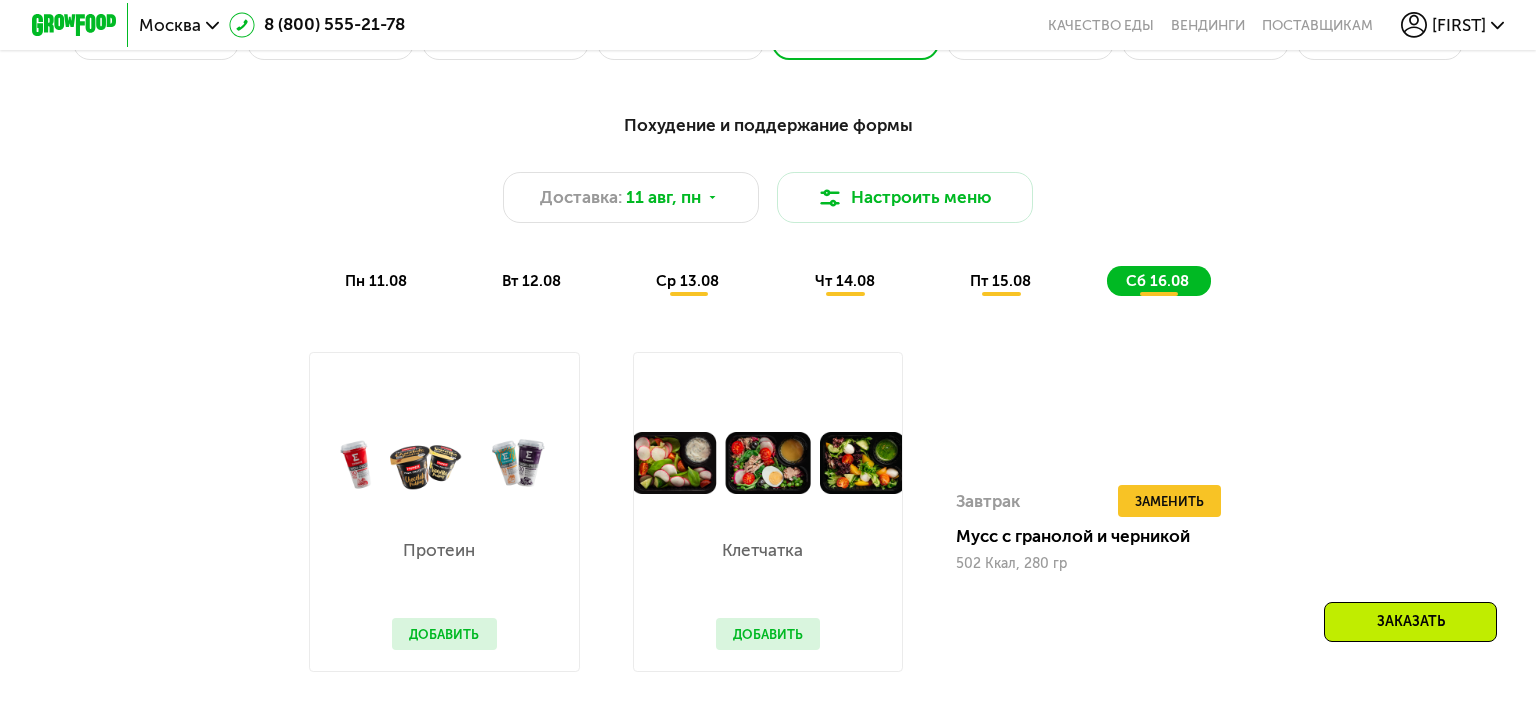 scroll, scrollTop: 1056, scrollLeft: 0, axis: vertical 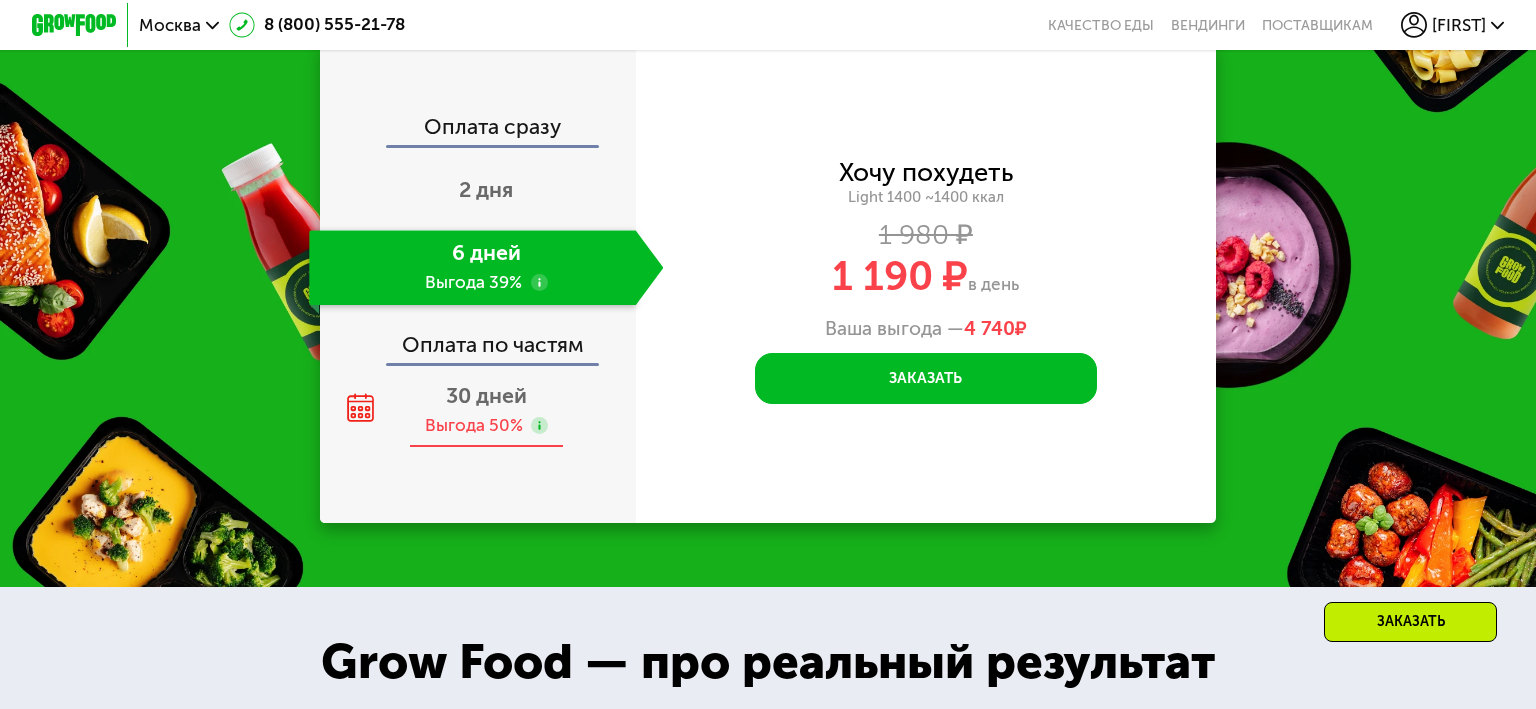 click on "Выгода 50%" at bounding box center [487, 426] 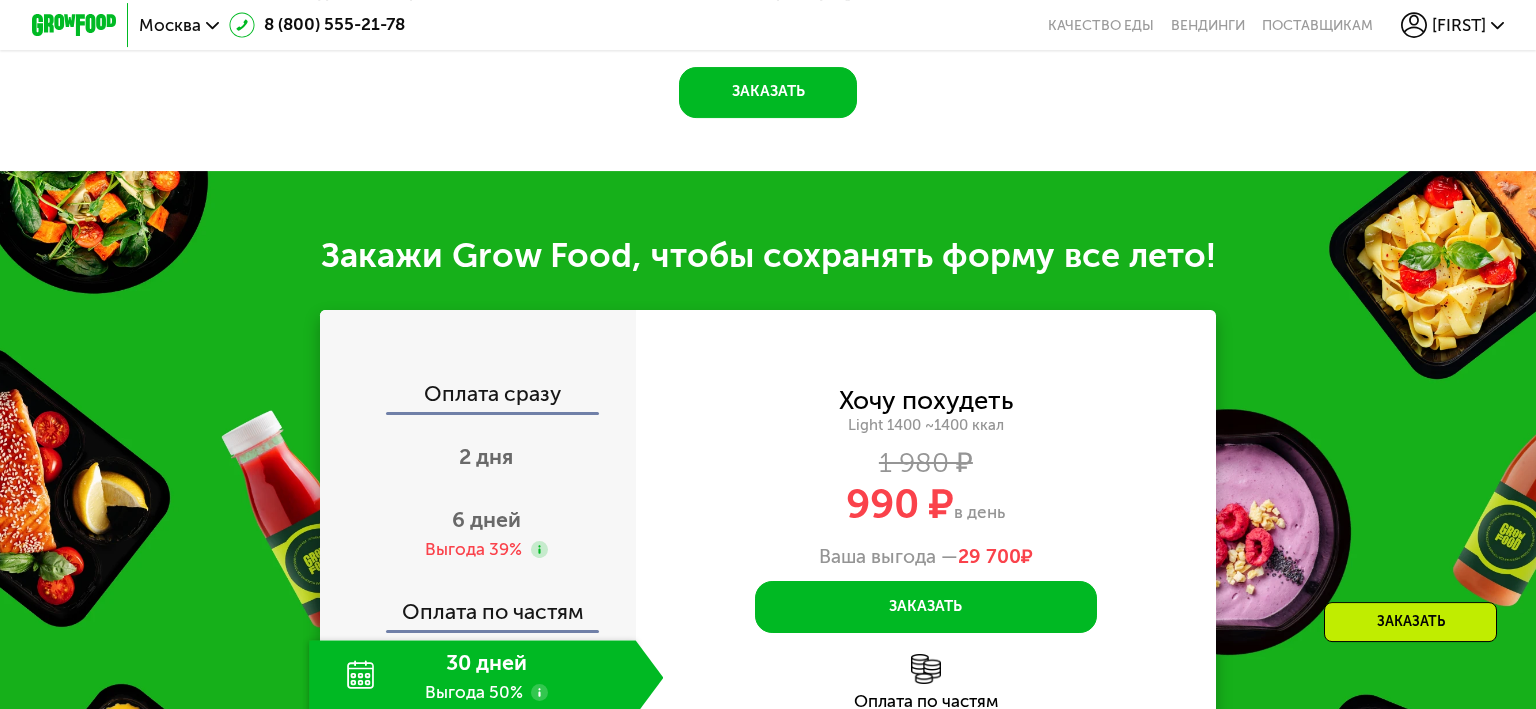 scroll, scrollTop: 2534, scrollLeft: 0, axis: vertical 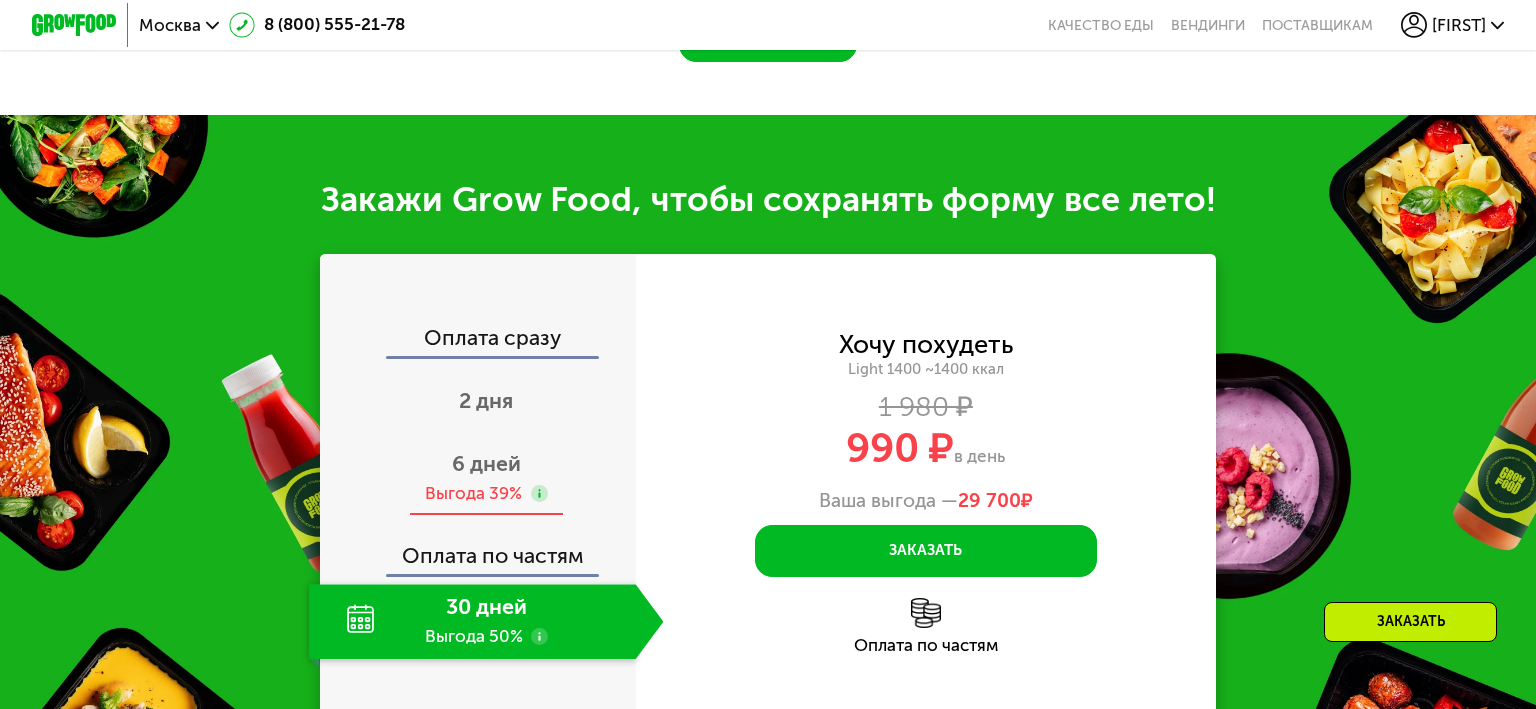 click on "6 дней" at bounding box center [486, 464] 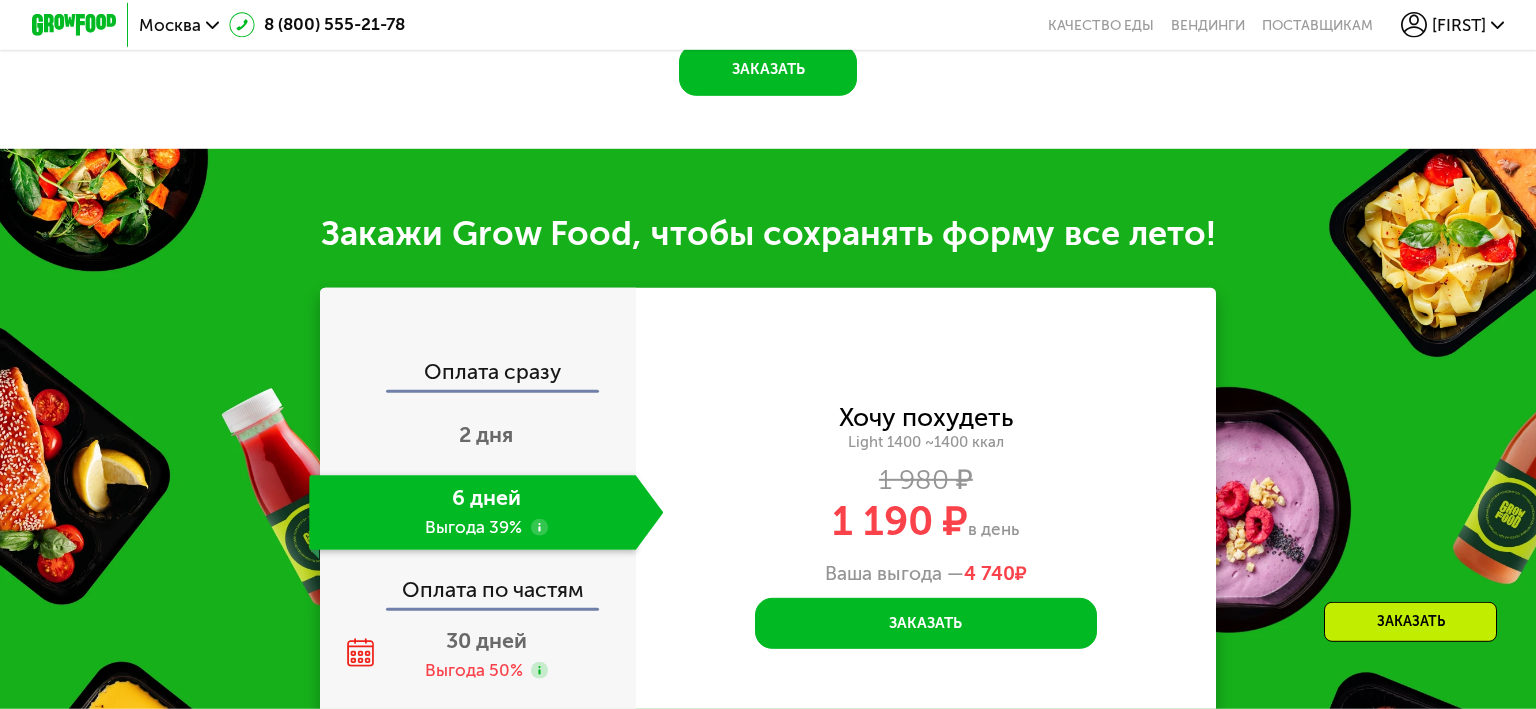 scroll, scrollTop: 2640, scrollLeft: 0, axis: vertical 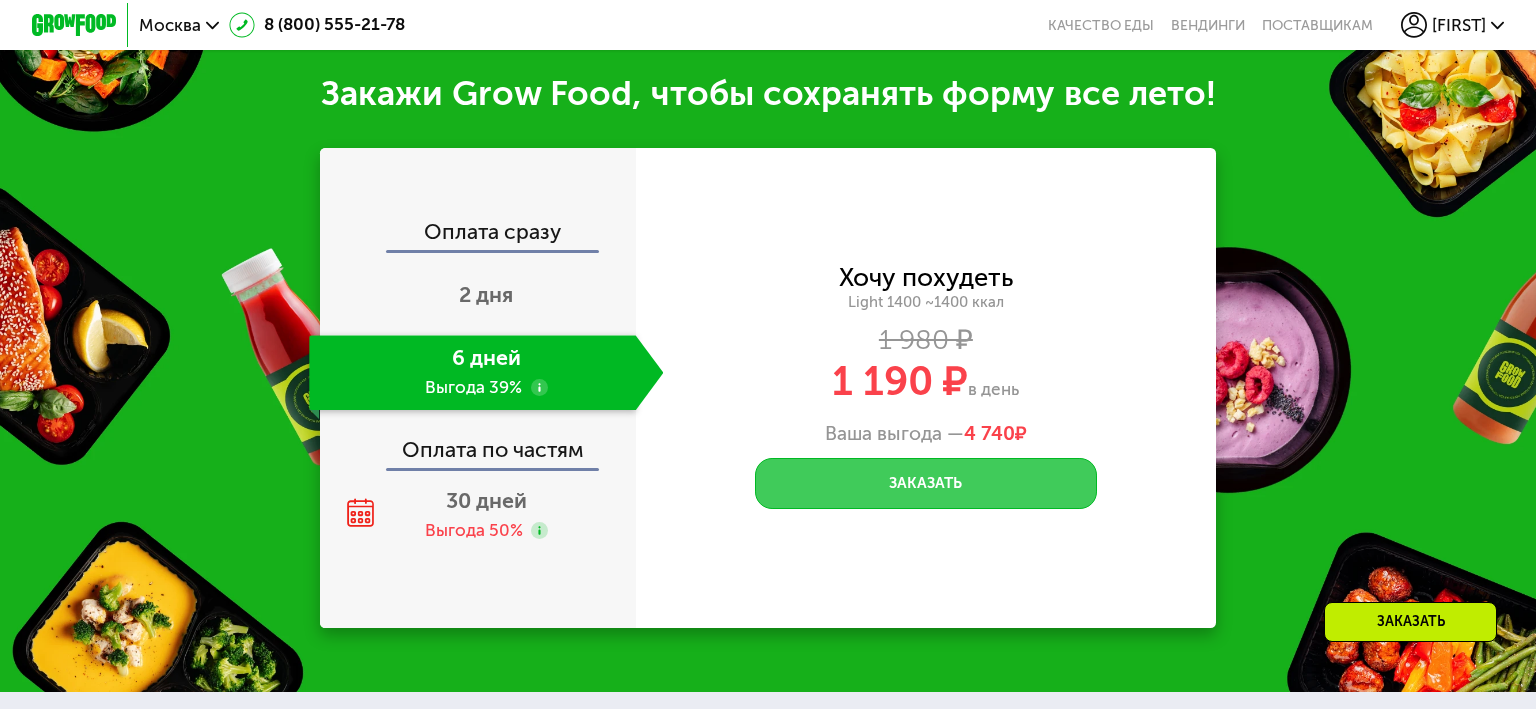 click on "Заказать" at bounding box center (925, 483) 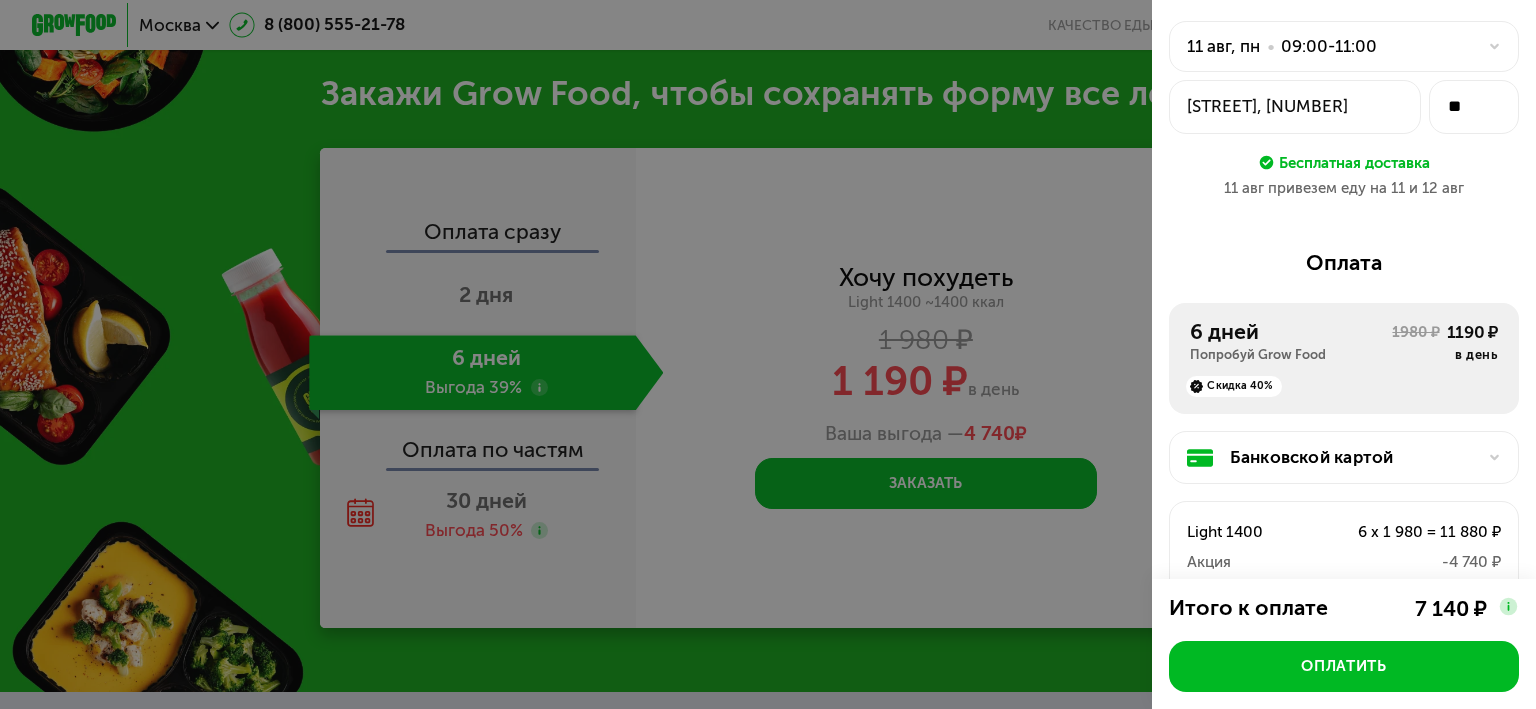 scroll, scrollTop: 124, scrollLeft: 0, axis: vertical 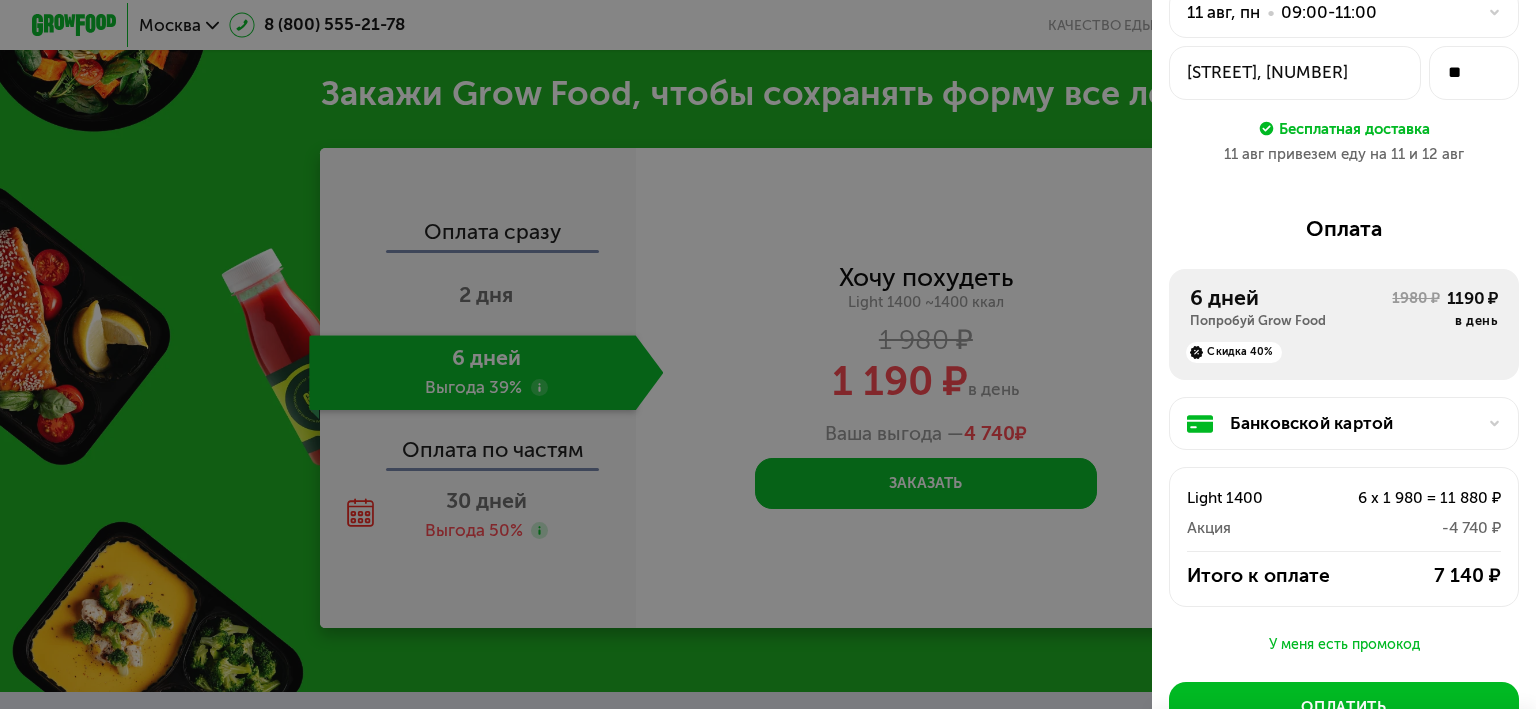 click on "Банковской картой" at bounding box center [1352, 424] 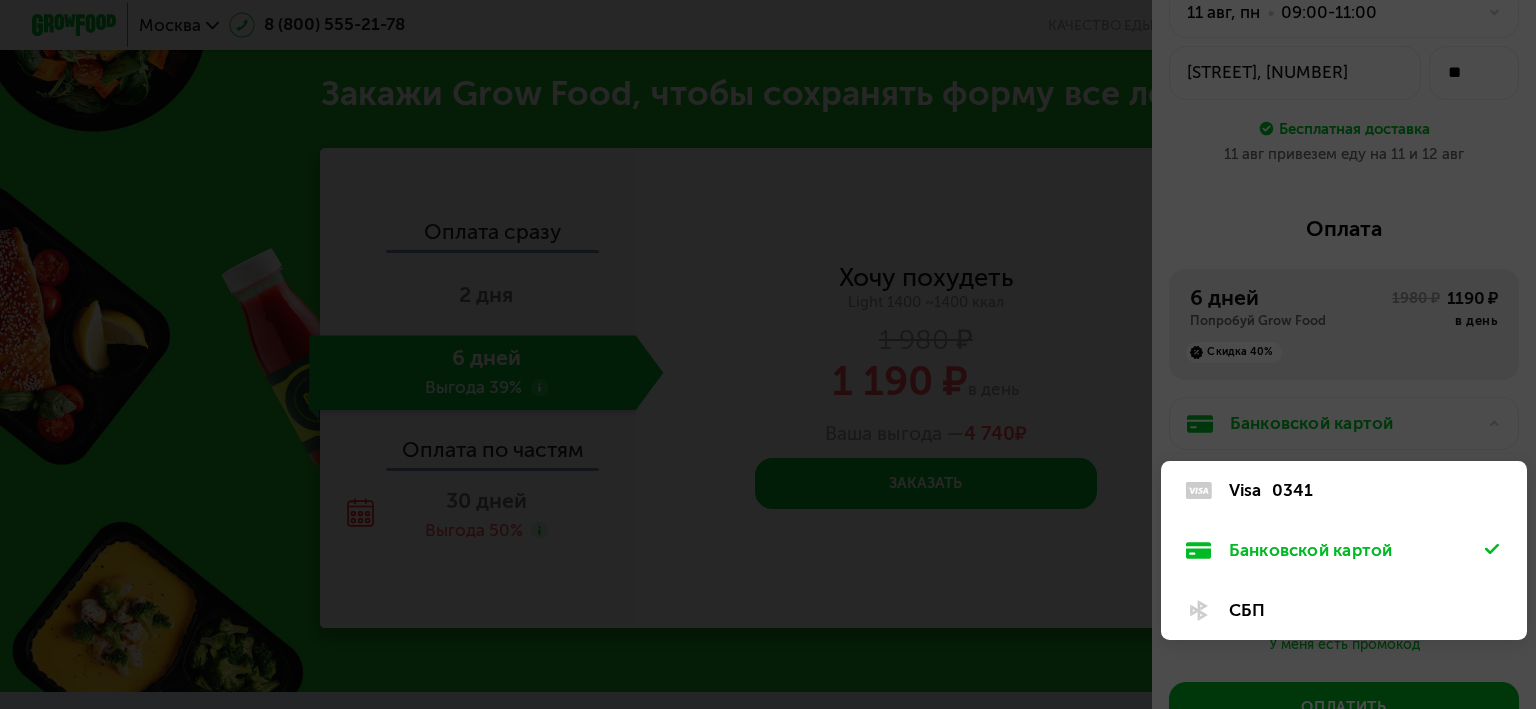 click at bounding box center (768, 354) 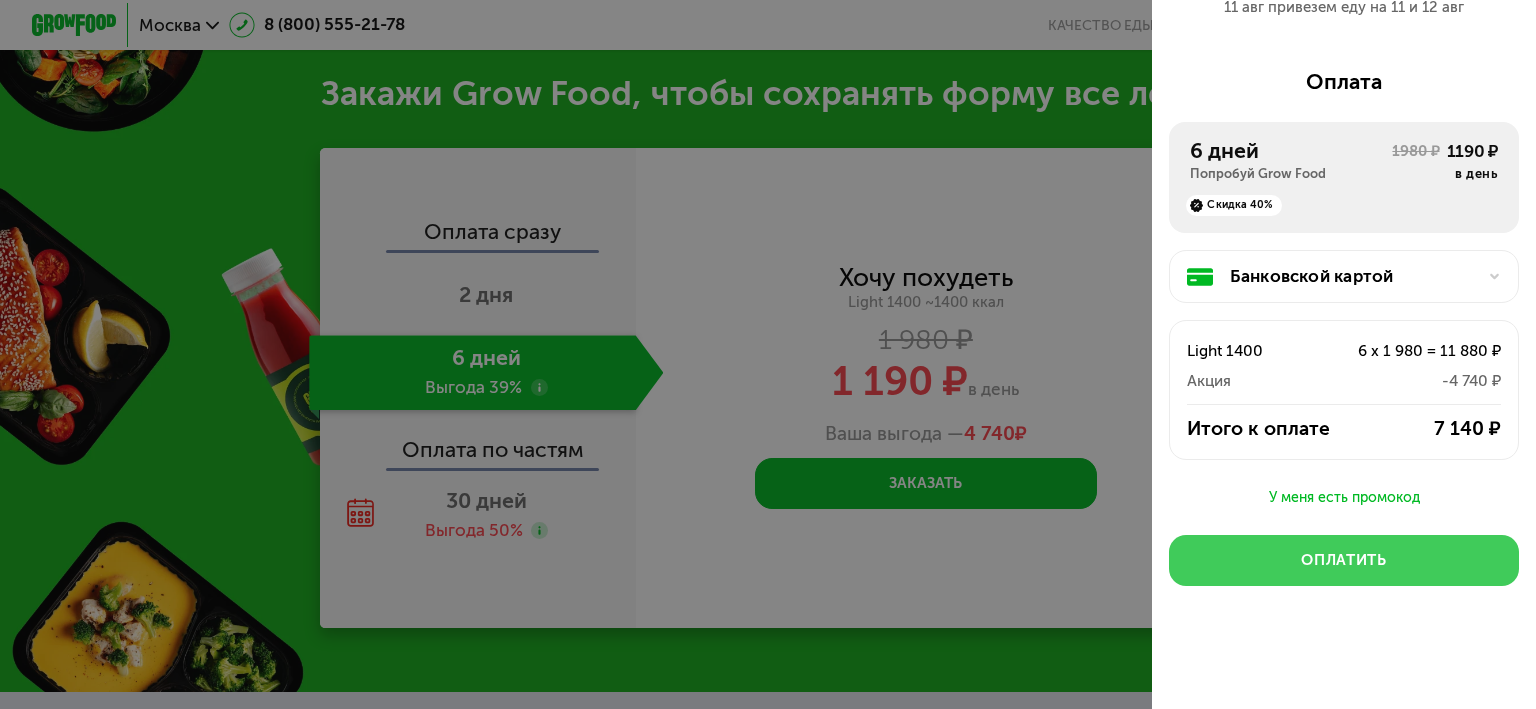 scroll, scrollTop: 0, scrollLeft: 0, axis: both 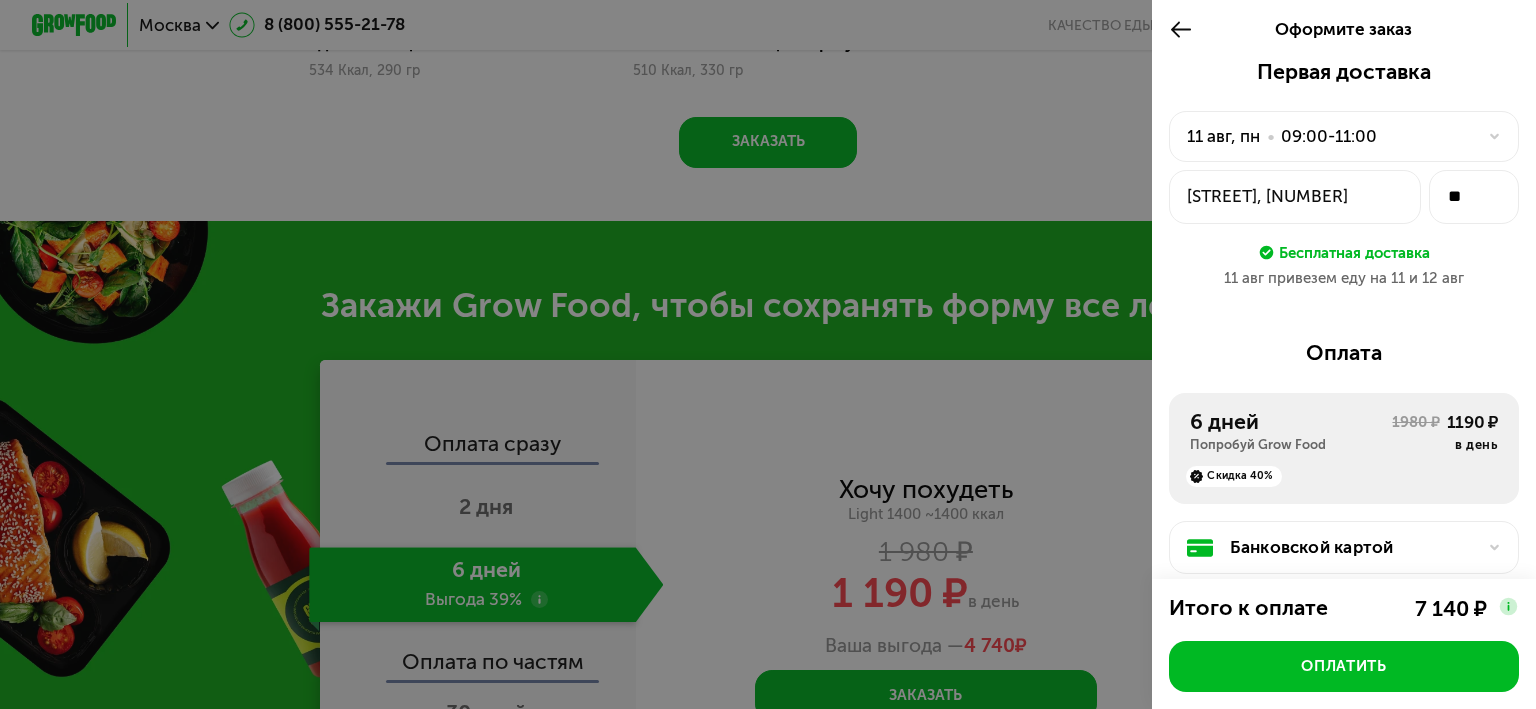 click on "ул Кастанаевская, 36к2" 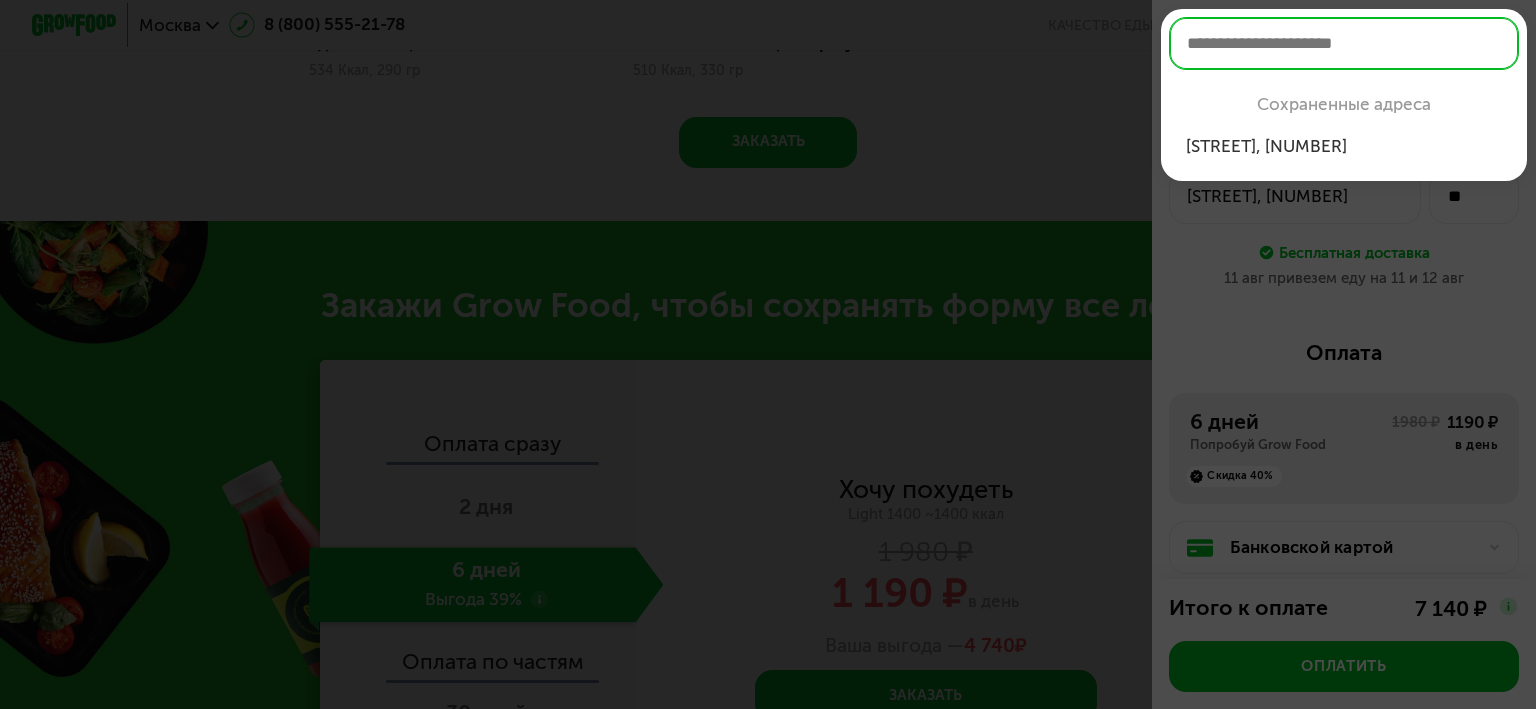 click at bounding box center (768, 354) 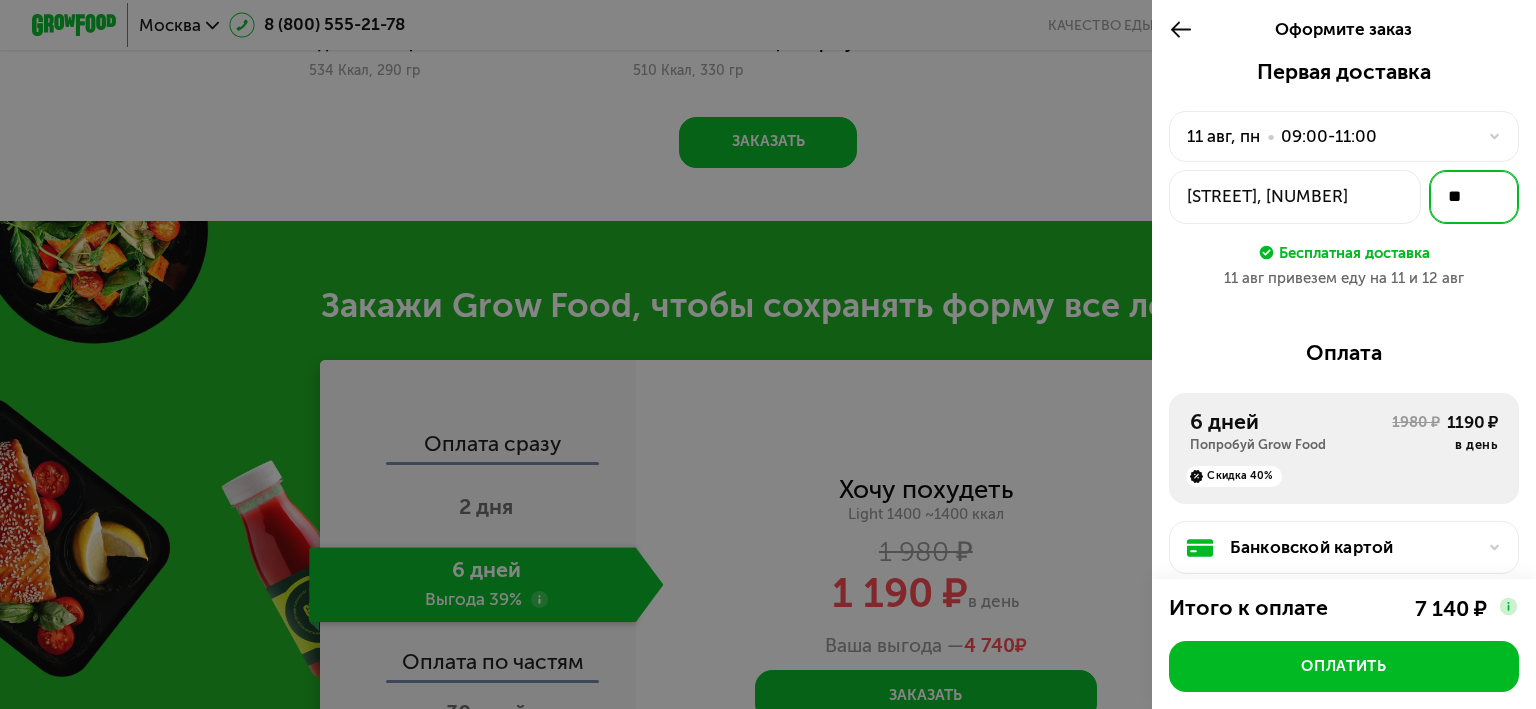 click on "**" at bounding box center [1474, 196] 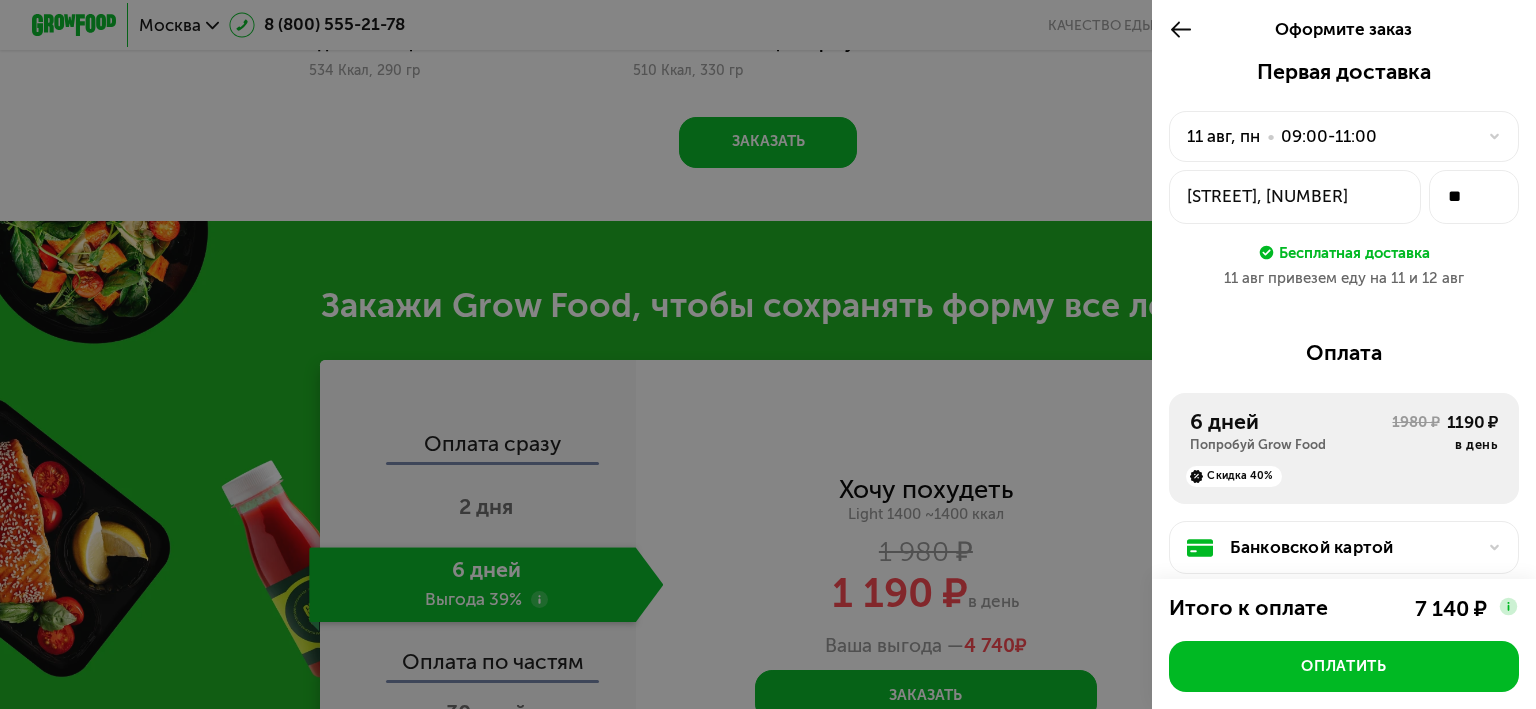 click on "Бесплатная доставка" at bounding box center (1344, 252) 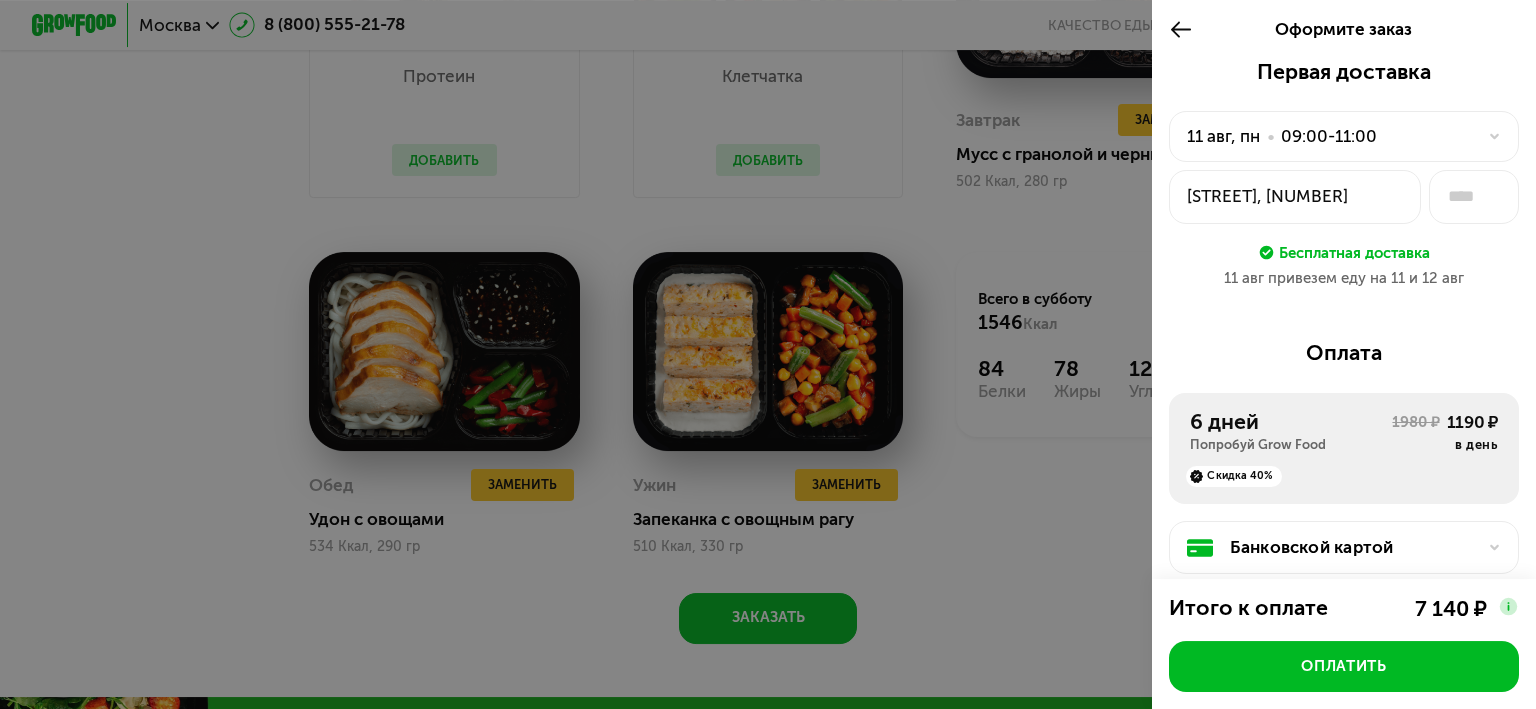 scroll, scrollTop: 1900, scrollLeft: 0, axis: vertical 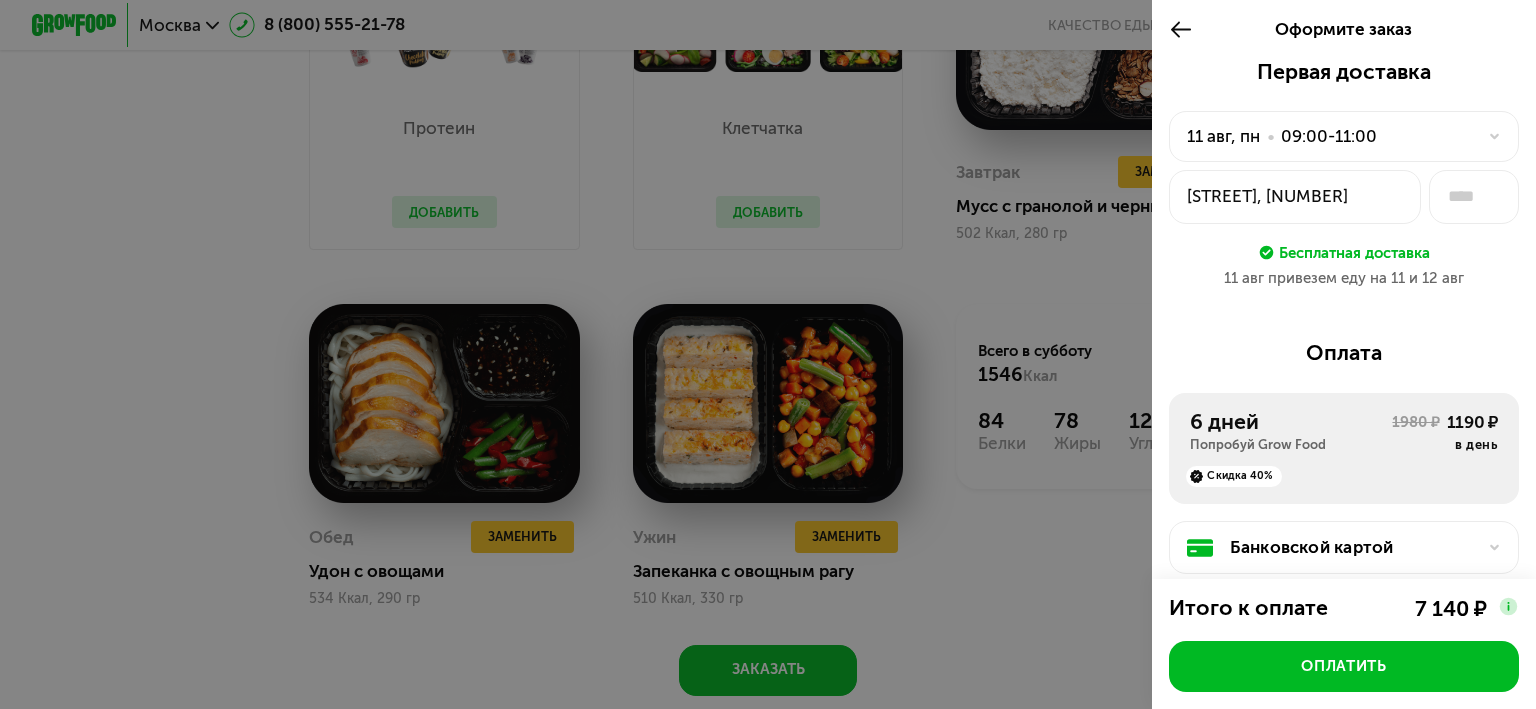 click at bounding box center (768, 354) 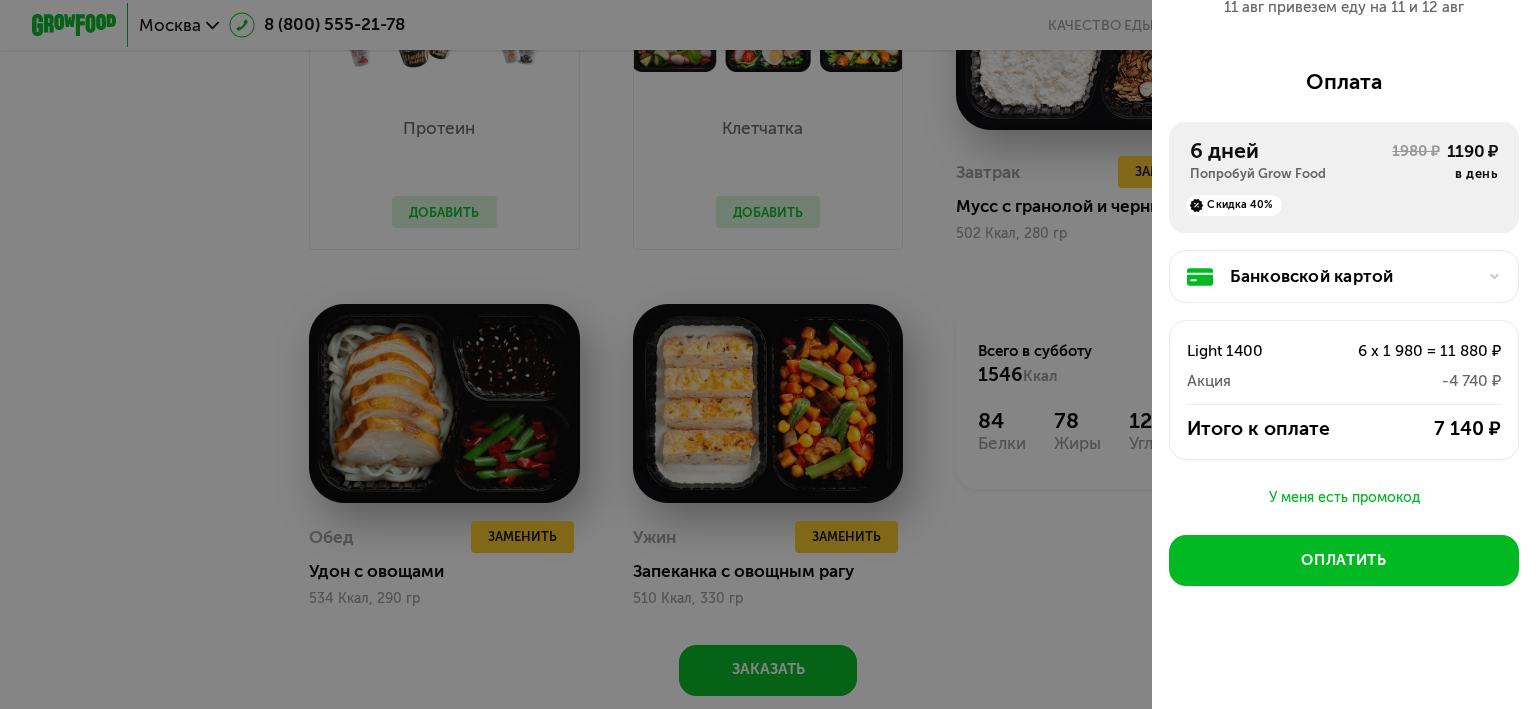 click at bounding box center (768, 354) 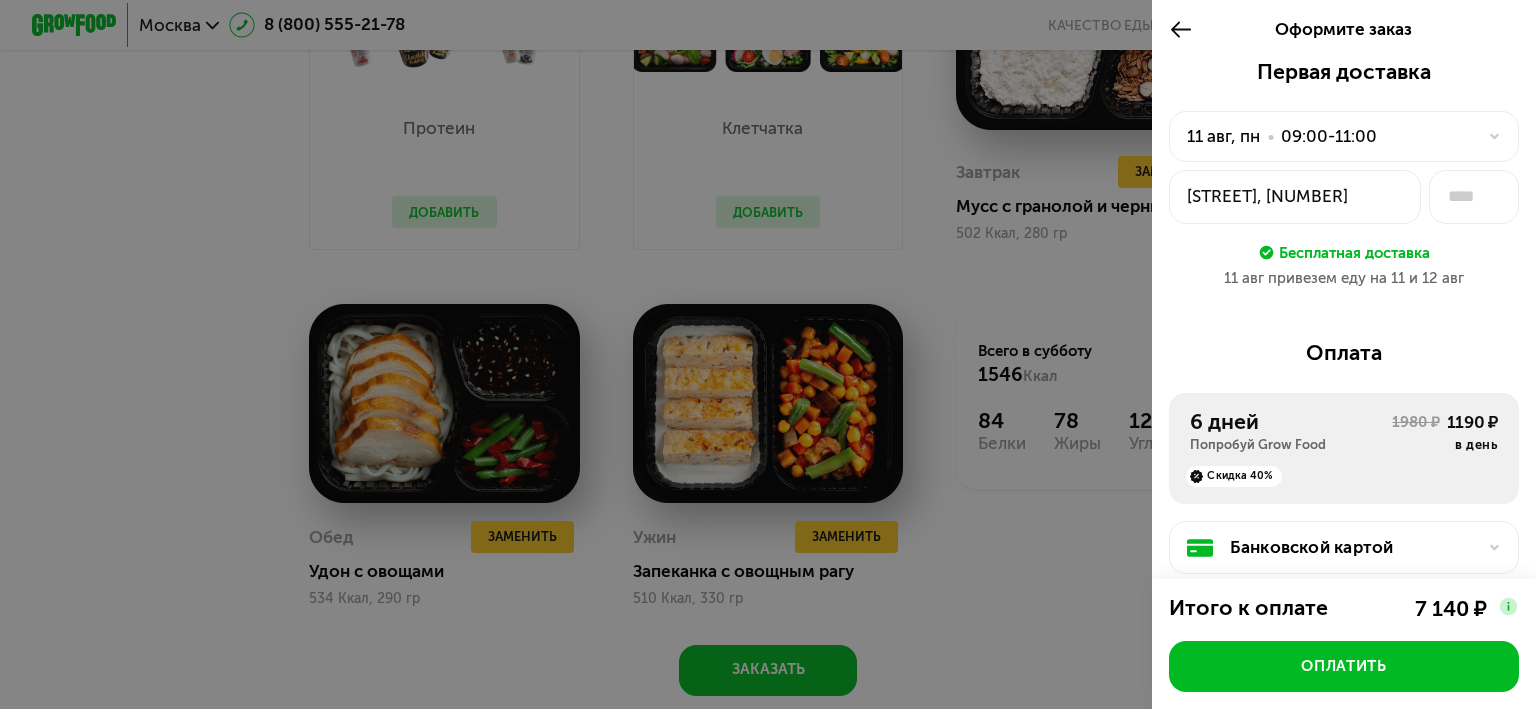 click 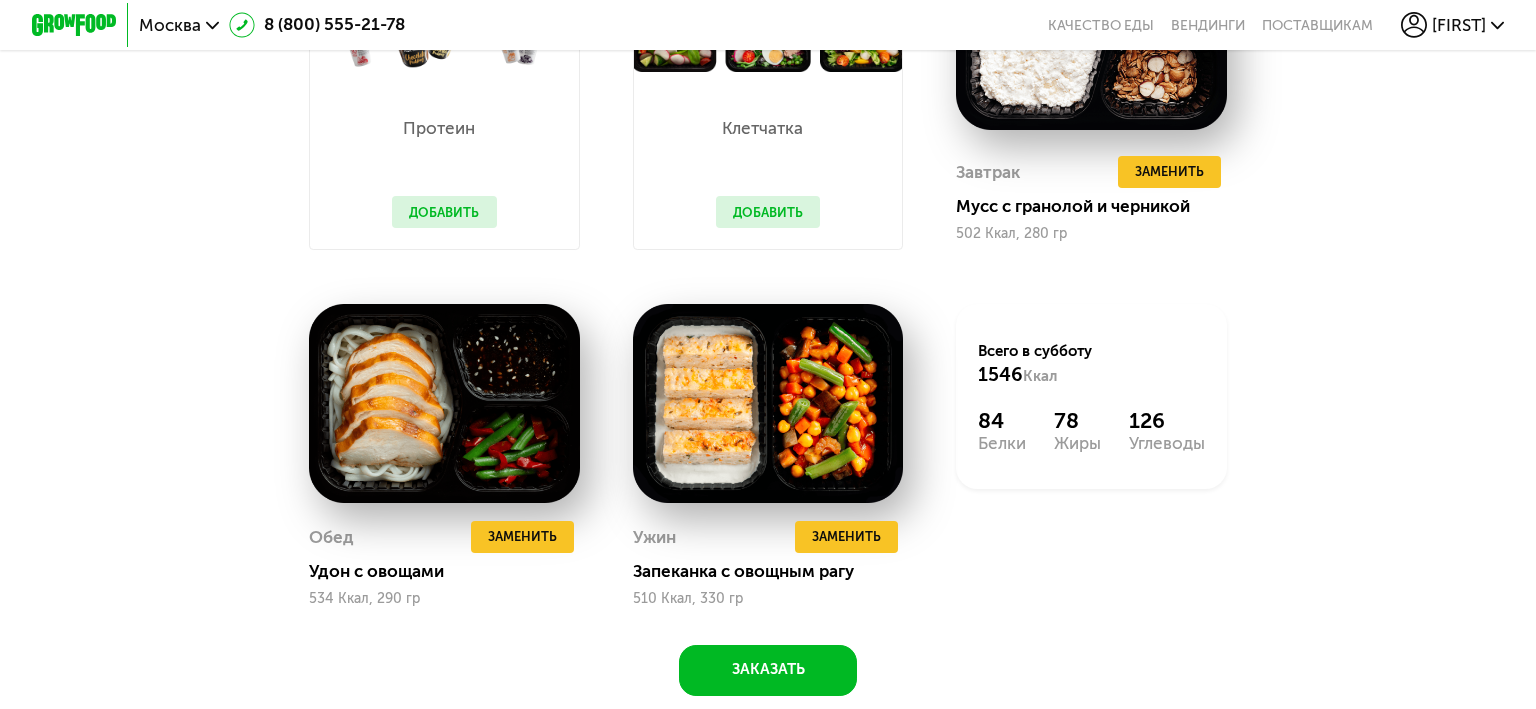 click on "[FIRST]" at bounding box center [1459, 25] 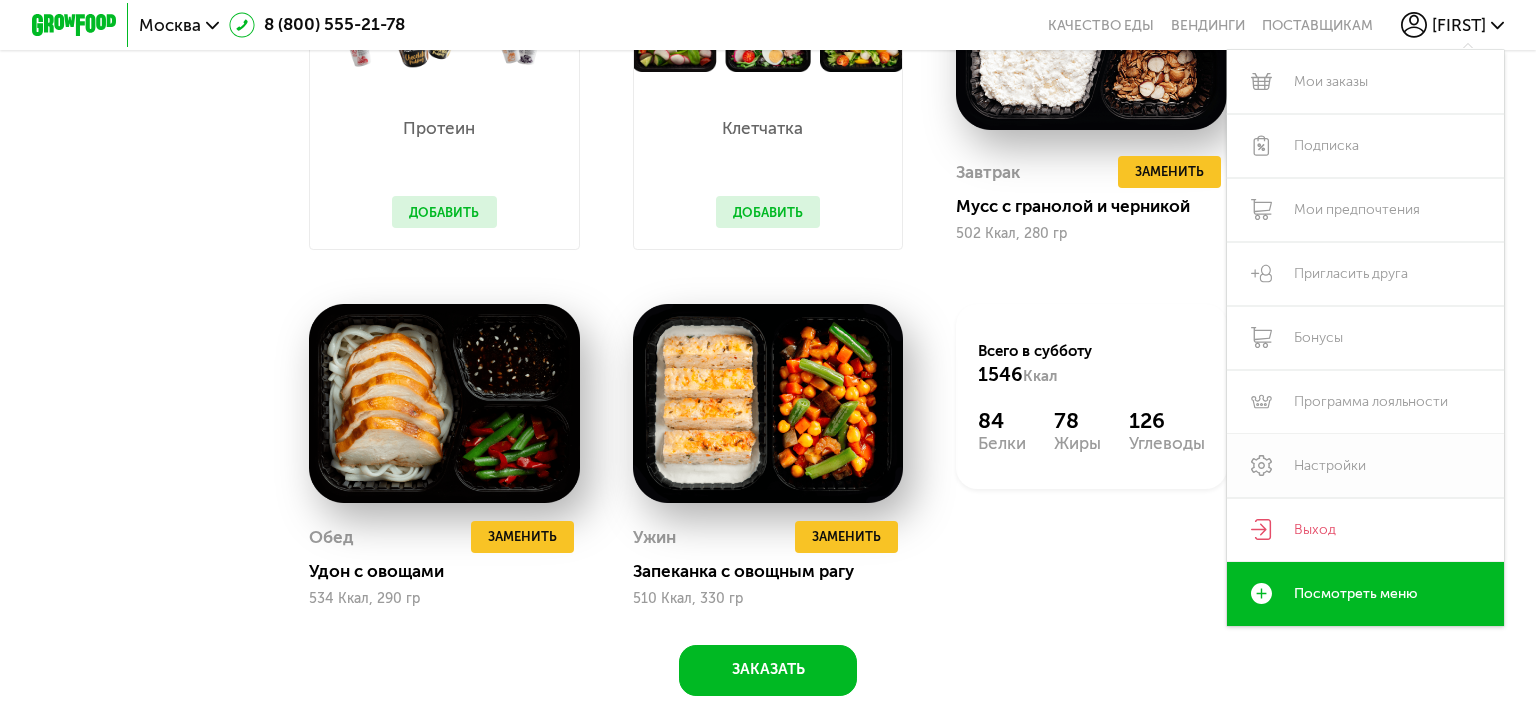 click on "Настройки" at bounding box center [1365, 466] 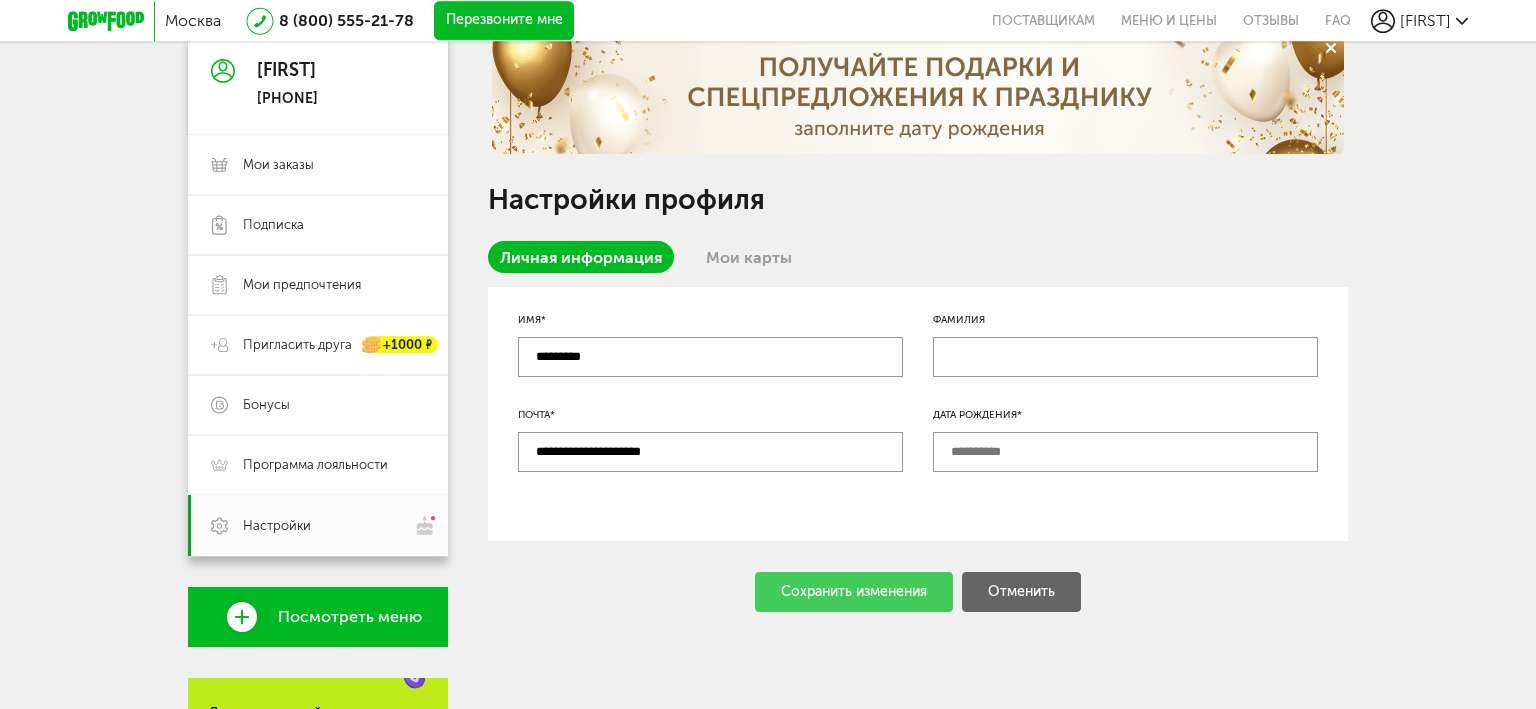 scroll, scrollTop: 211, scrollLeft: 0, axis: vertical 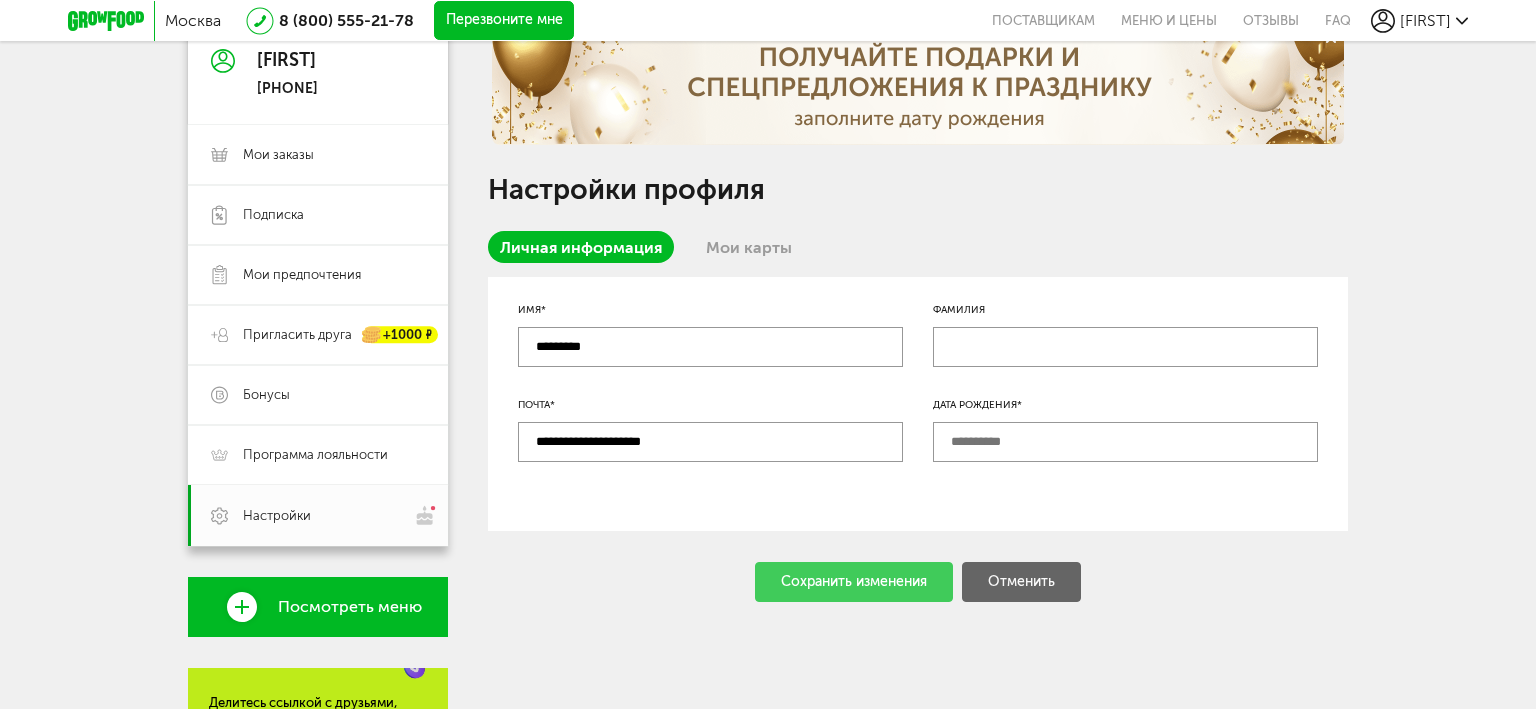 click on "Мои карты" at bounding box center (749, 247) 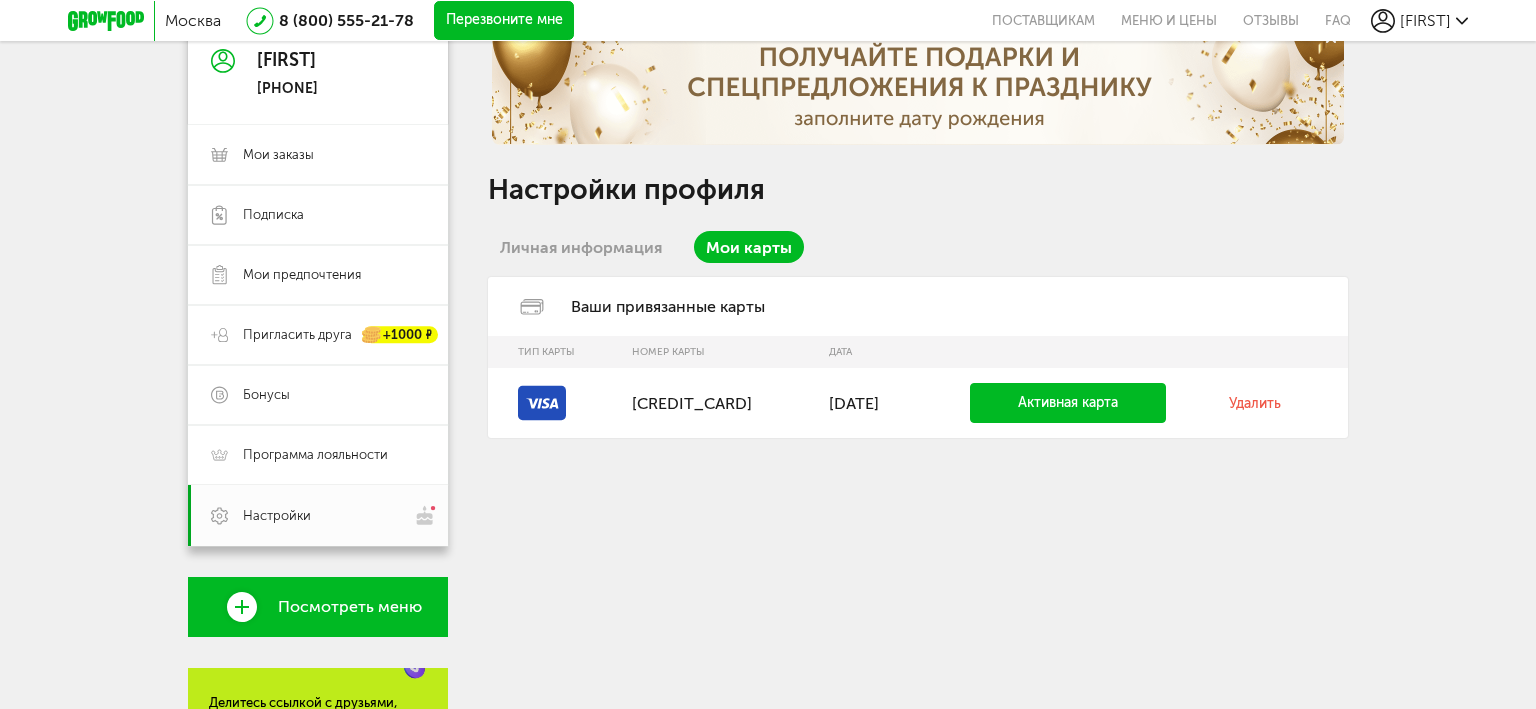 click on "Удалить" at bounding box center [1255, 403] 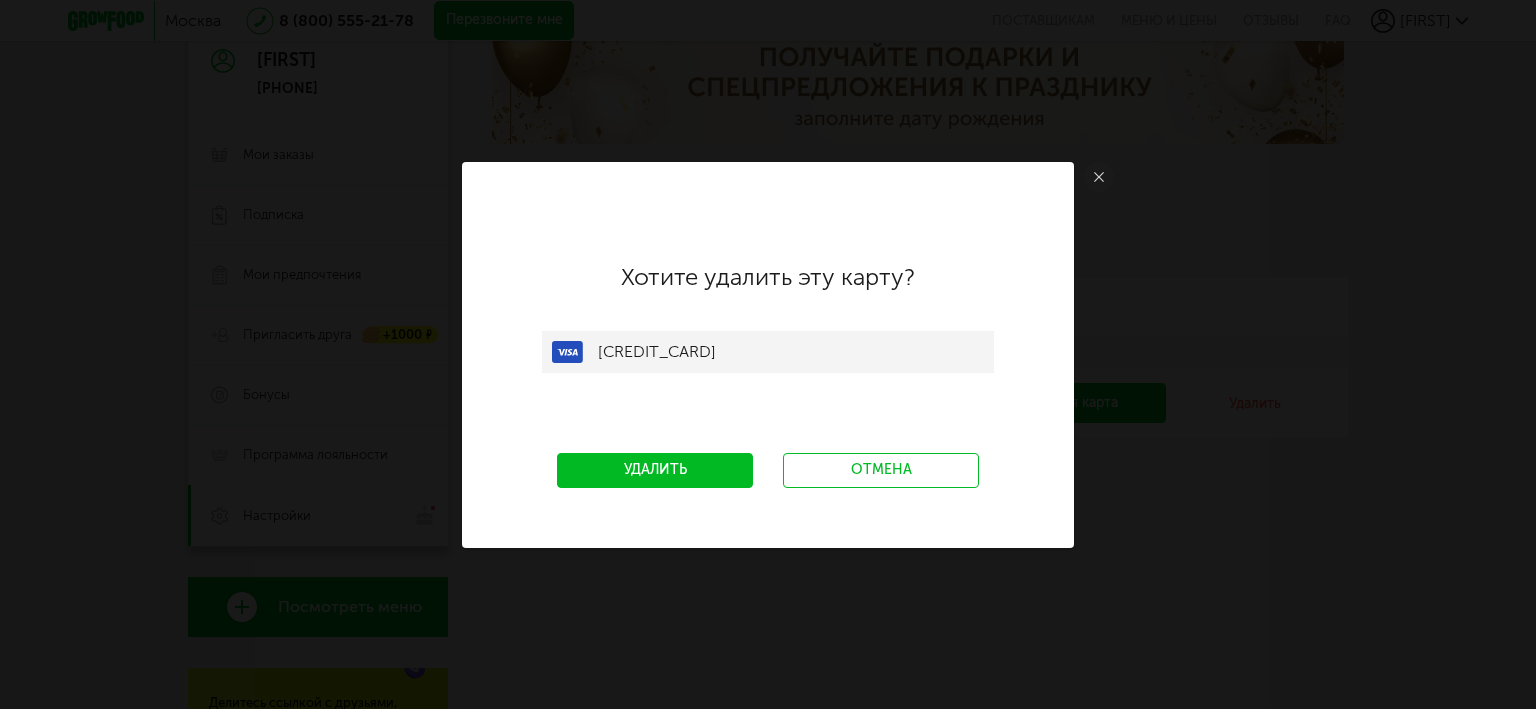 scroll, scrollTop: 0, scrollLeft: 0, axis: both 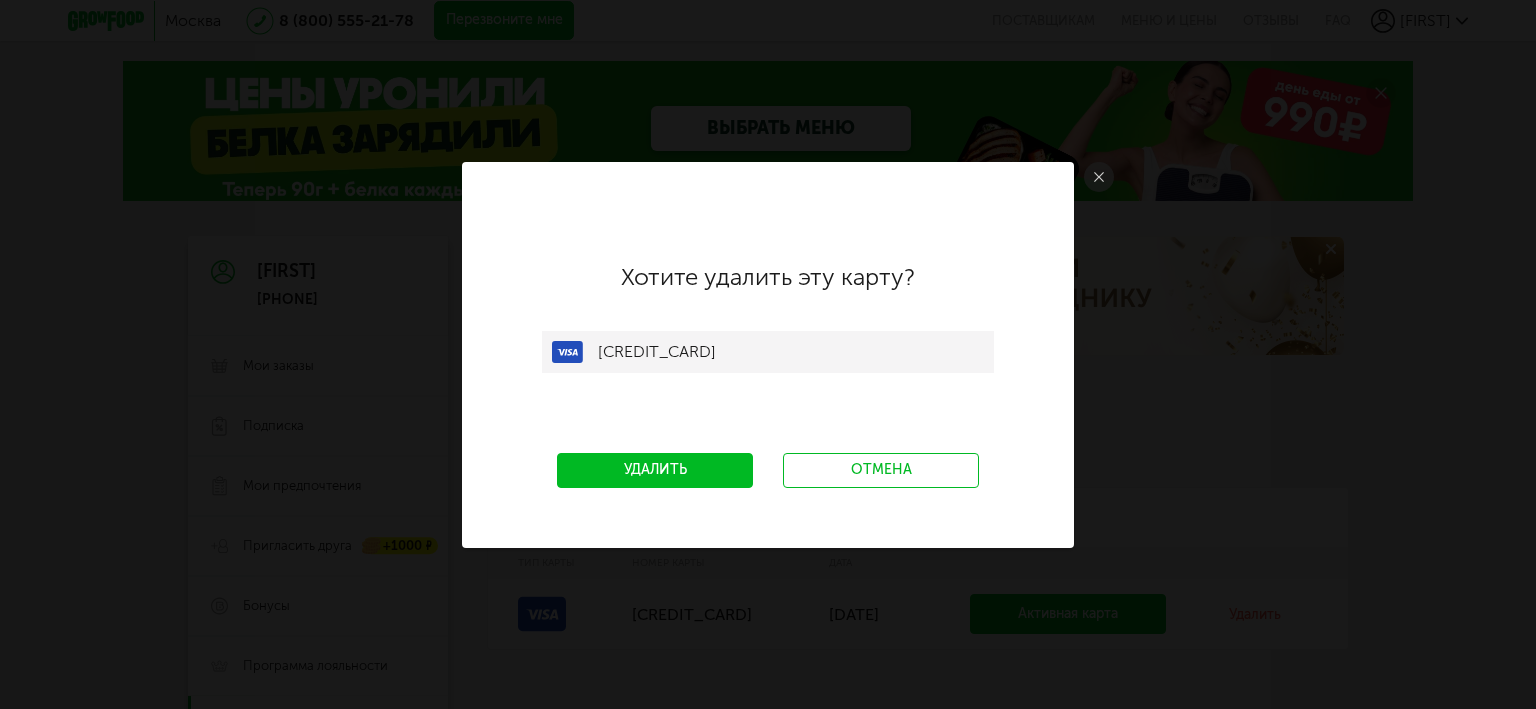 click on "Удалить" at bounding box center (655, 470) 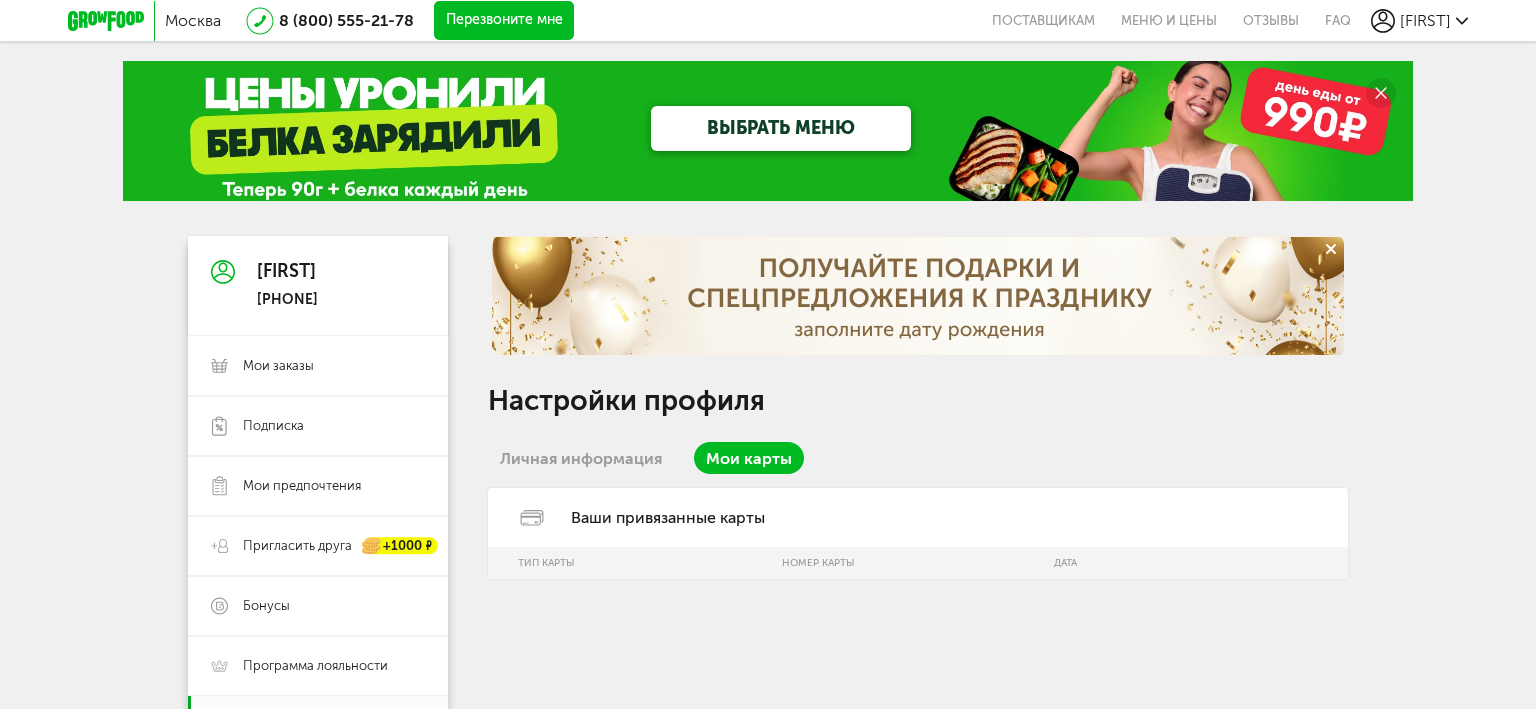 click on "Личная информация" at bounding box center (581, 458) 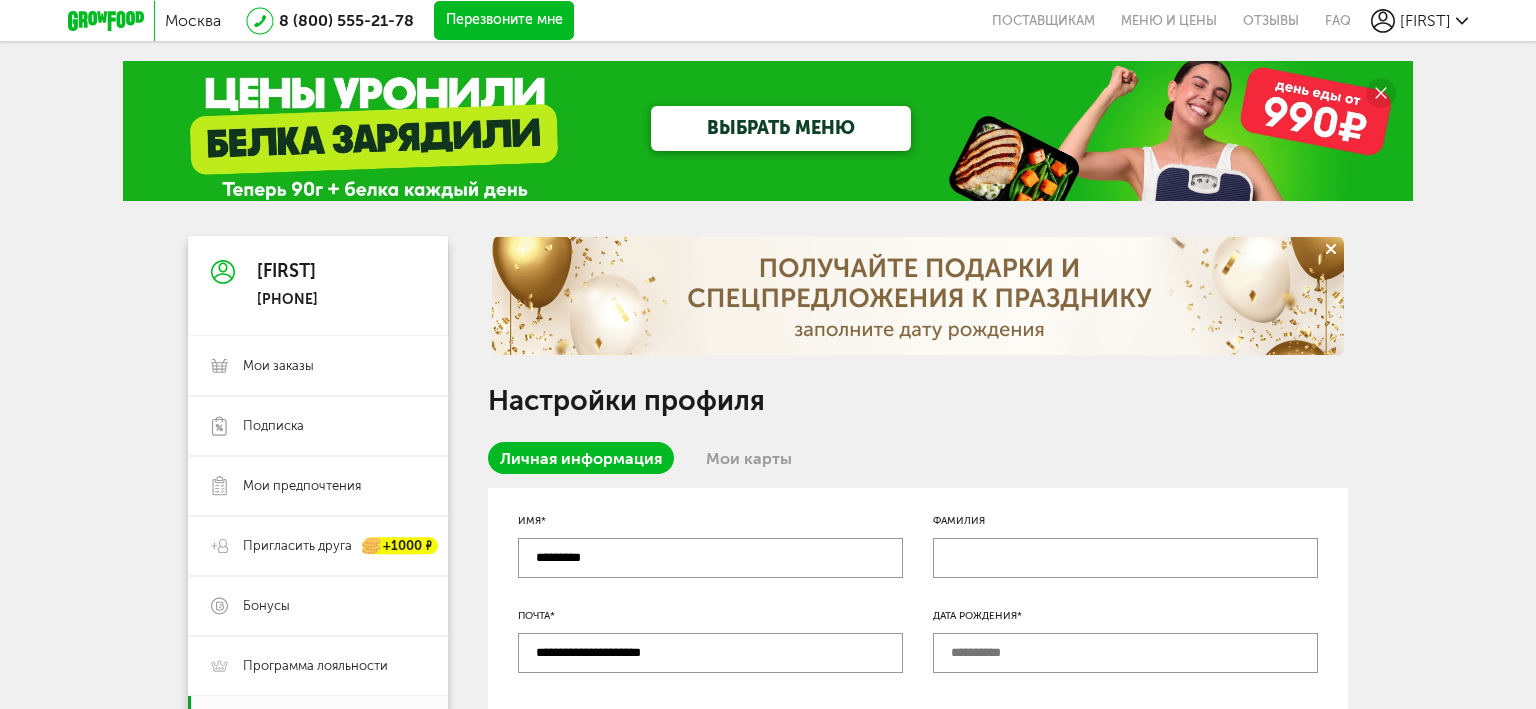 scroll, scrollTop: 316, scrollLeft: 0, axis: vertical 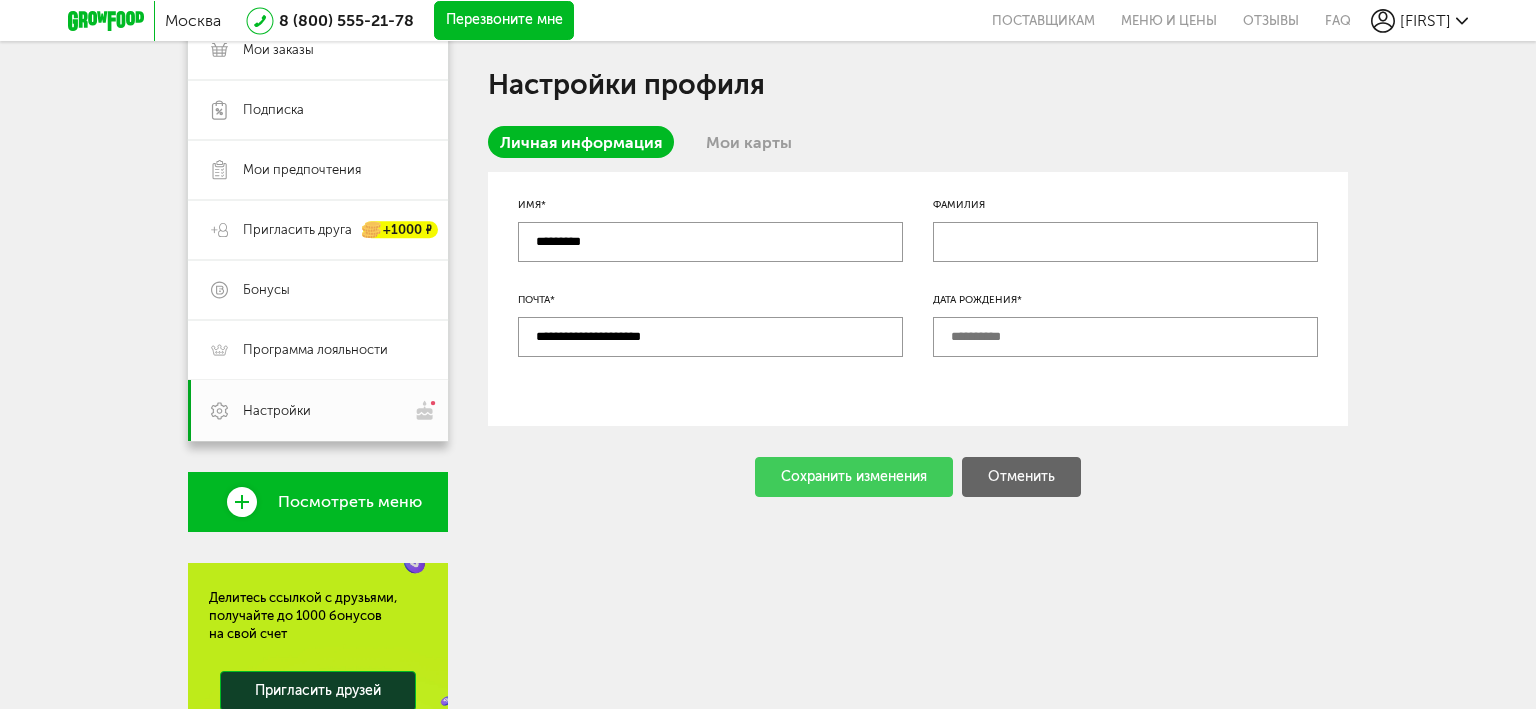 click on "Сохранить изменения
Отменить" at bounding box center [918, 477] 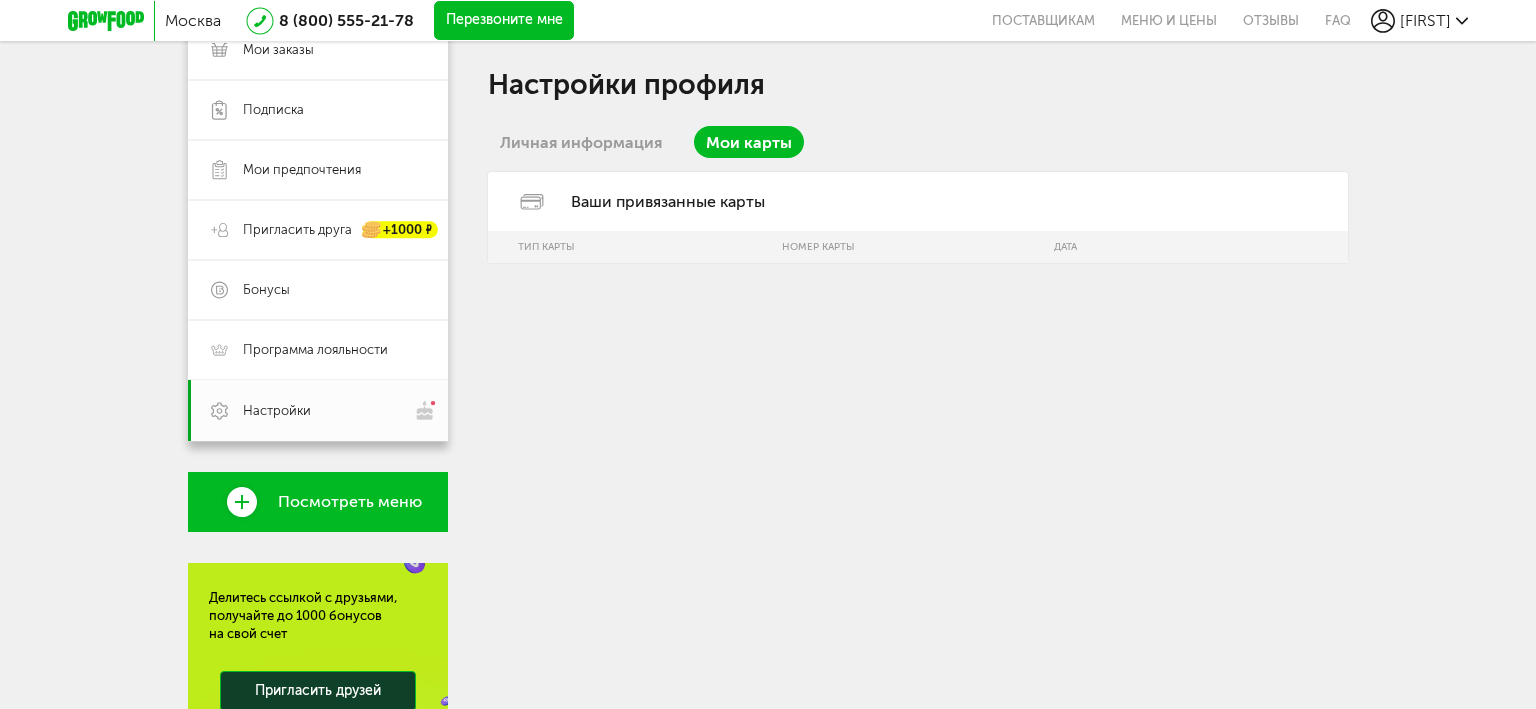 click on "Личная информация" at bounding box center [581, 142] 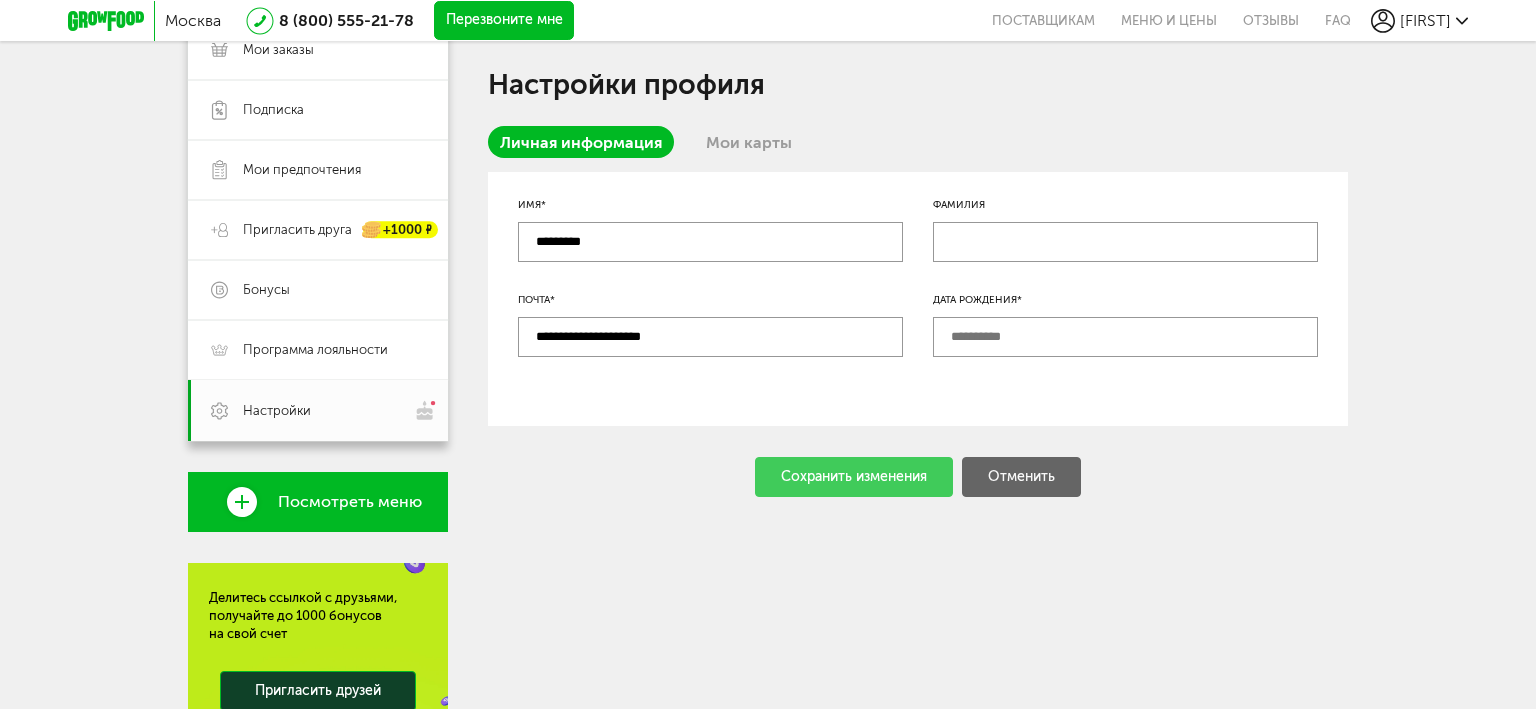 click on "Сохранить изменения
Отменить" at bounding box center [918, 477] 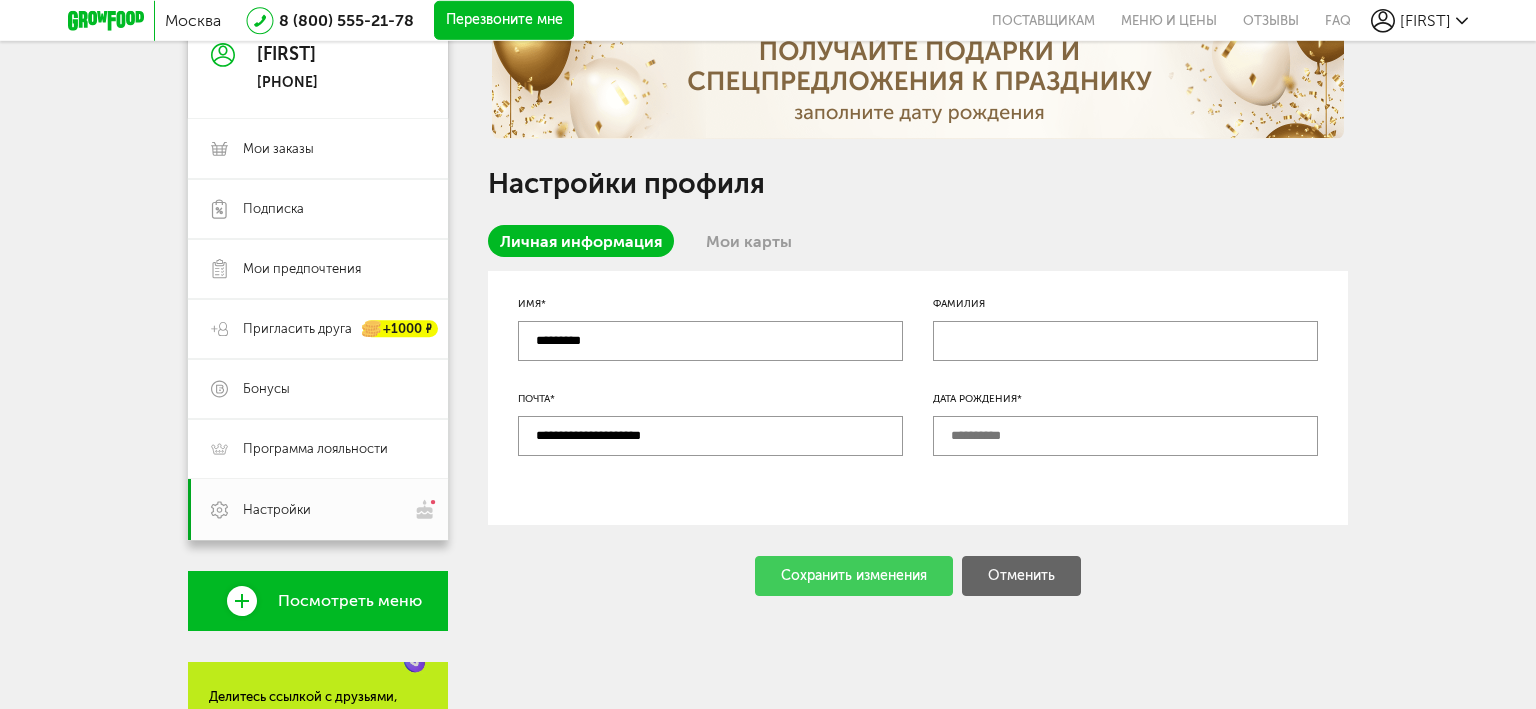 scroll, scrollTop: 105, scrollLeft: 0, axis: vertical 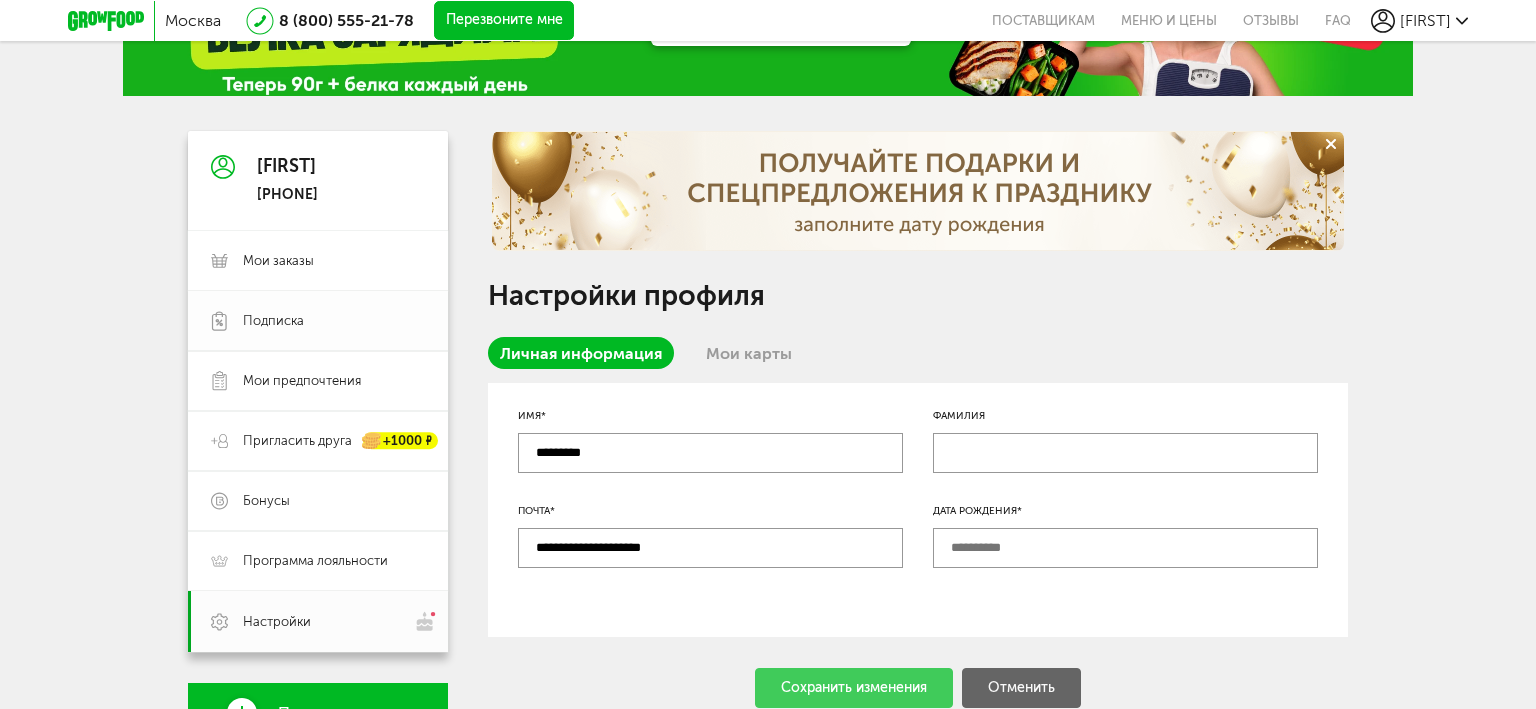 click on "Подписка" at bounding box center [273, 321] 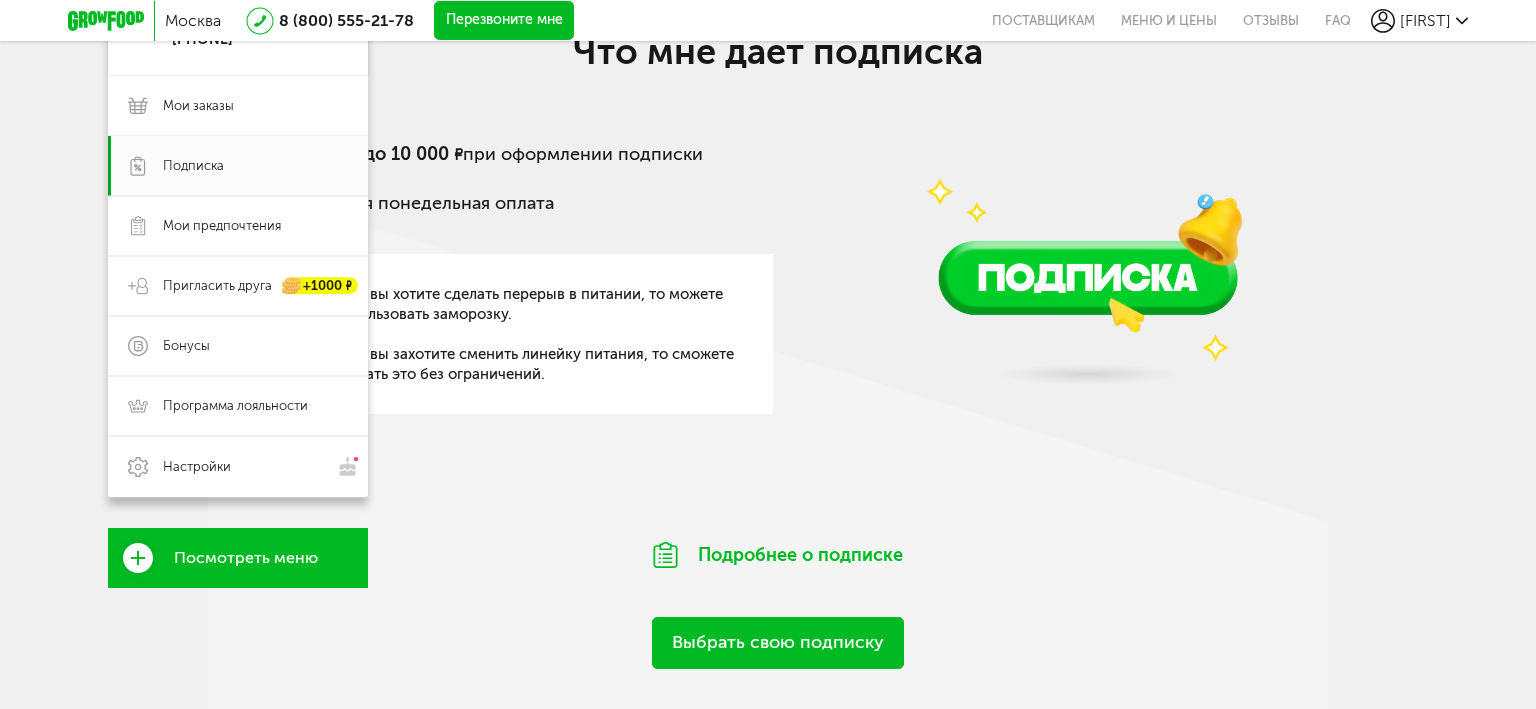 scroll, scrollTop: 210, scrollLeft: 0, axis: vertical 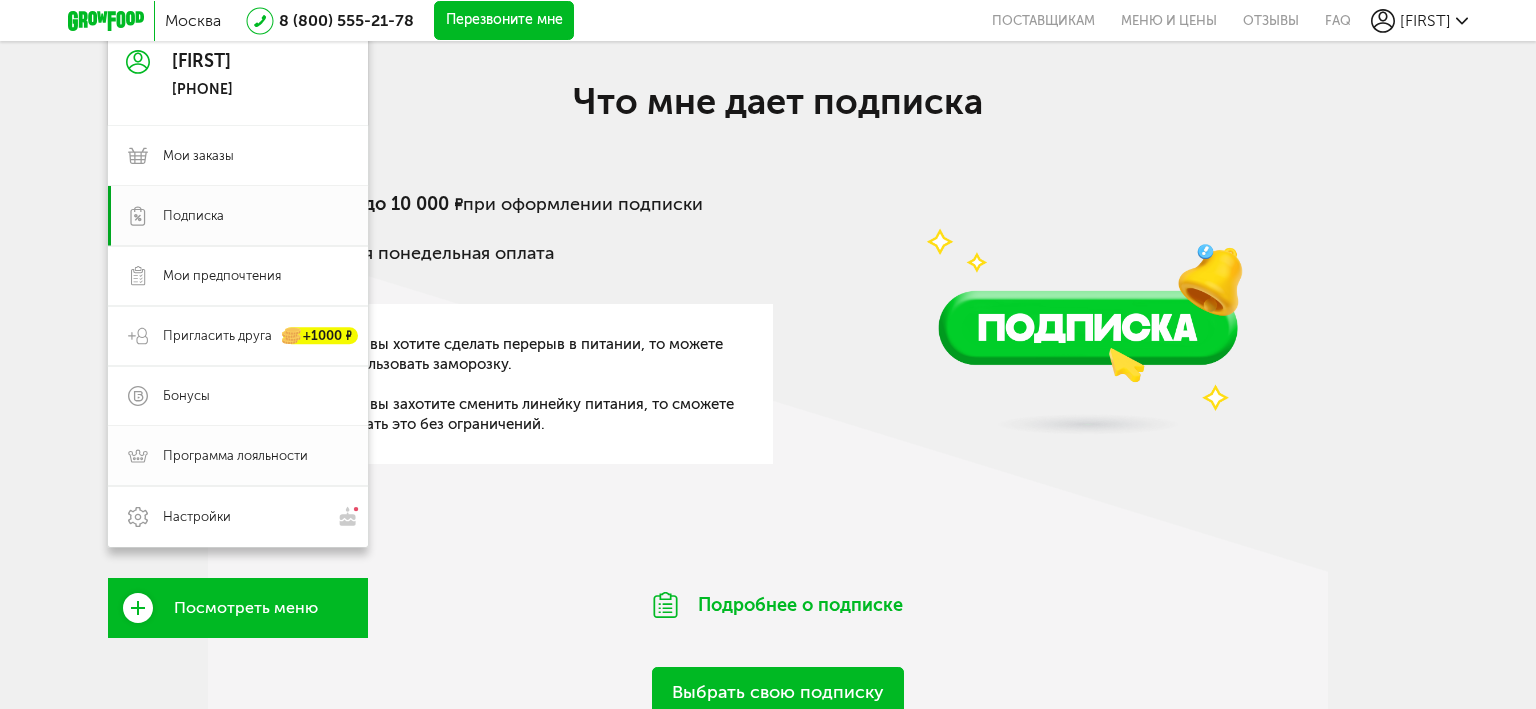 click on "Программа лояльности" at bounding box center [235, 456] 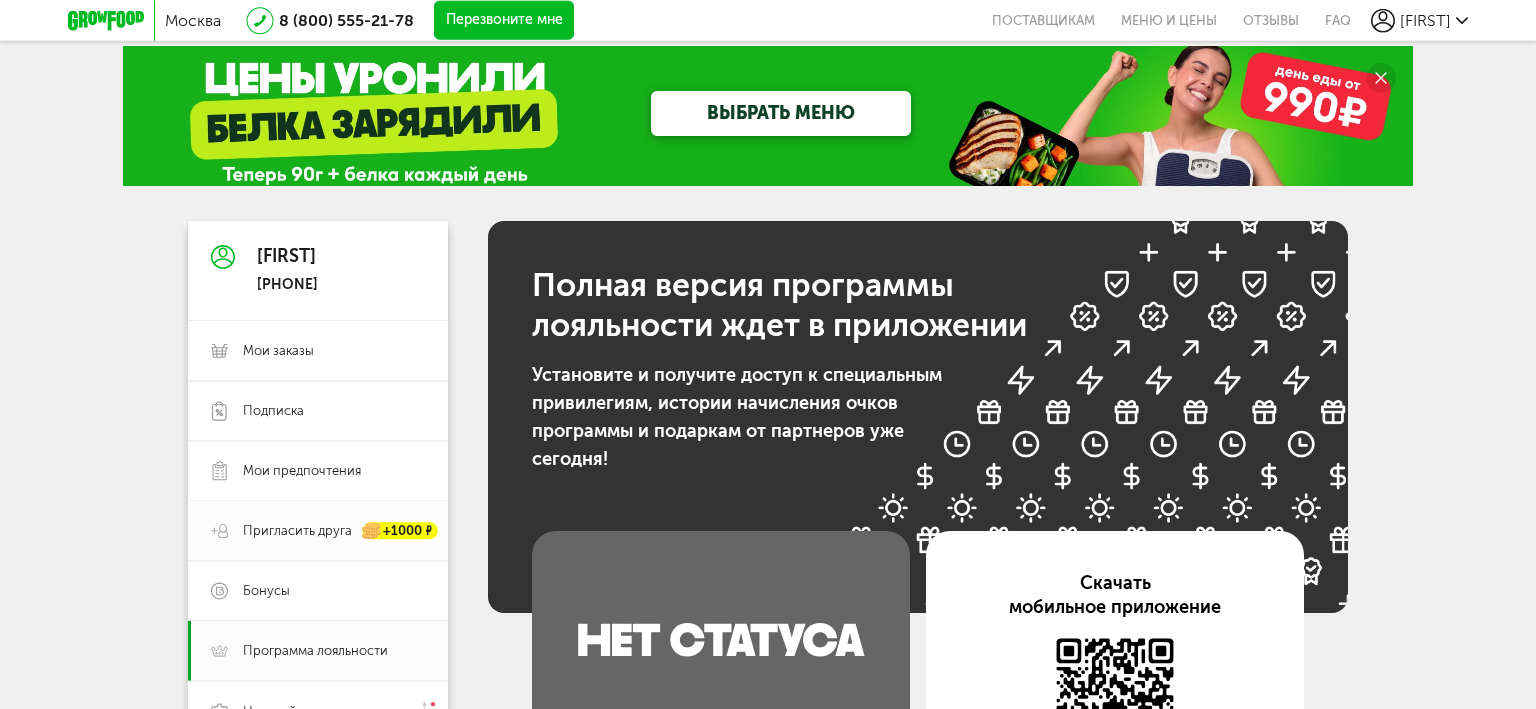 scroll, scrollTop: 0, scrollLeft: 0, axis: both 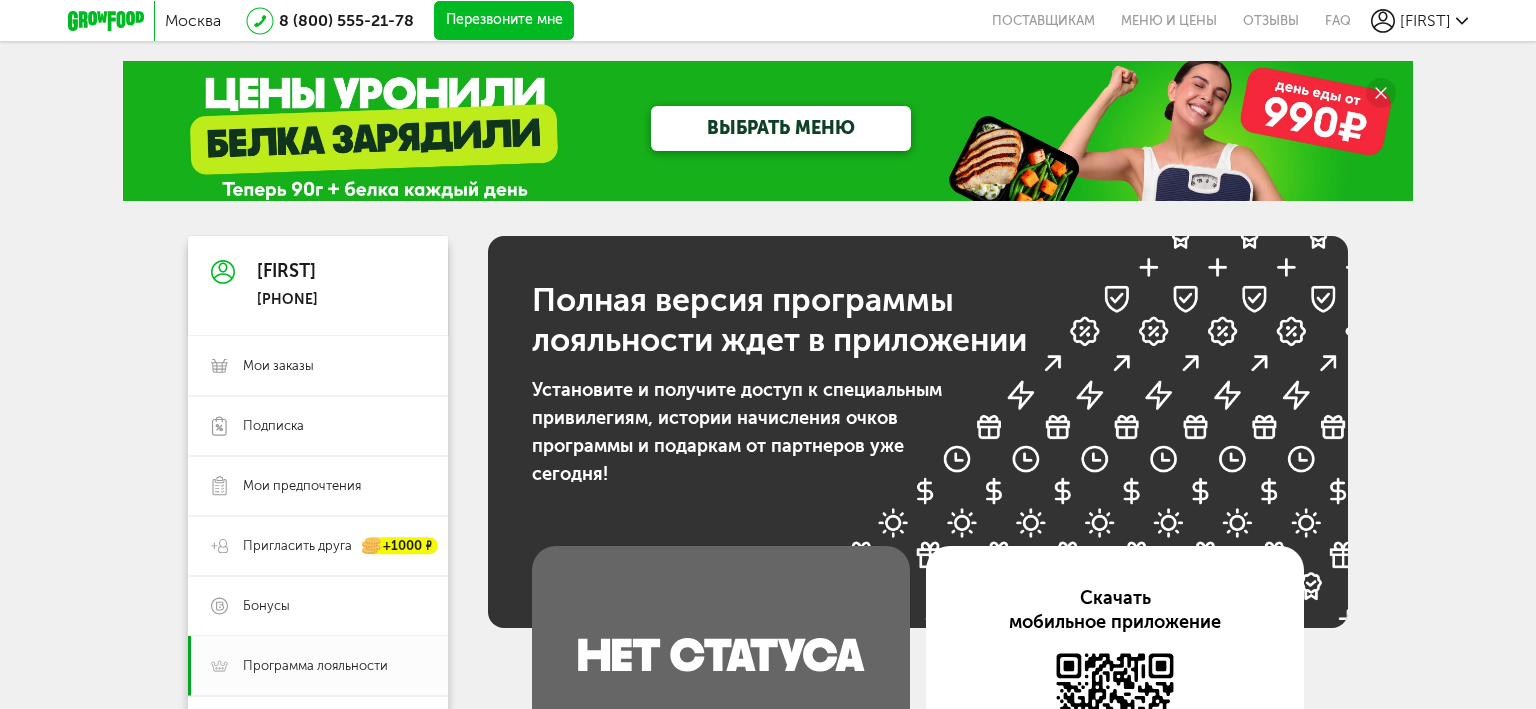 click on "[PHONE]" at bounding box center (287, 300) 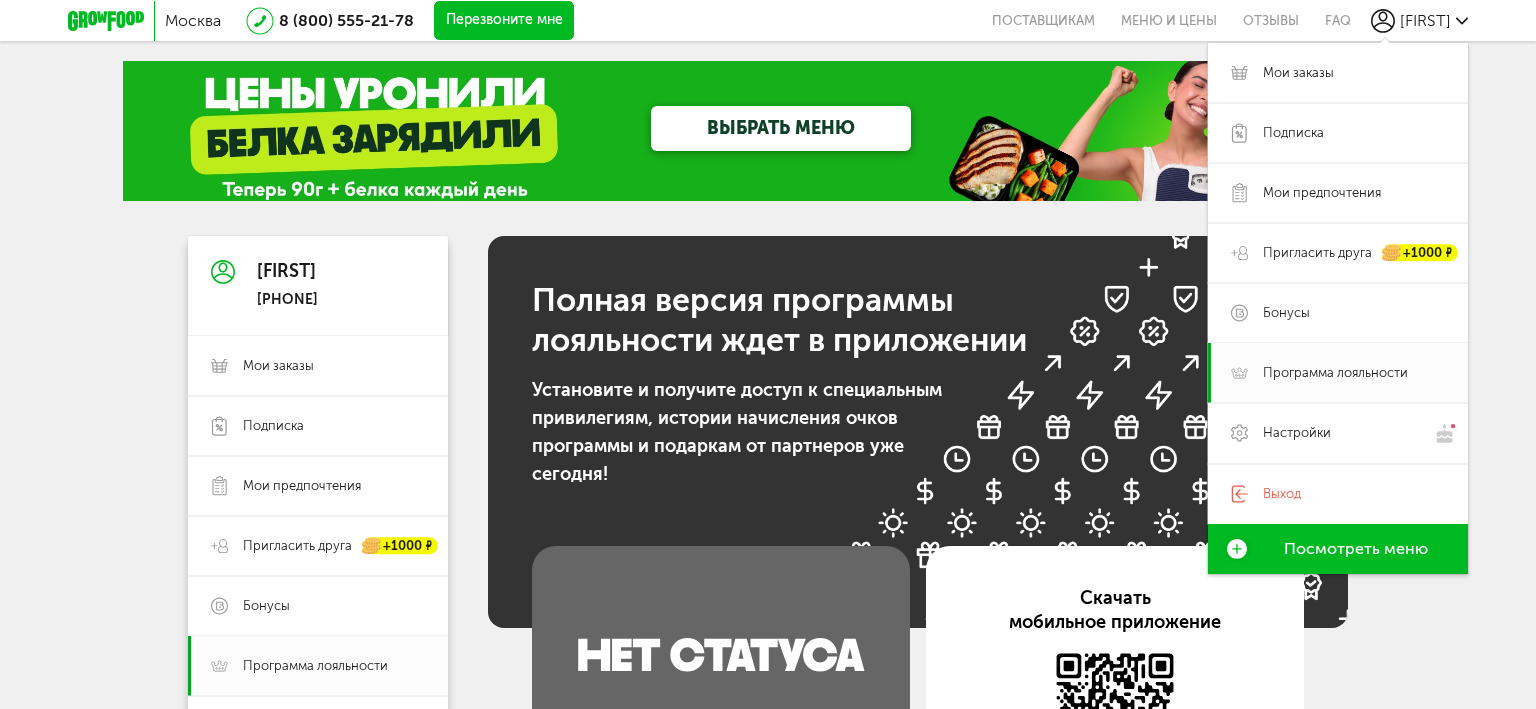 click on "Посмотреть меню" at bounding box center [1356, 549] 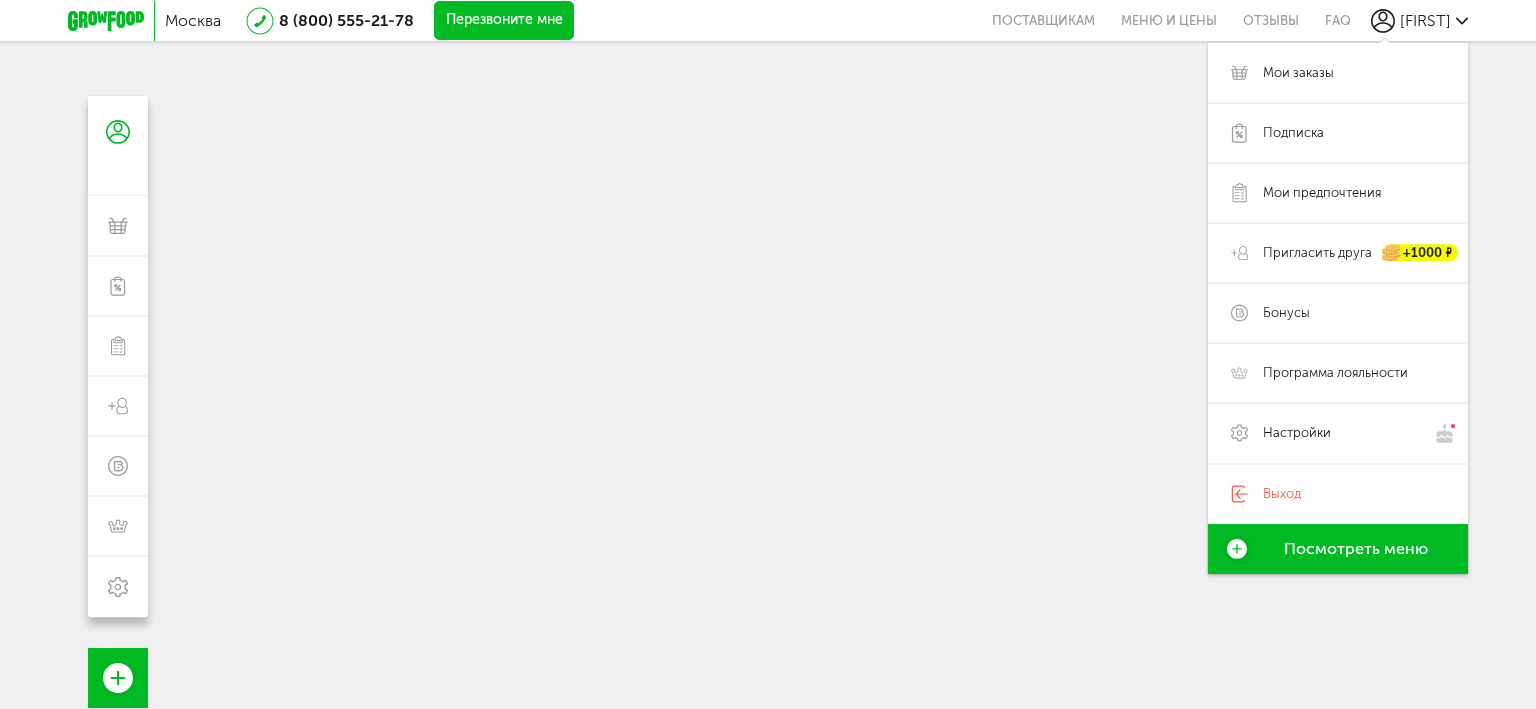 click at bounding box center (768, 450) 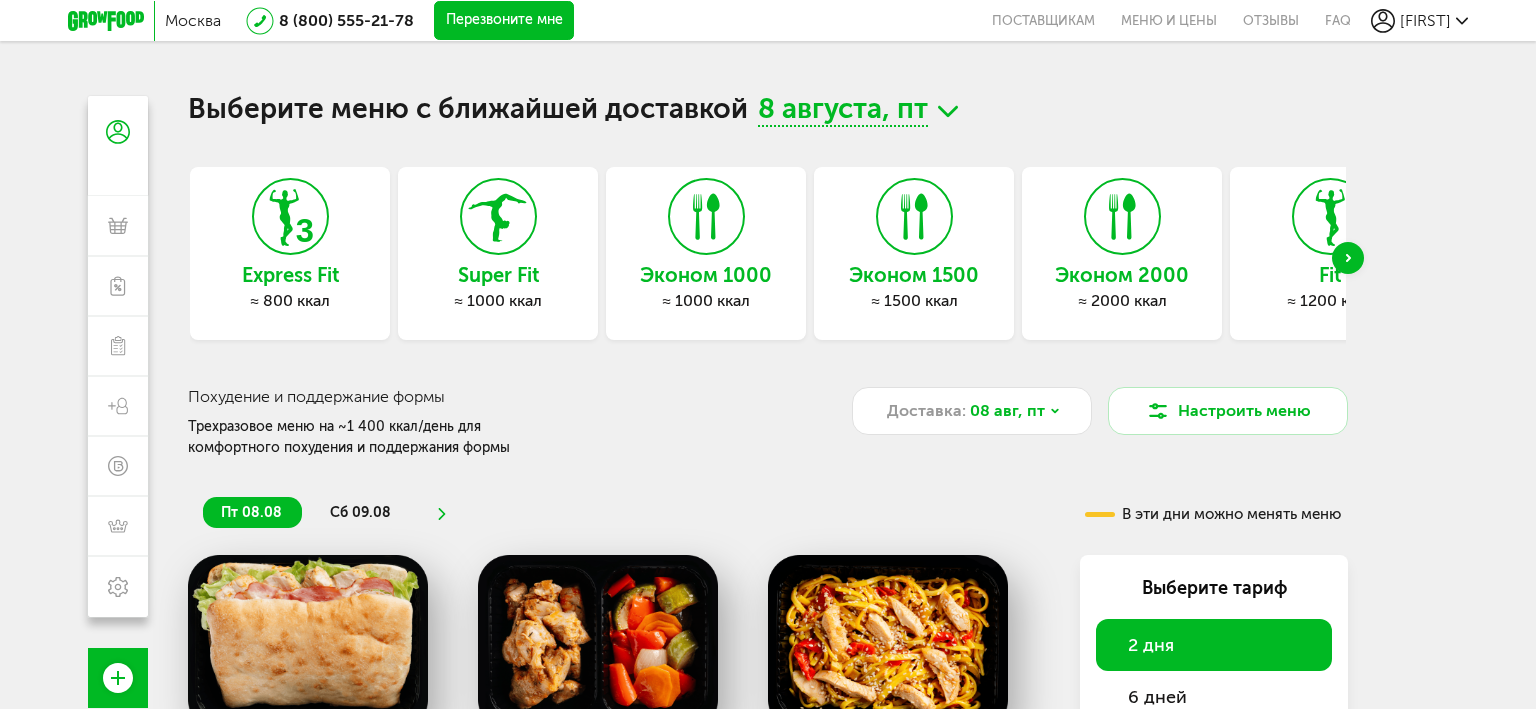 click at bounding box center [1348, 258] 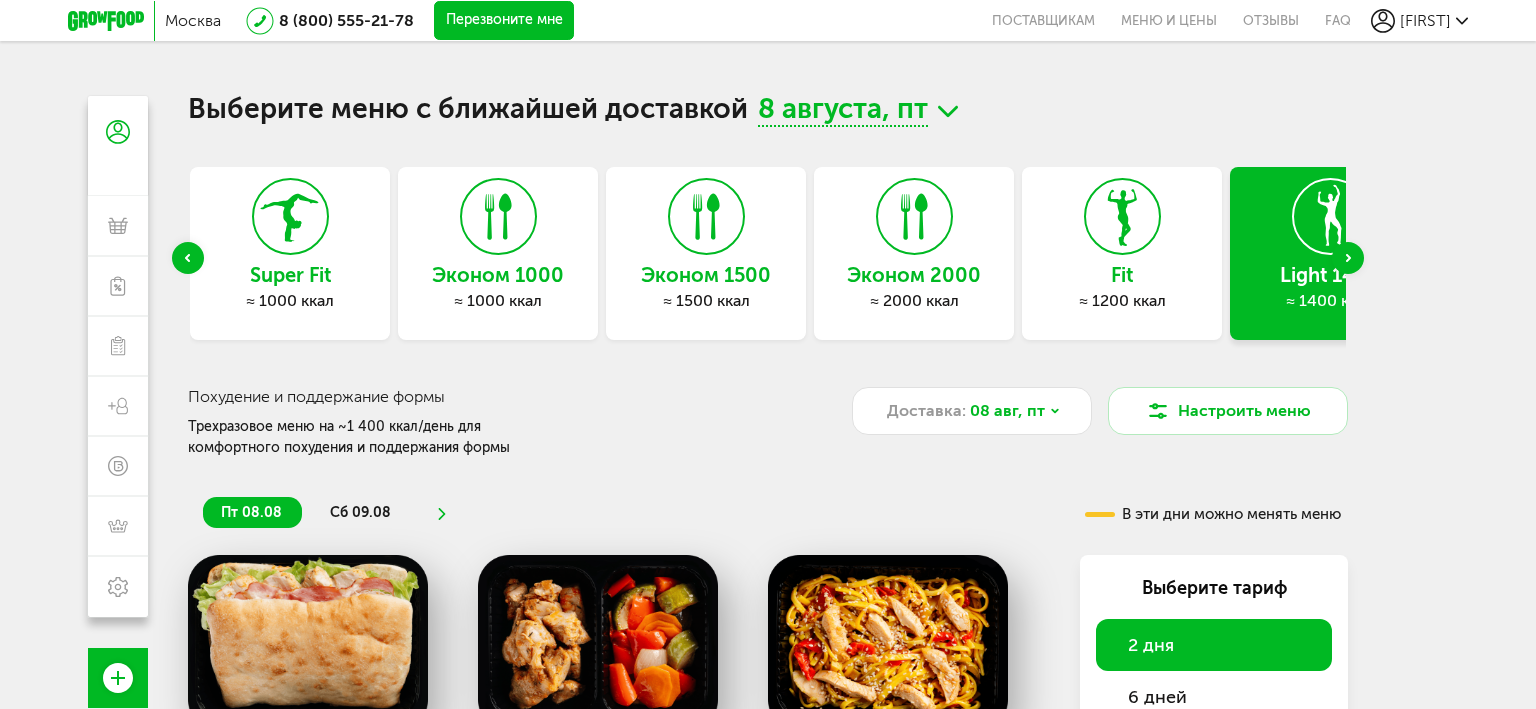 click at bounding box center (1348, 258) 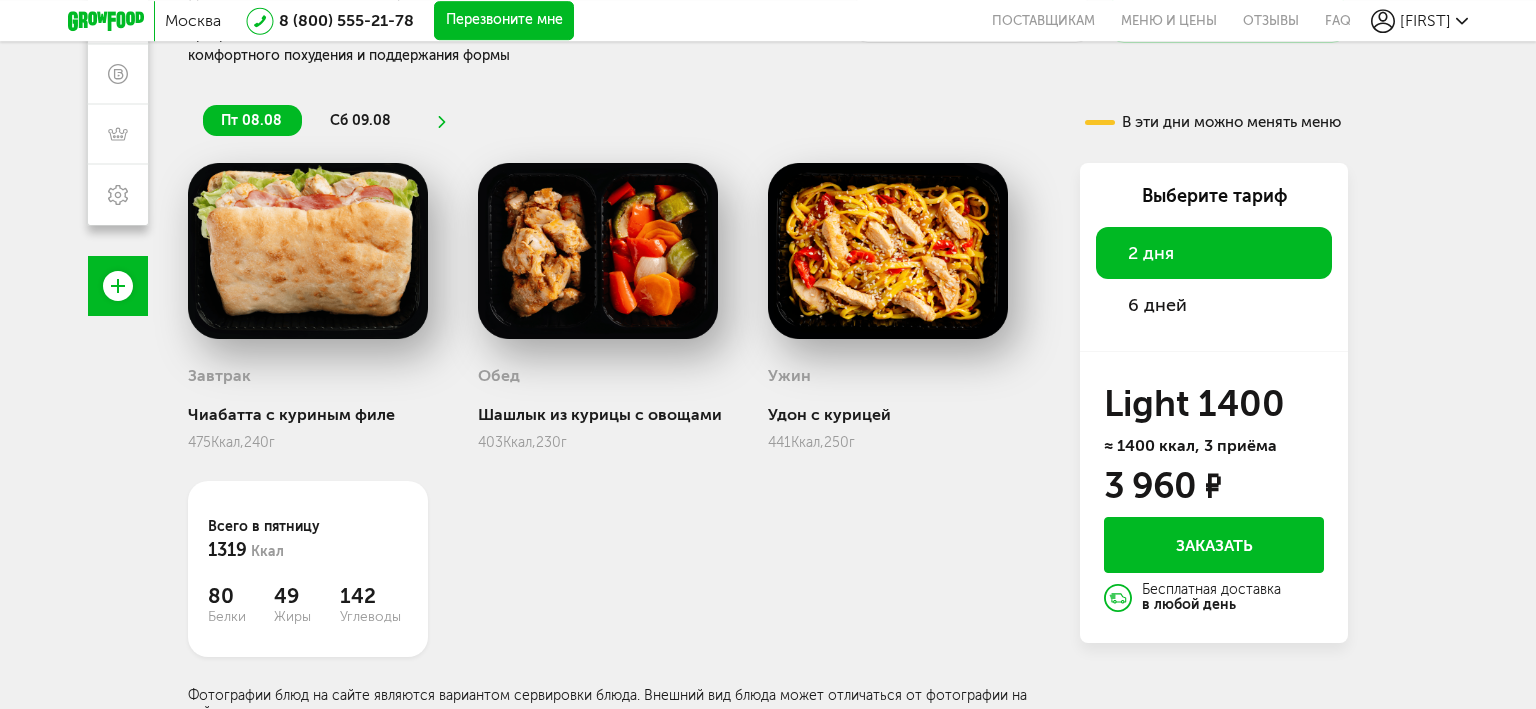 scroll, scrollTop: 404, scrollLeft: 0, axis: vertical 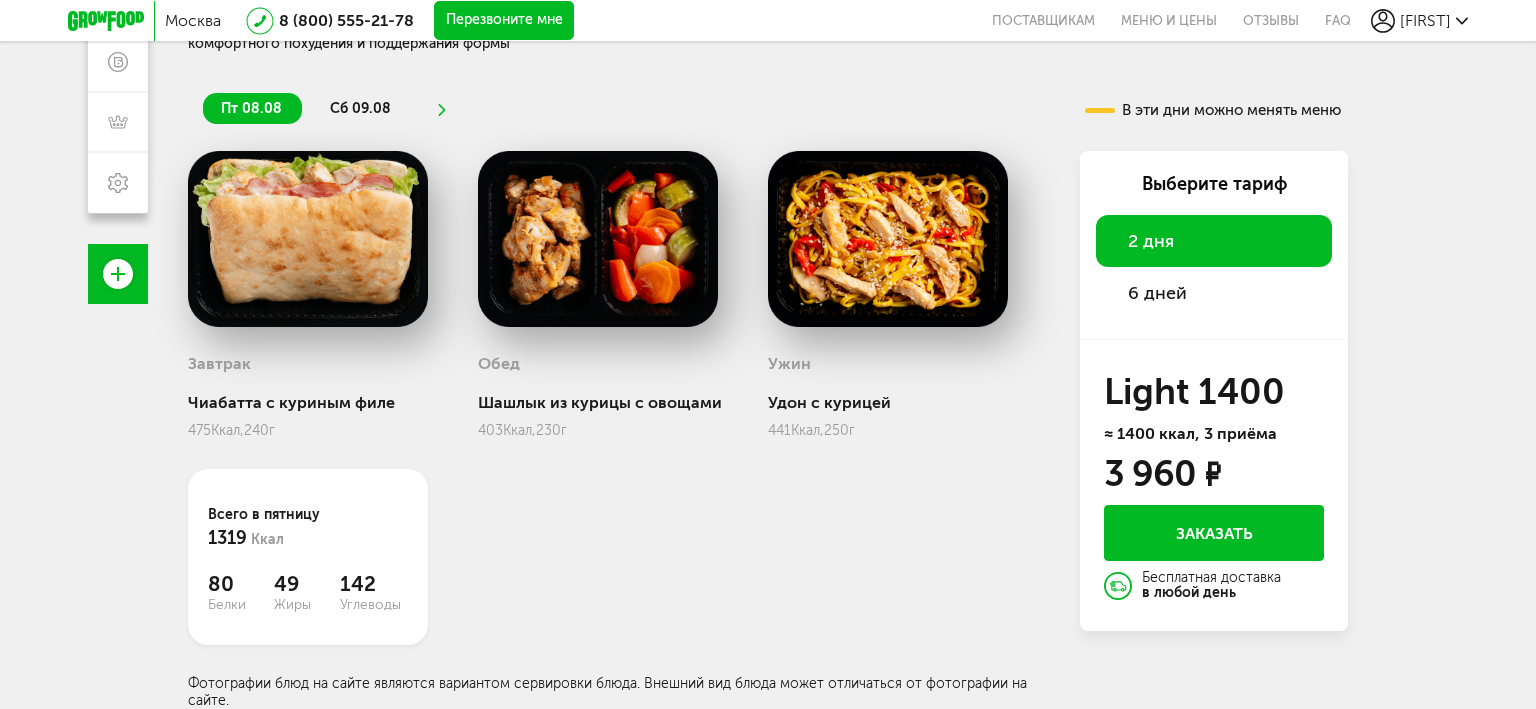 click on "6 дней" at bounding box center (1157, 293) 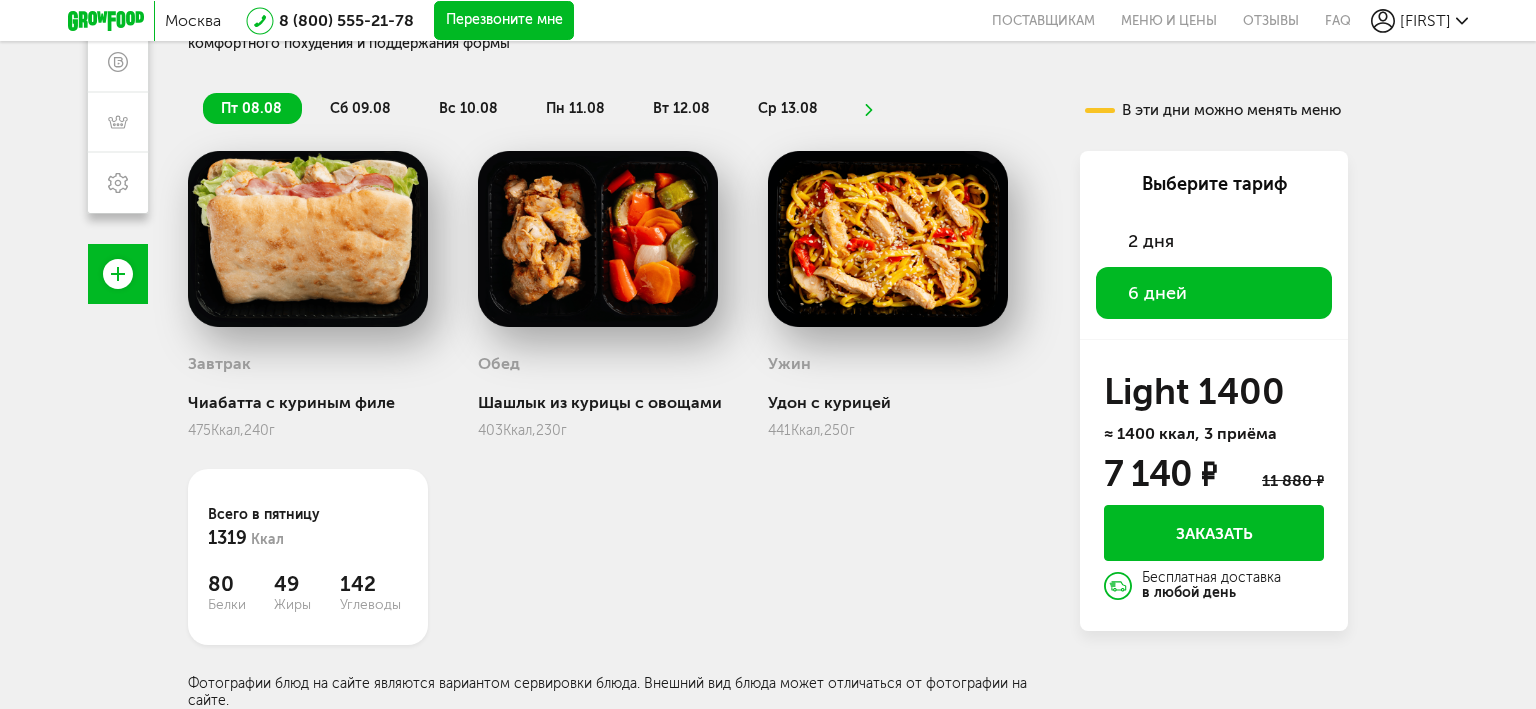 scroll, scrollTop: 0, scrollLeft: 0, axis: both 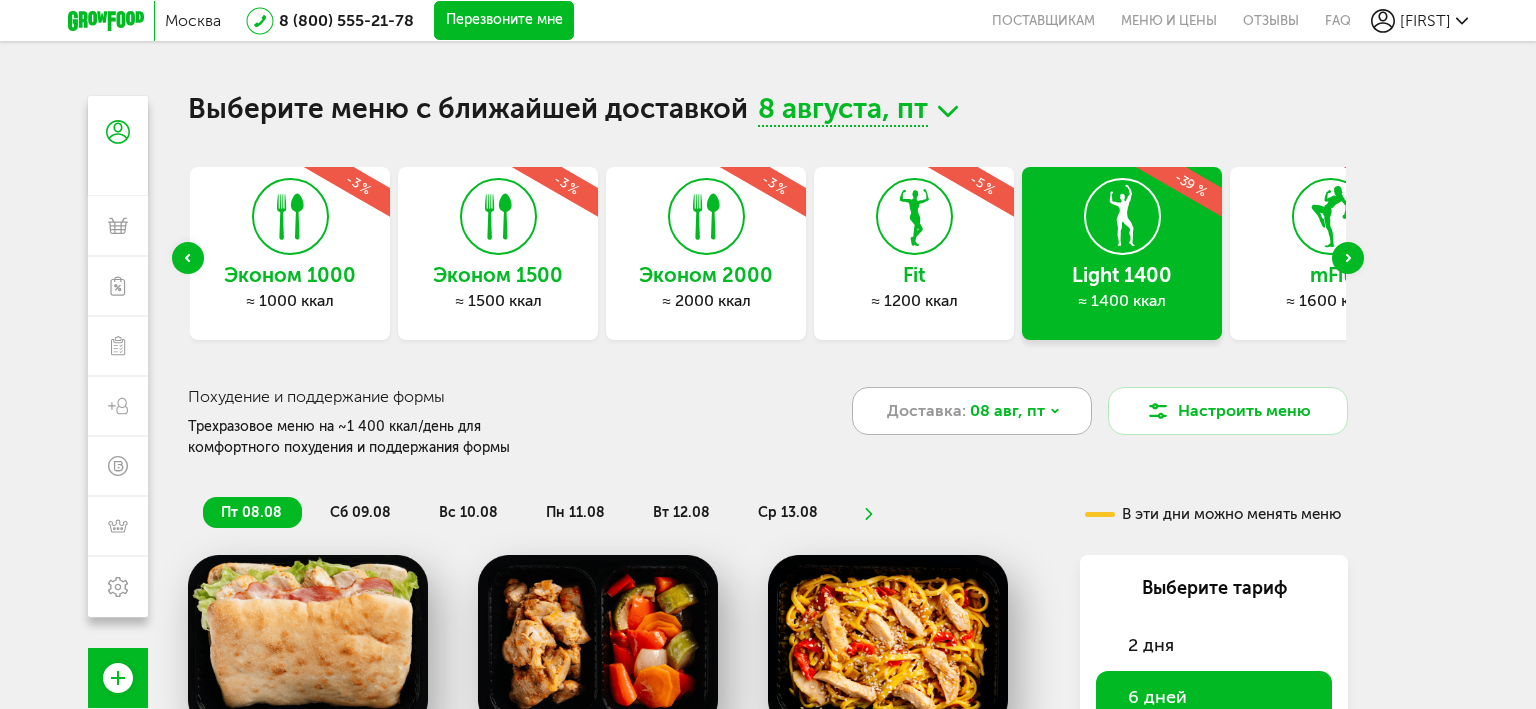 click on "08 авг, пт" at bounding box center (1007, 411) 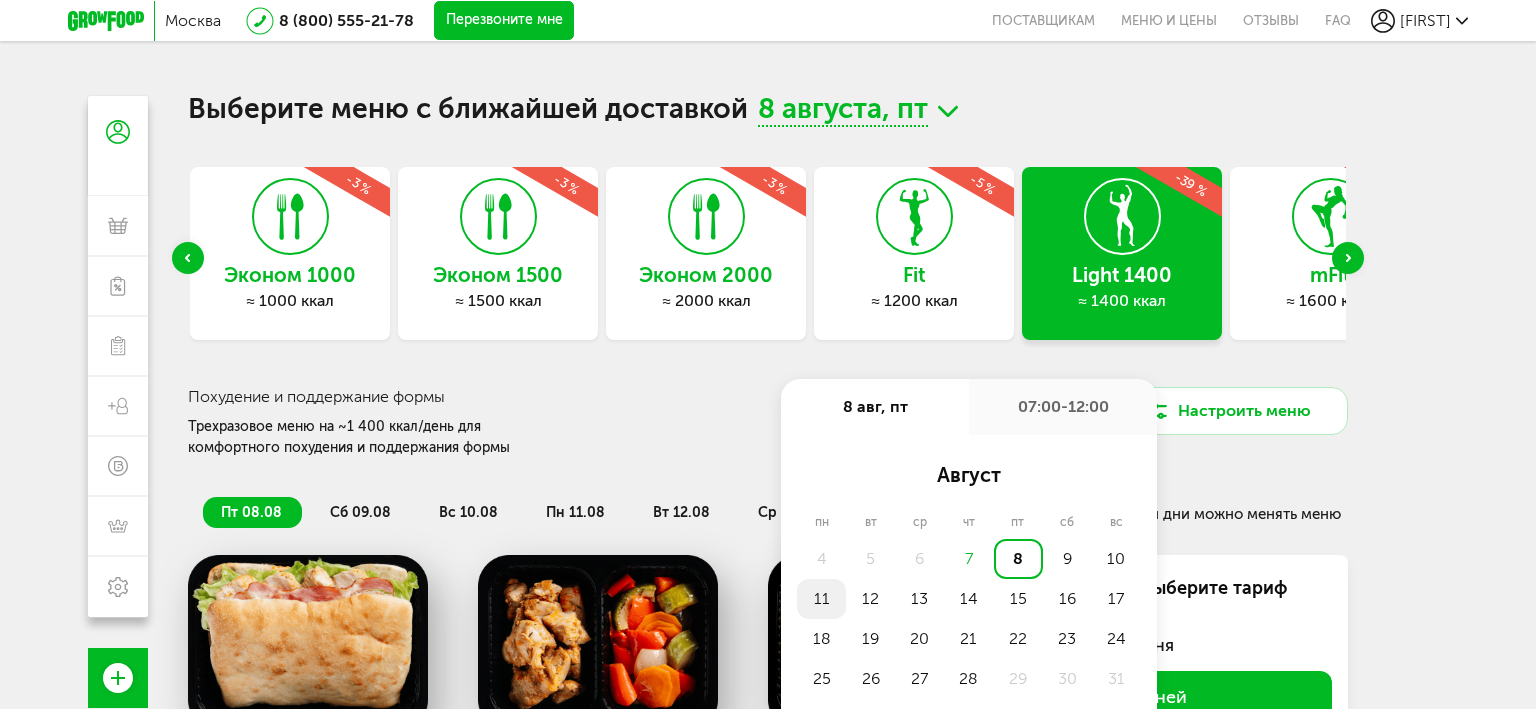 click on "11" at bounding box center [821, 599] 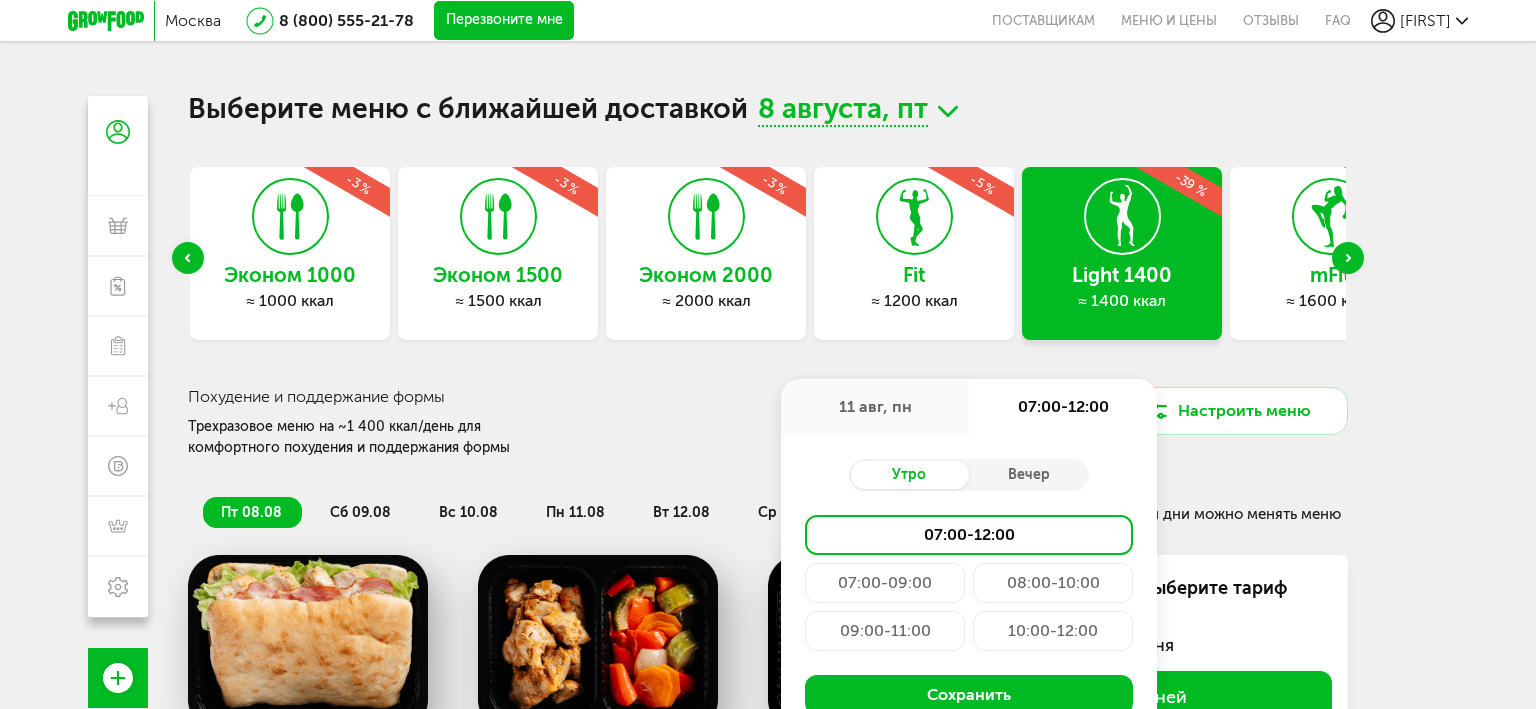 click on "09:00-11:00" at bounding box center [885, 631] 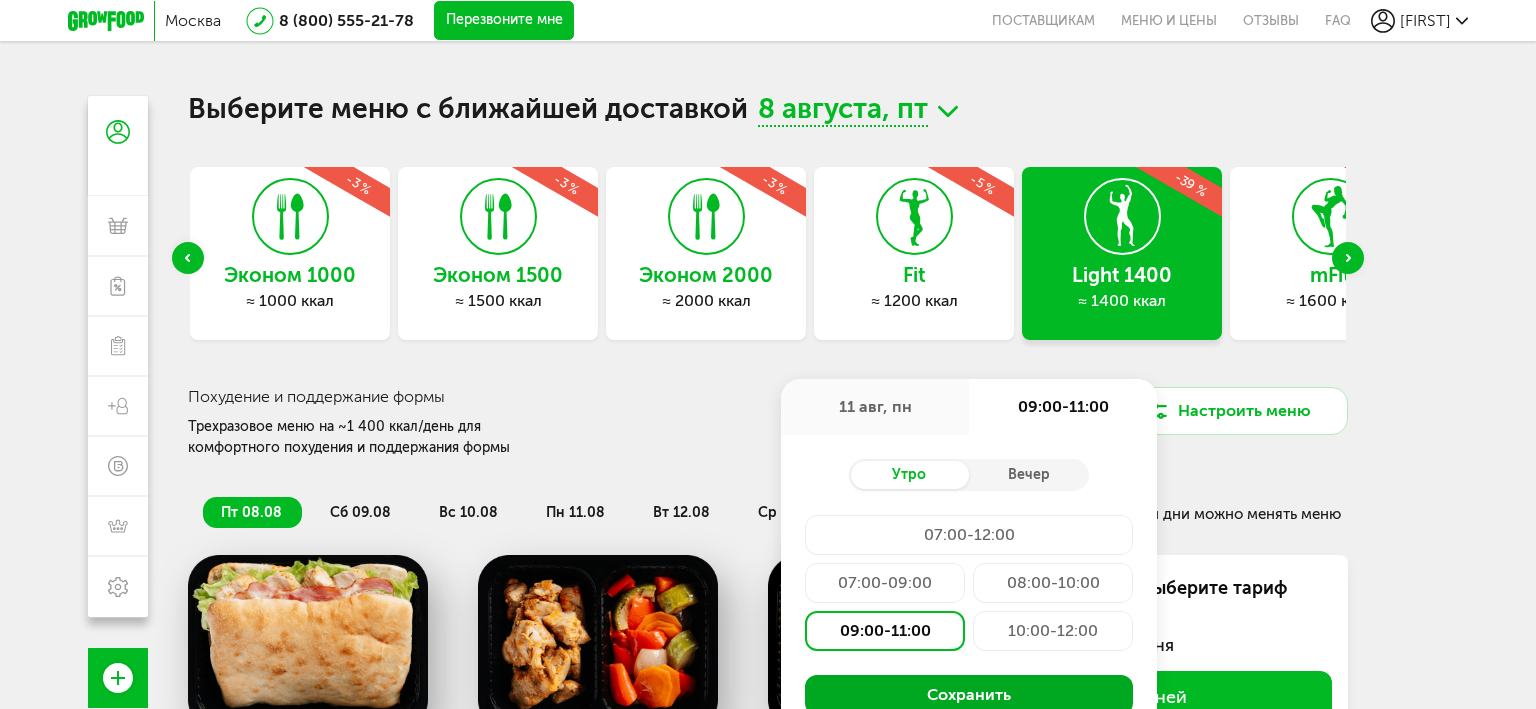 click on "Сохранить" at bounding box center [969, 695] 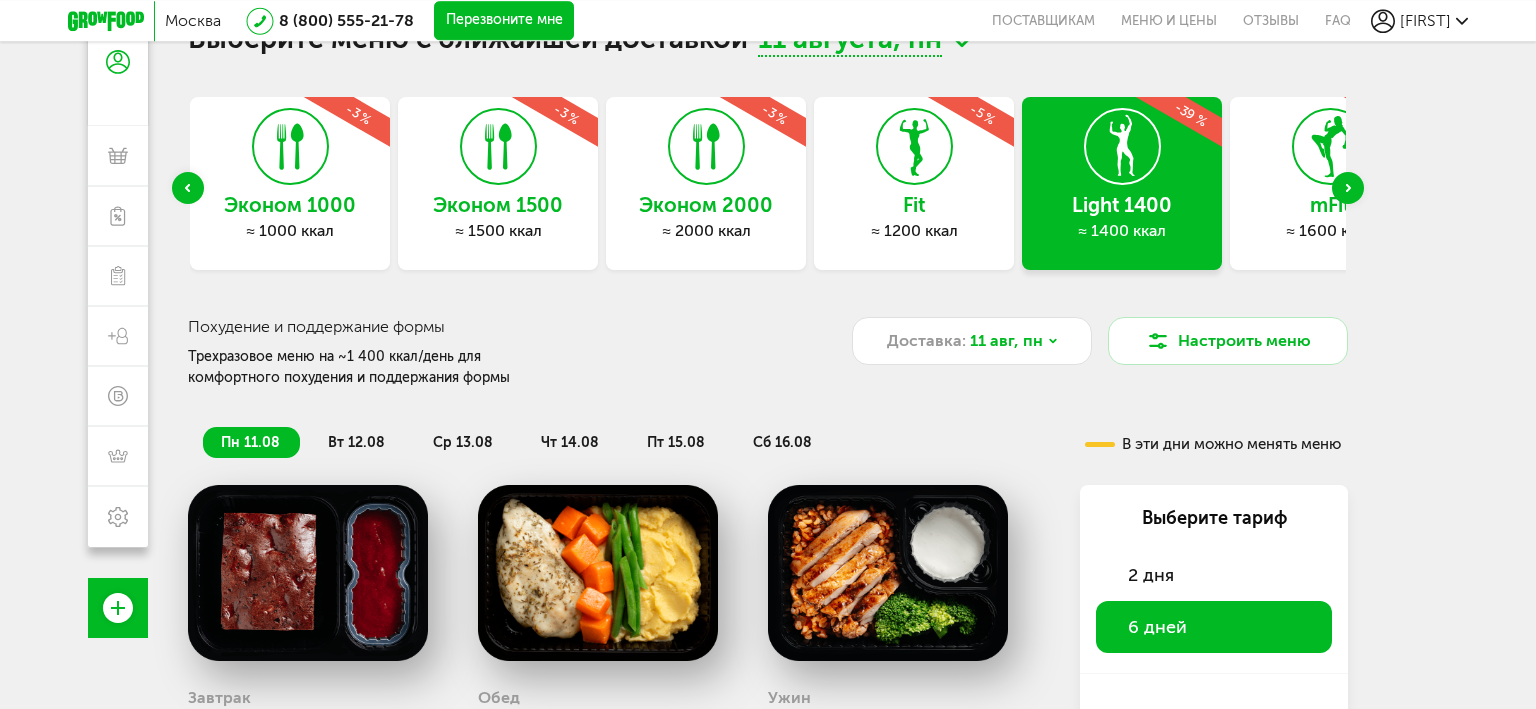 scroll, scrollTop: 0, scrollLeft: 0, axis: both 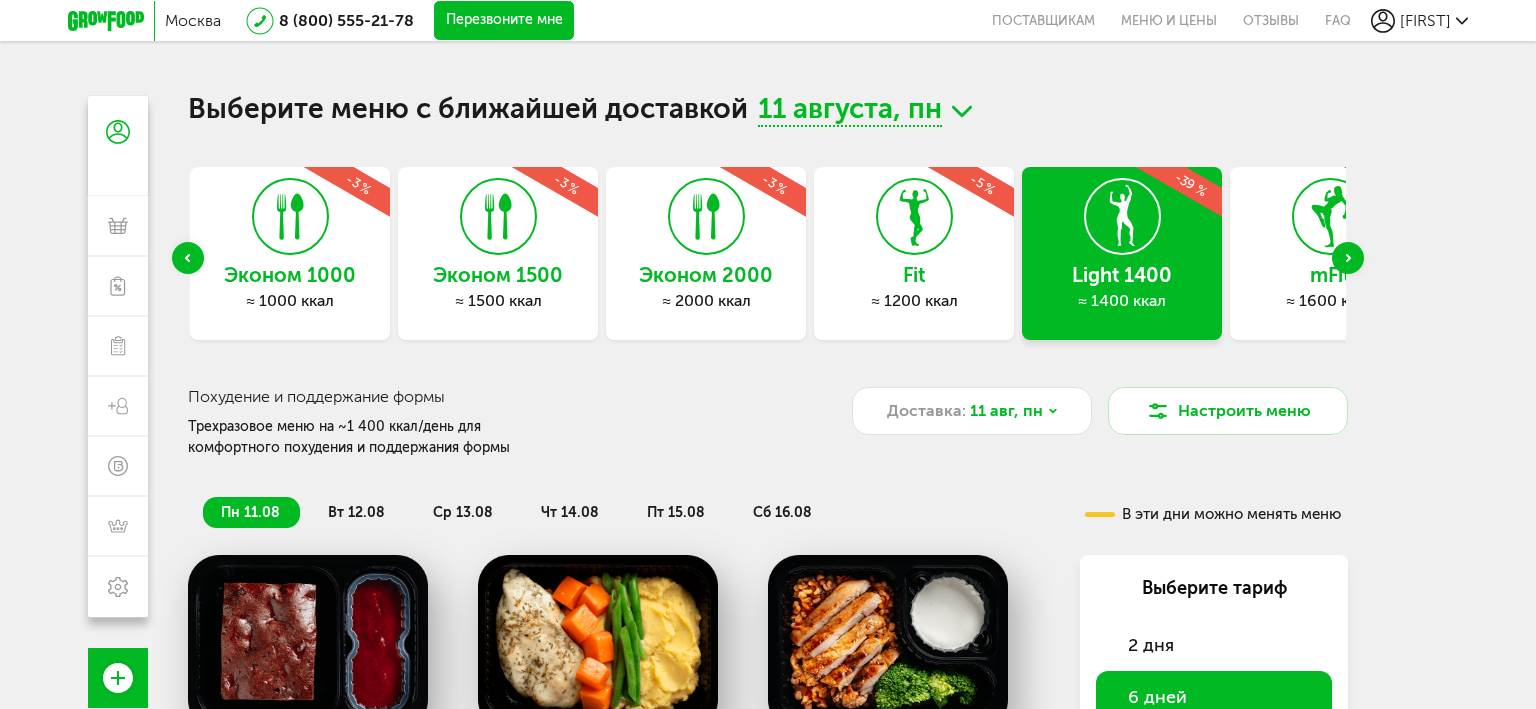 click at bounding box center (1348, 258) 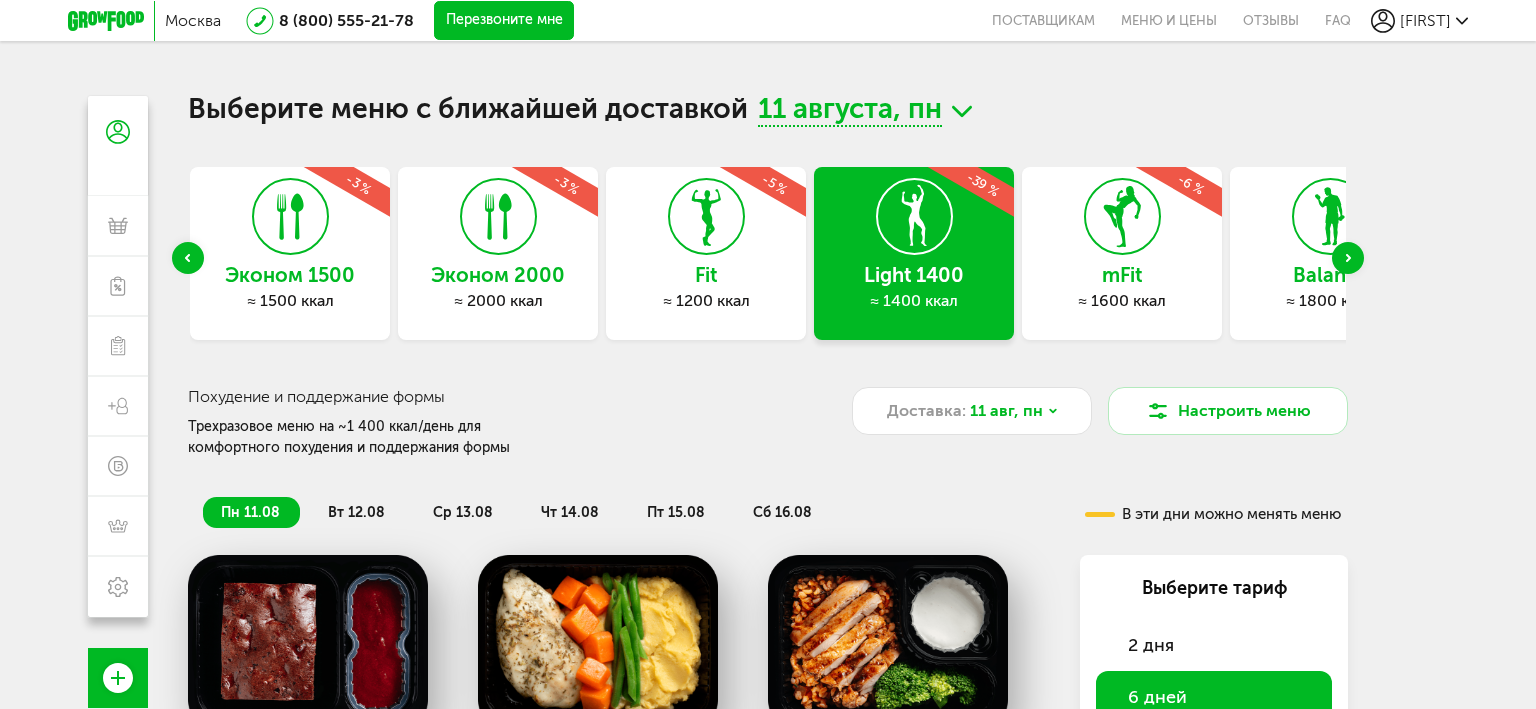 click at bounding box center (1348, 258) 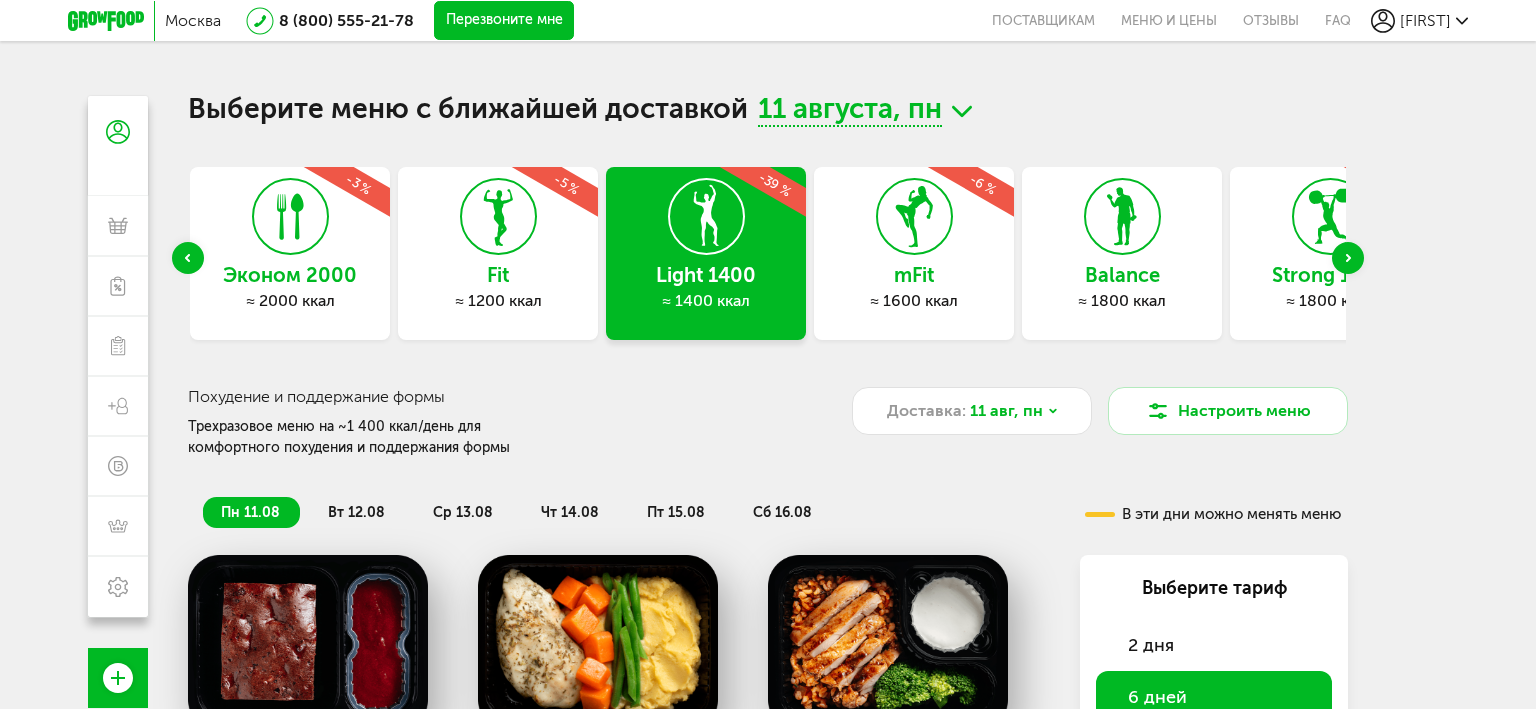 click at bounding box center (1348, 258) 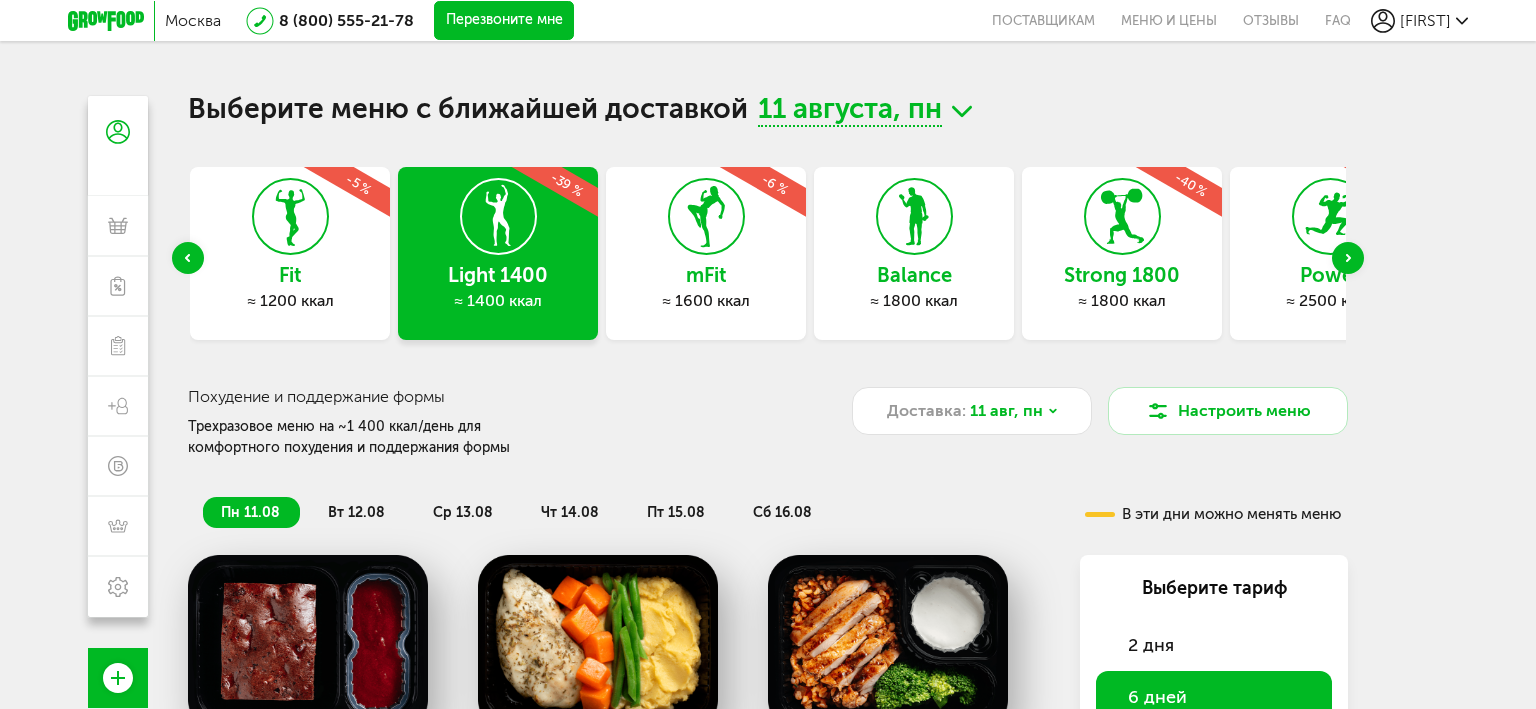 click at bounding box center (1348, 258) 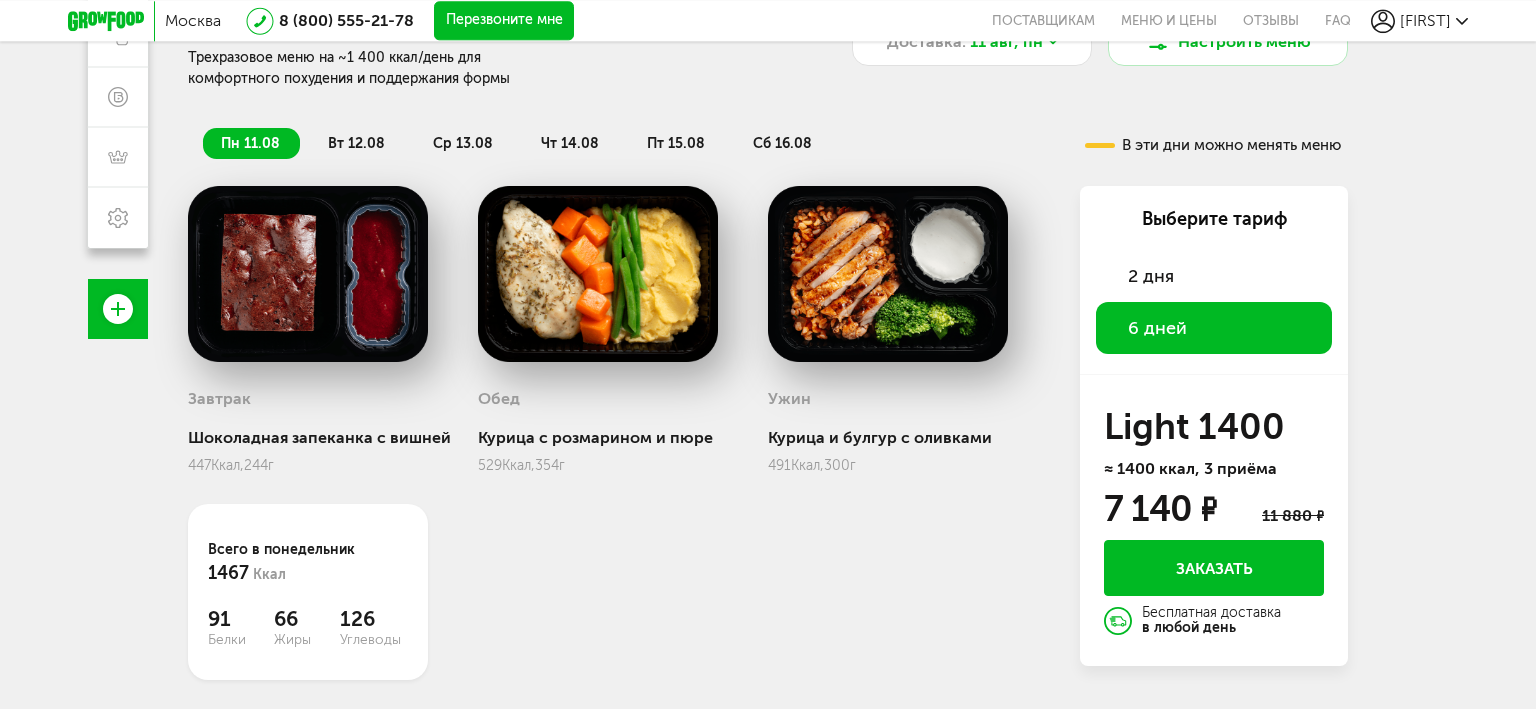 scroll, scrollTop: 404, scrollLeft: 0, axis: vertical 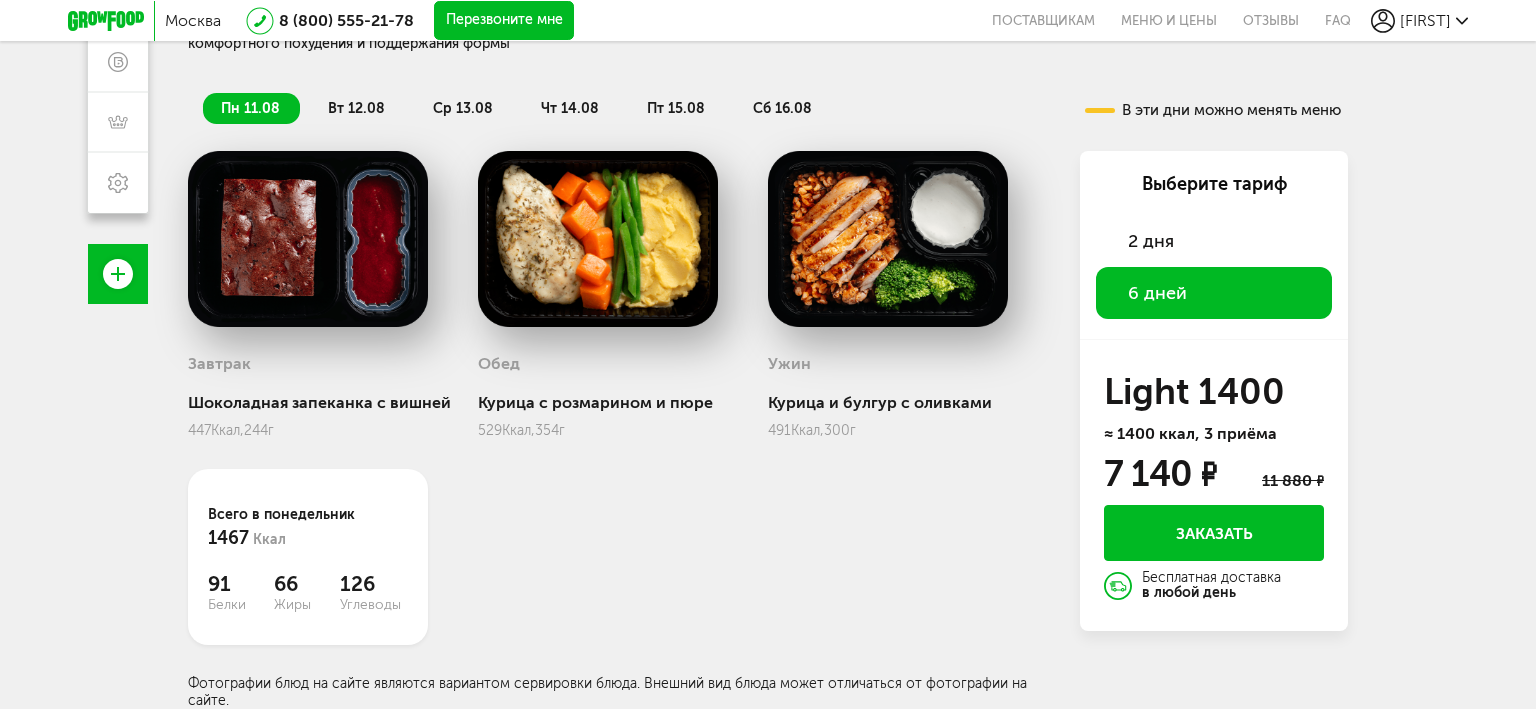click on "Заказать" at bounding box center [1214, 533] 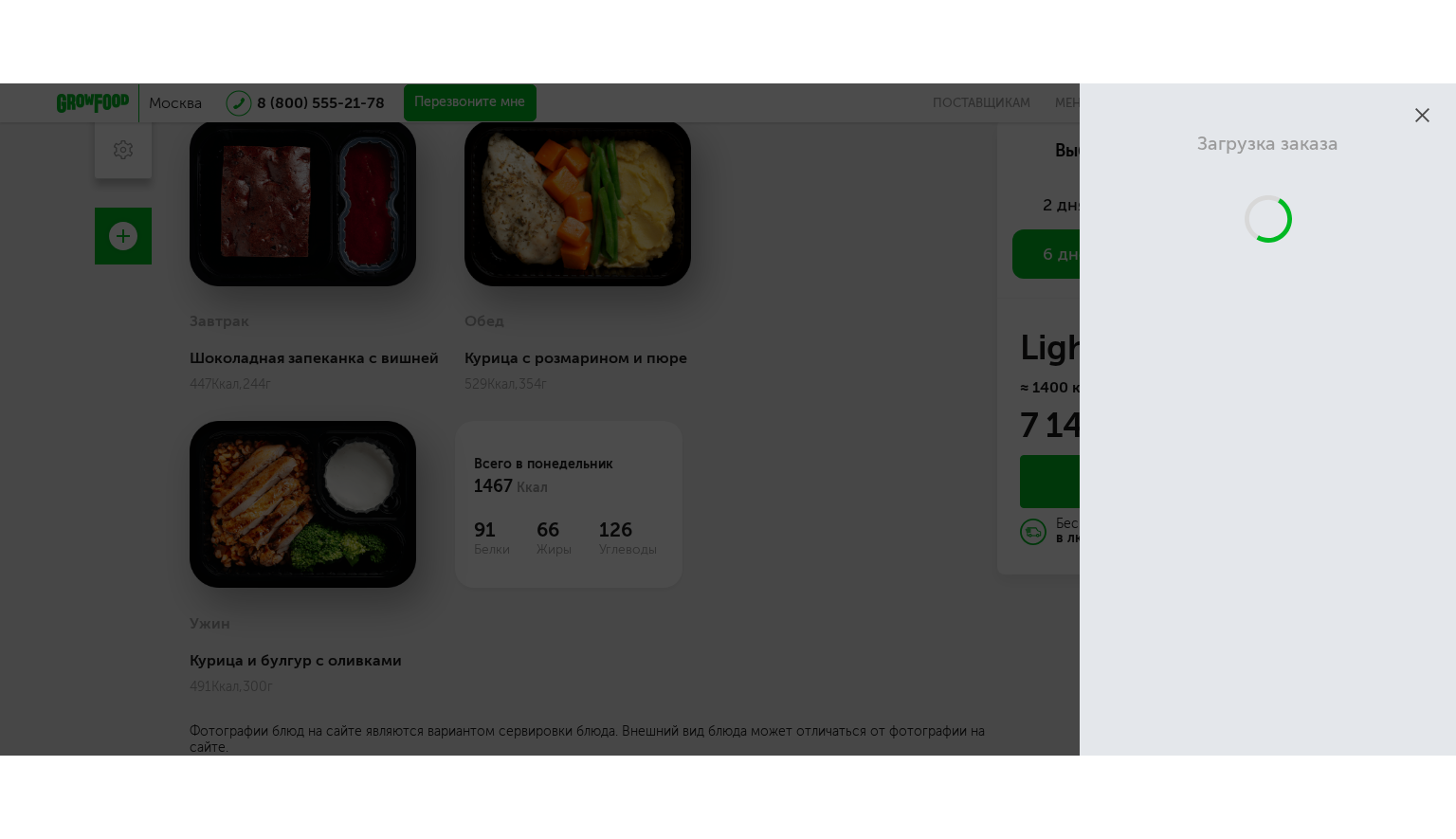 scroll, scrollTop: 167, scrollLeft: 0, axis: vertical 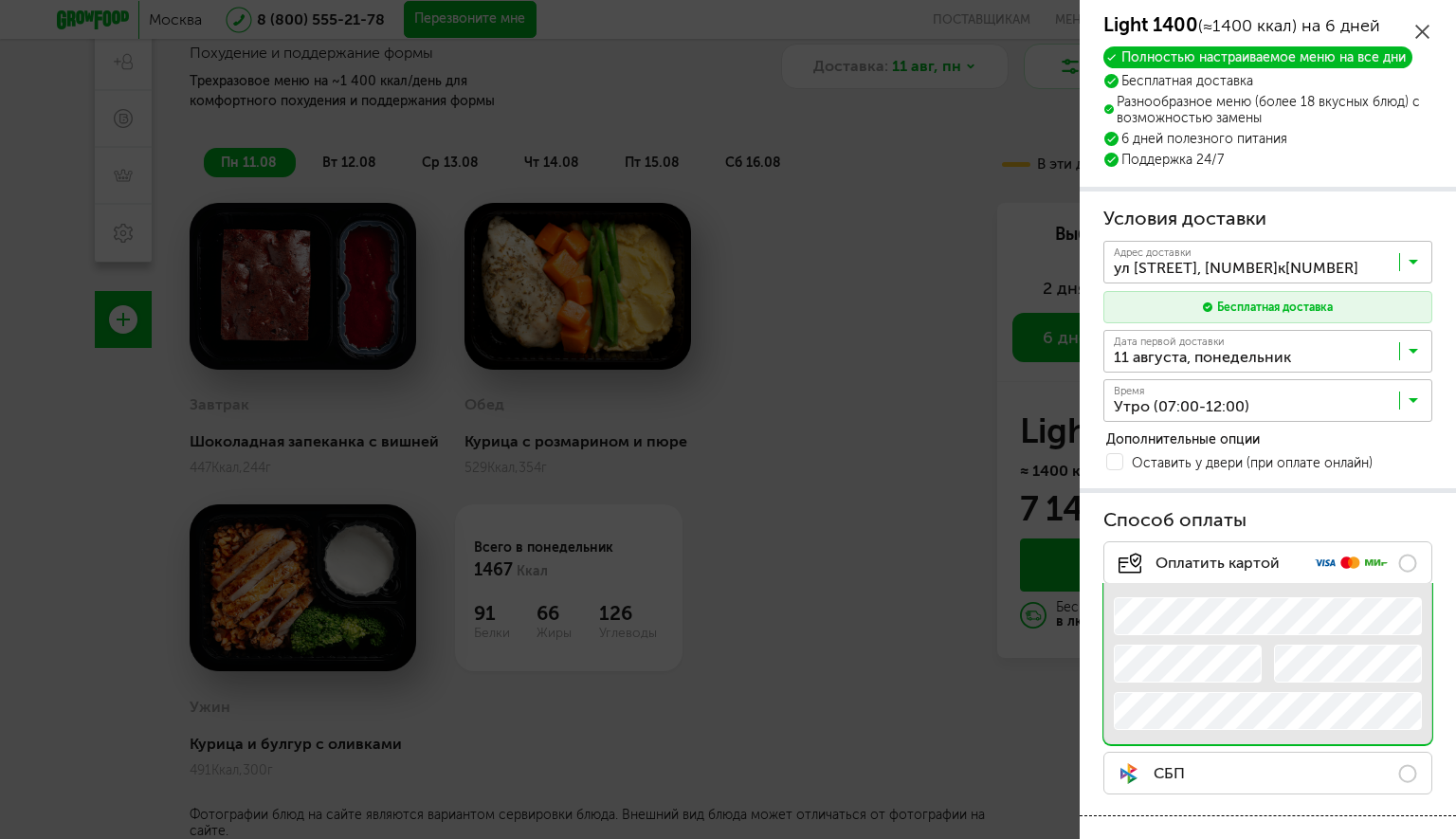 click at bounding box center [1272, 405] 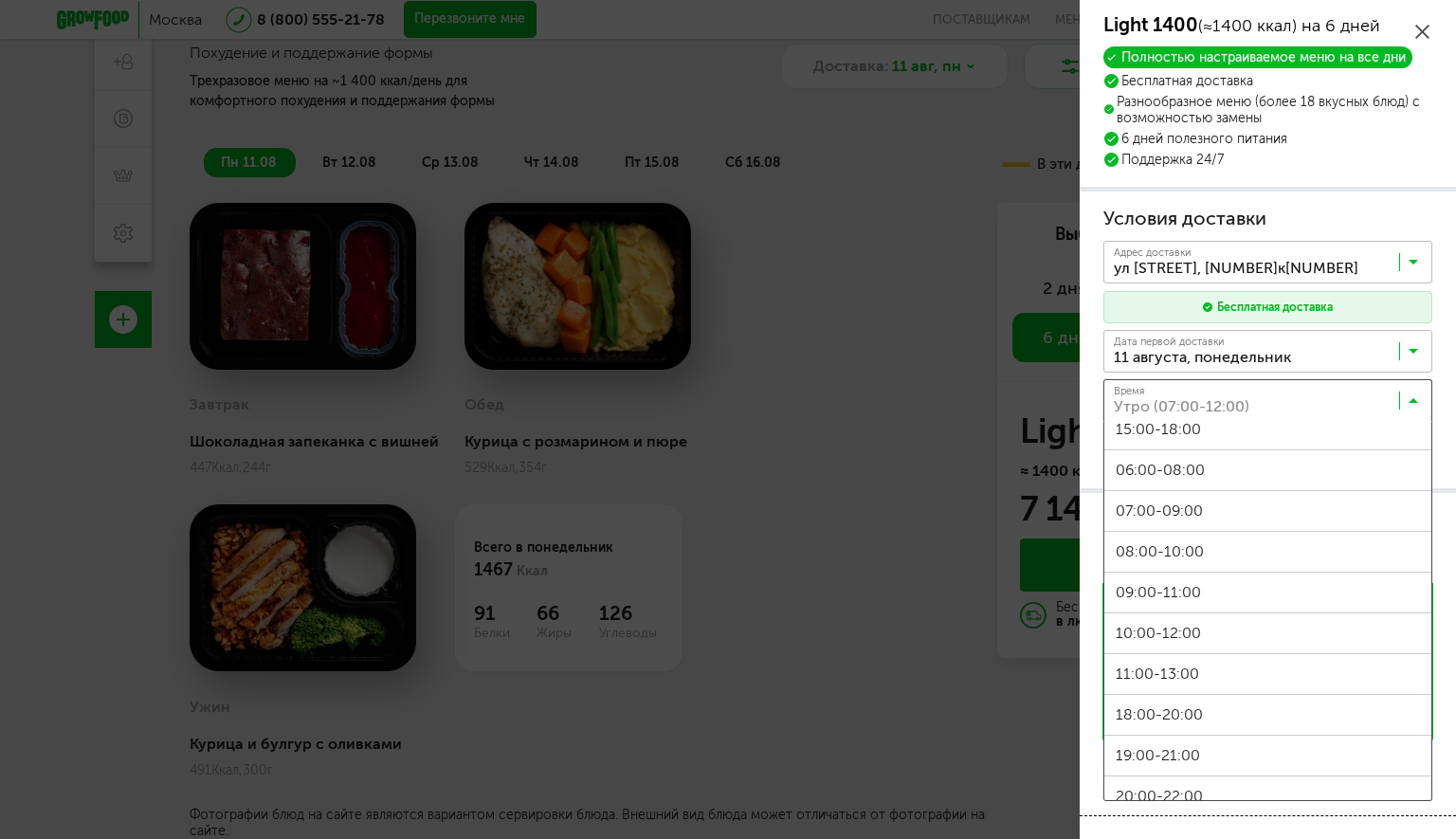 scroll, scrollTop: 311, scrollLeft: 0, axis: vertical 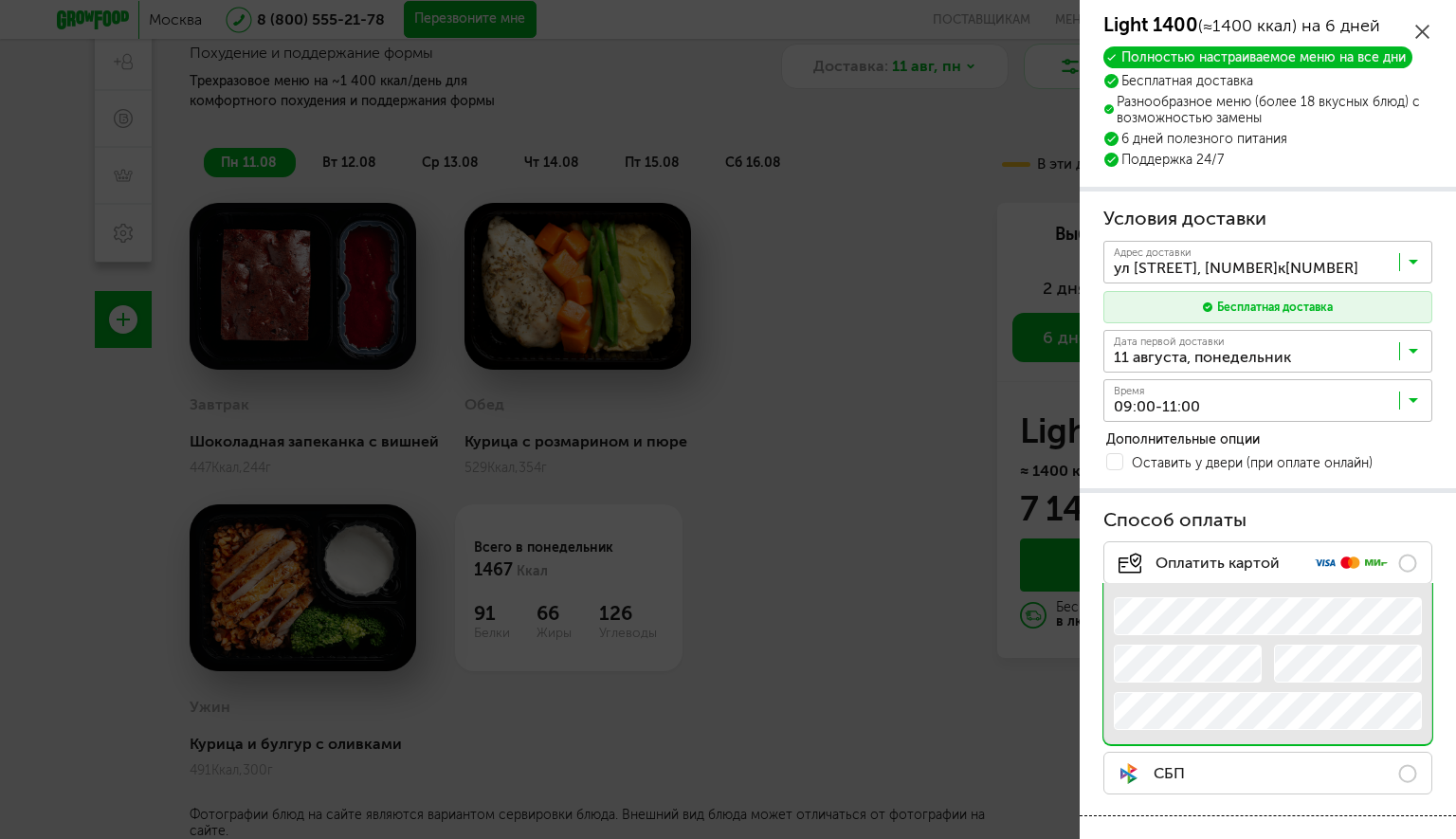 click on "09:00-11:00" at bounding box center (1267, 499) 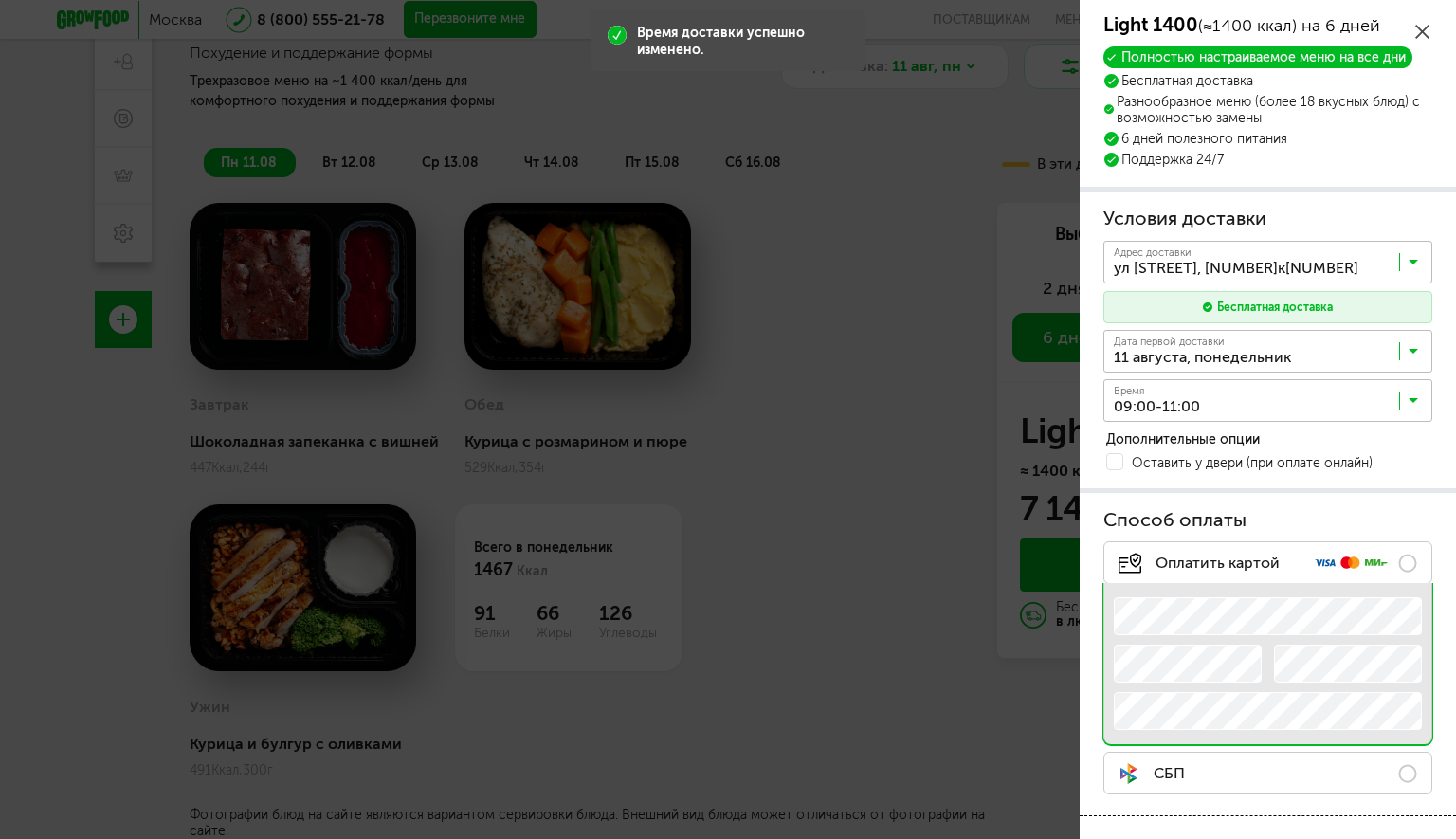 click on "Оставить у двери (при оплате онлайн)" at bounding box center (1269, 461) 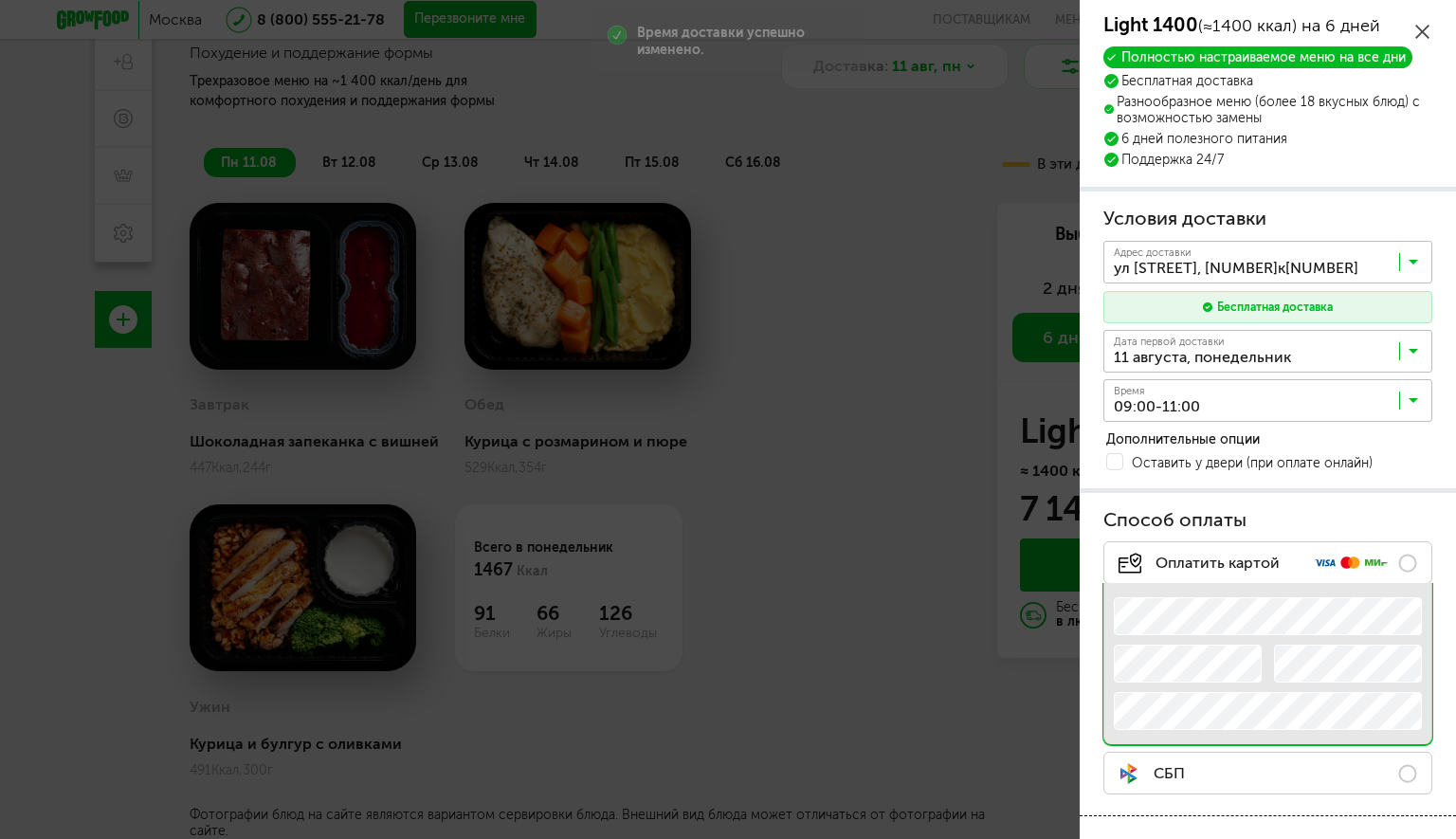 click at bounding box center (1413, 266) 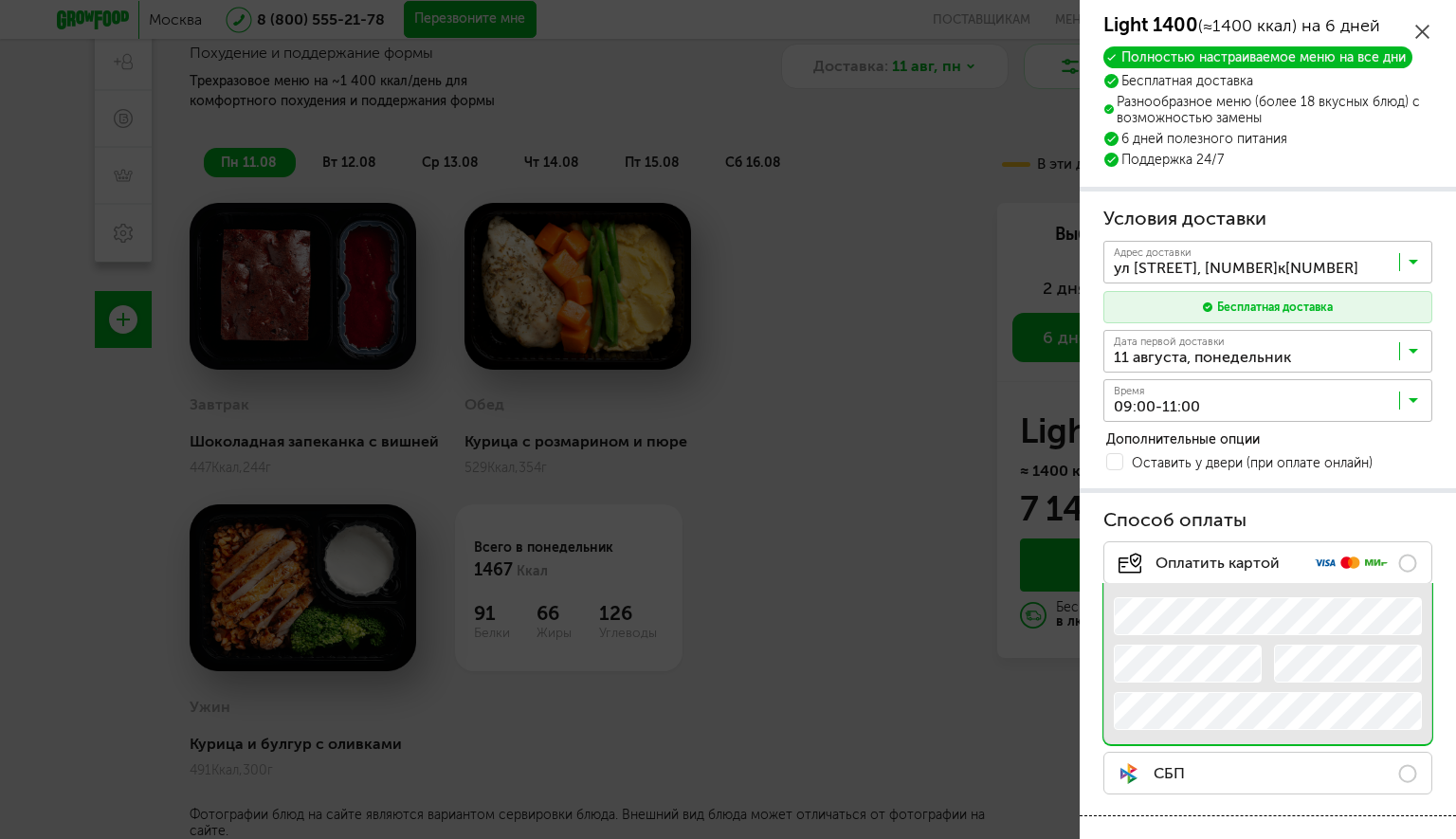 click at bounding box center [1413, 266] 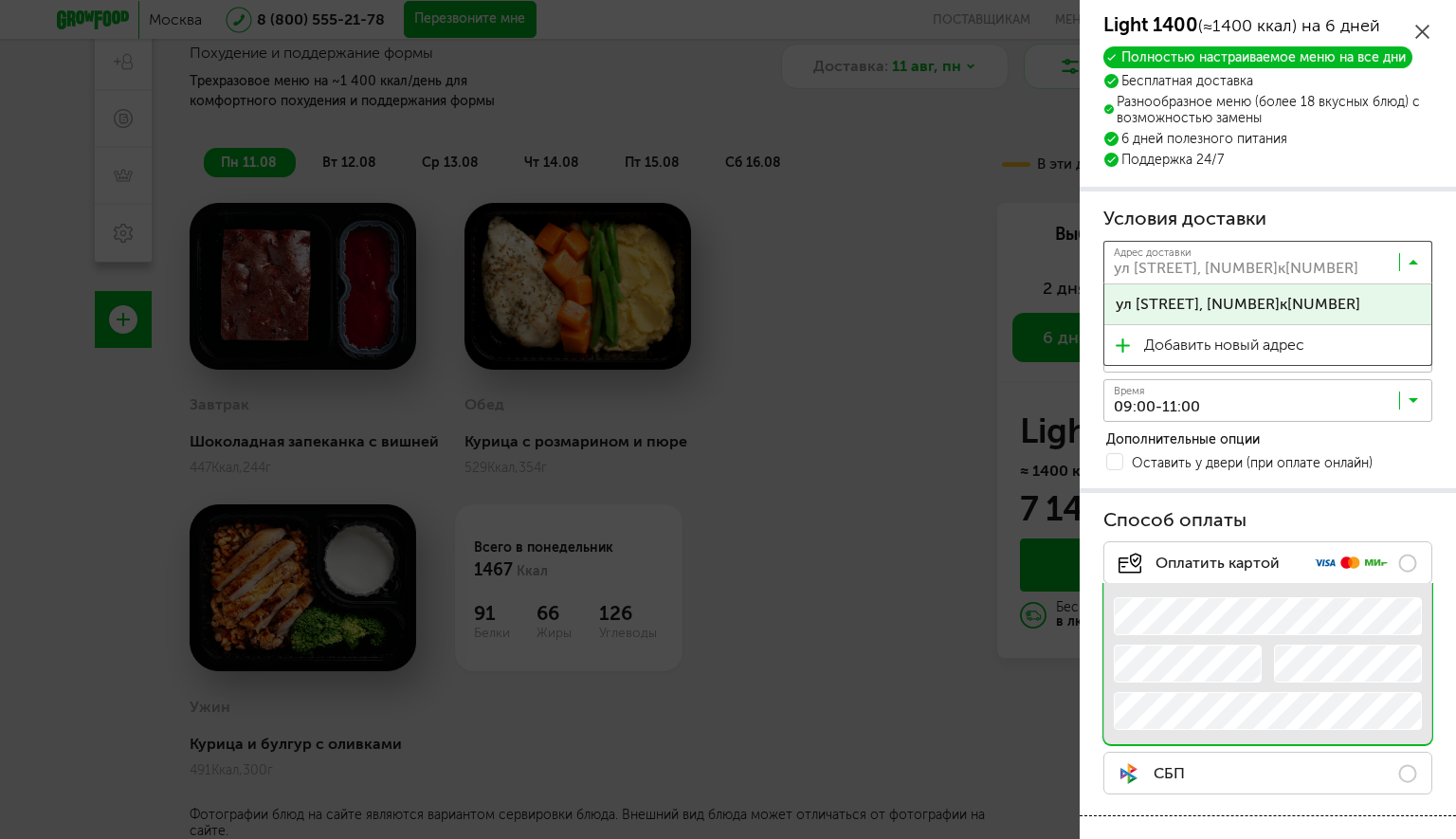 click at bounding box center (1272, 266) 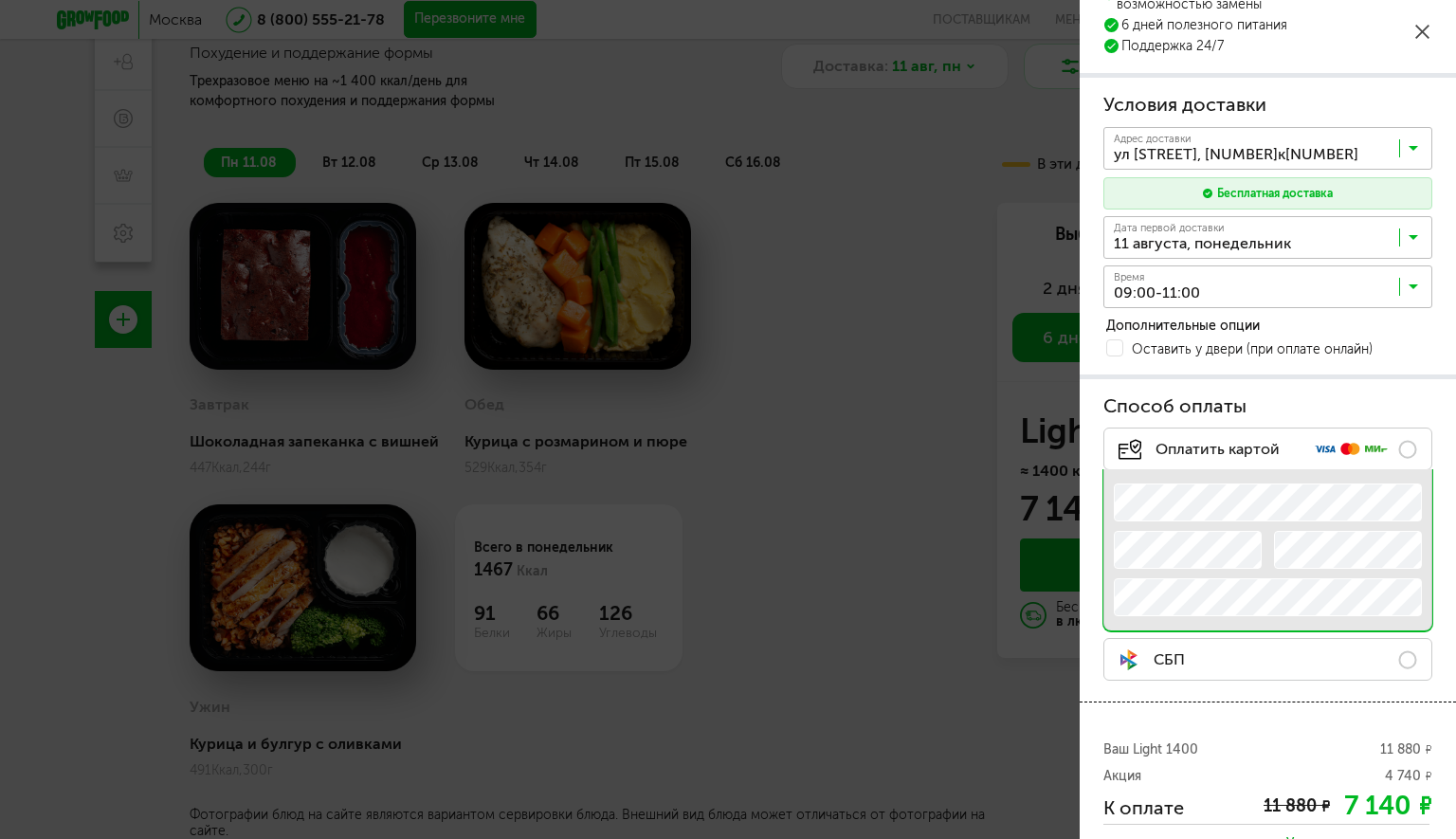 scroll, scrollTop: 0, scrollLeft: 0, axis: both 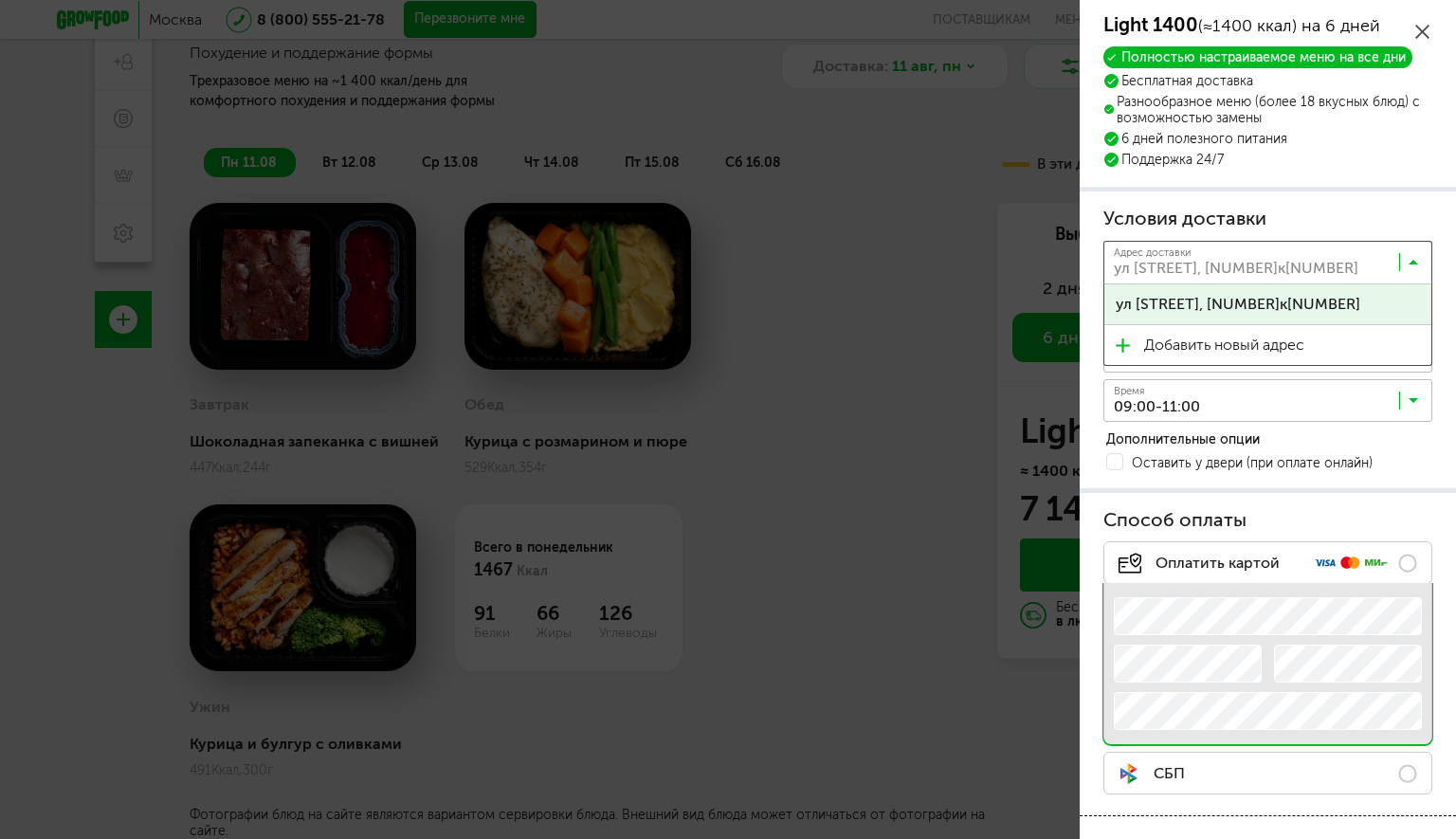 click at bounding box center [1272, 266] 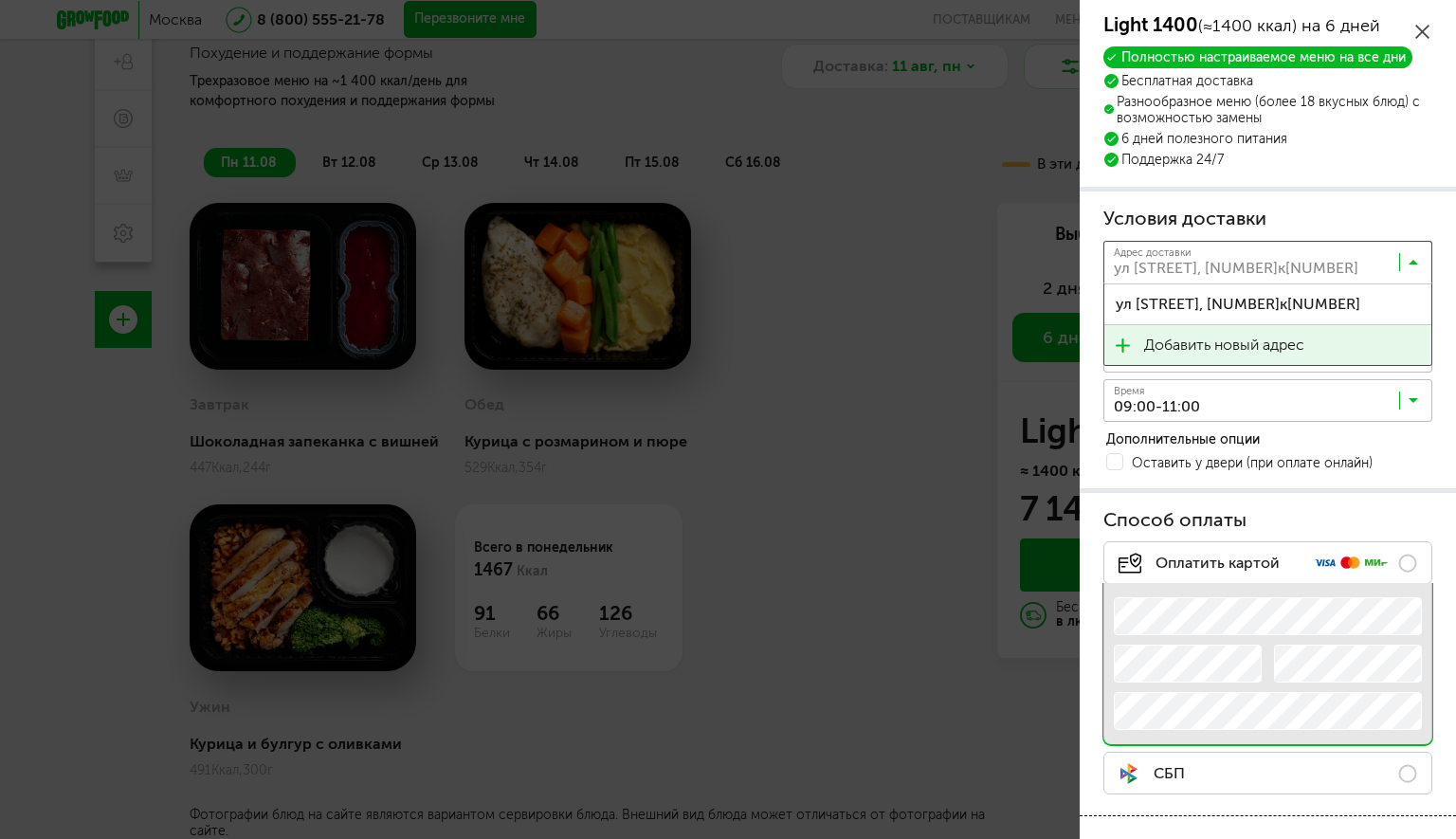 click on "Добавить новый адрес" at bounding box center (1224, 345) 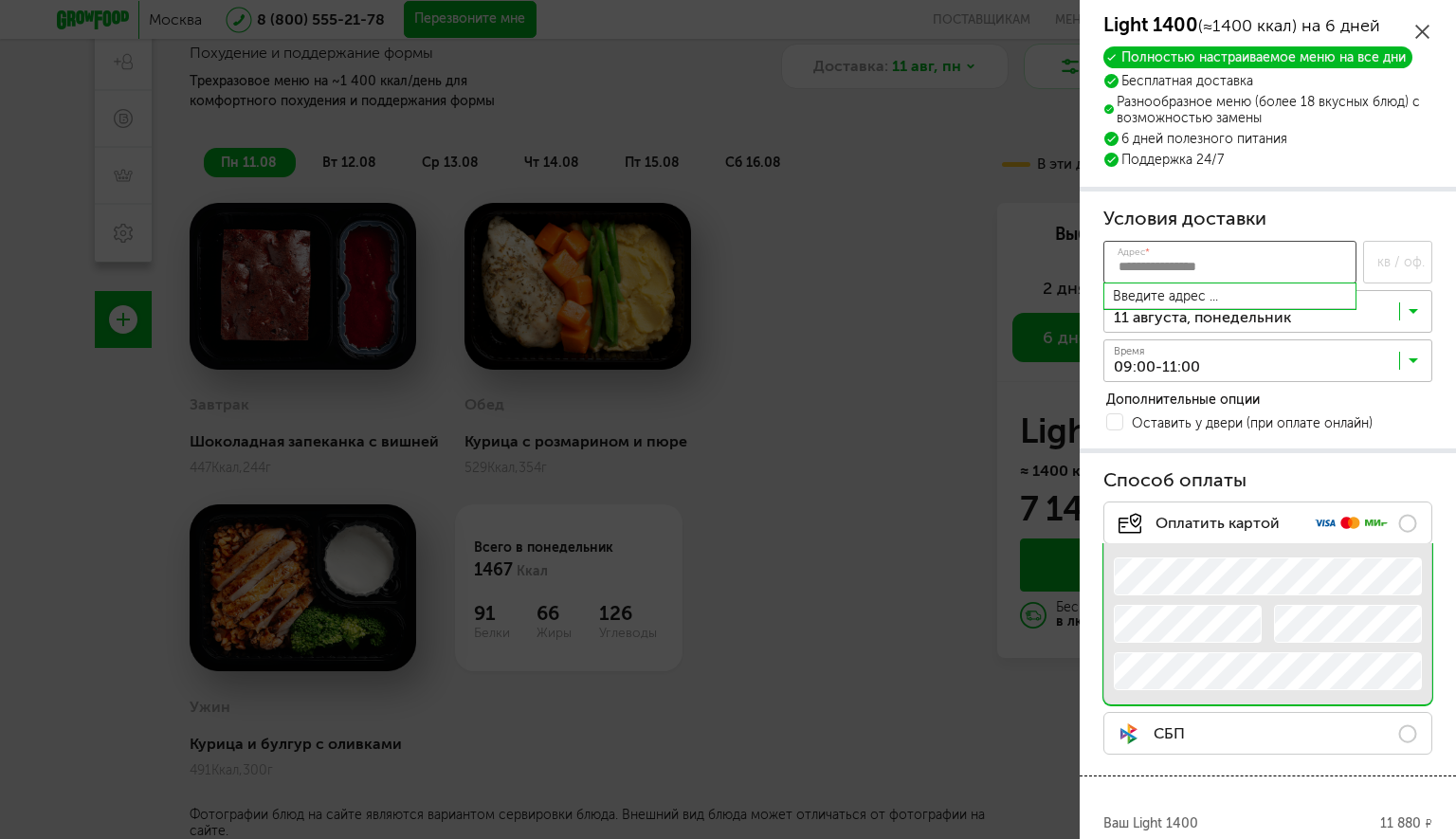 click on "Адрес
*" at bounding box center [1229, 262] 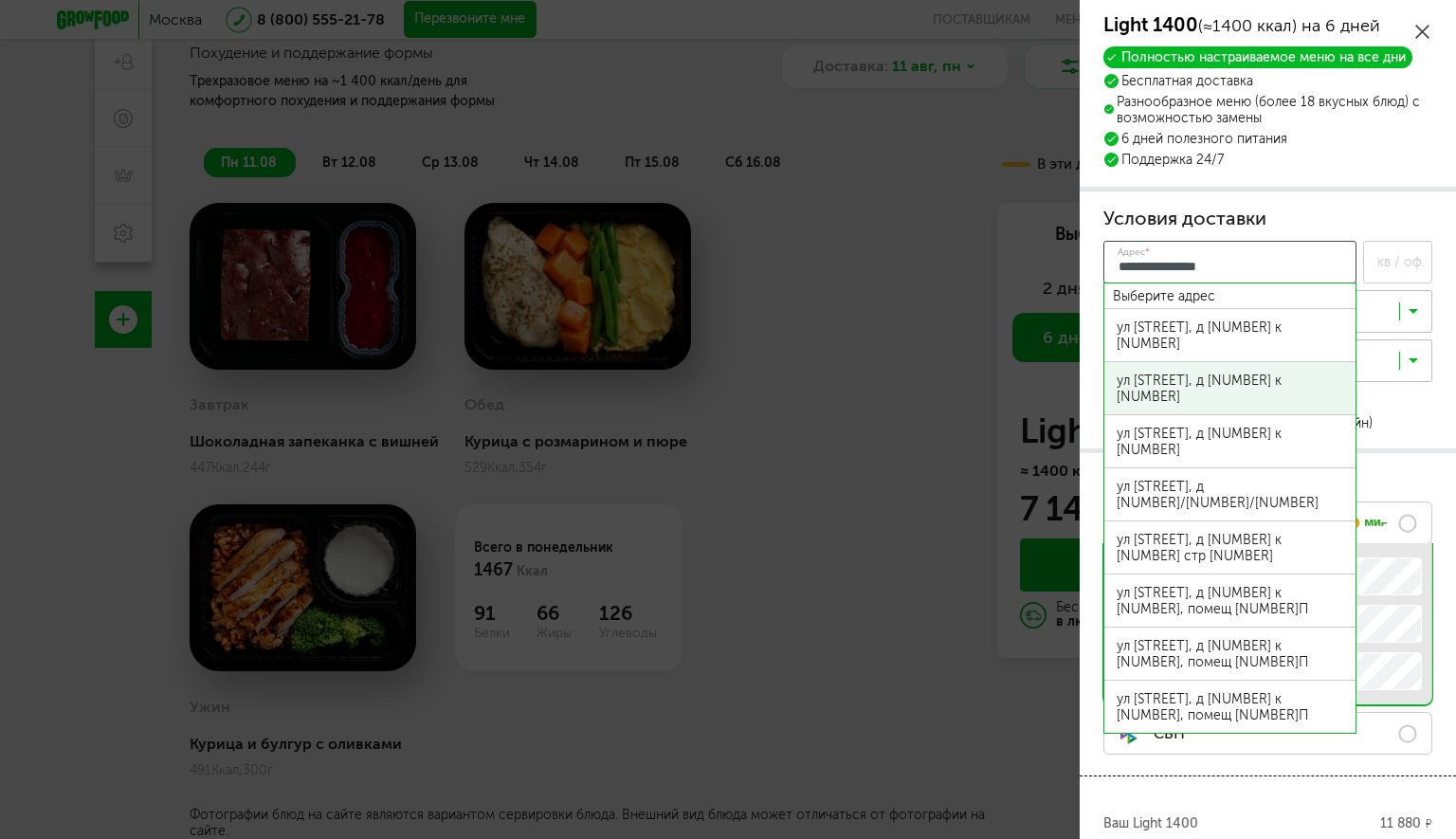 click on "ул Кастанаевская, д 36 к 2" at bounding box center (1229, 389) 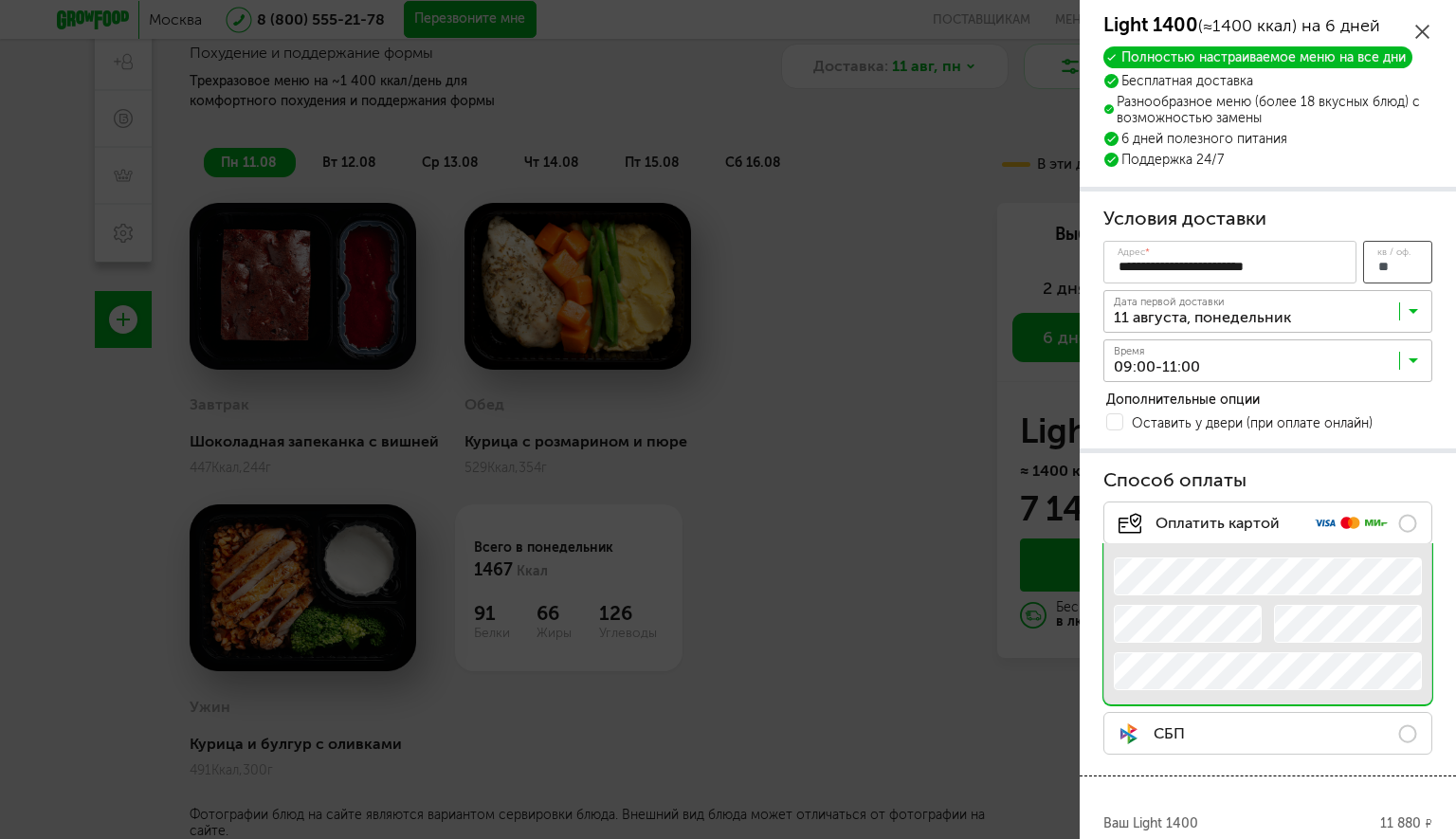 type on "**" 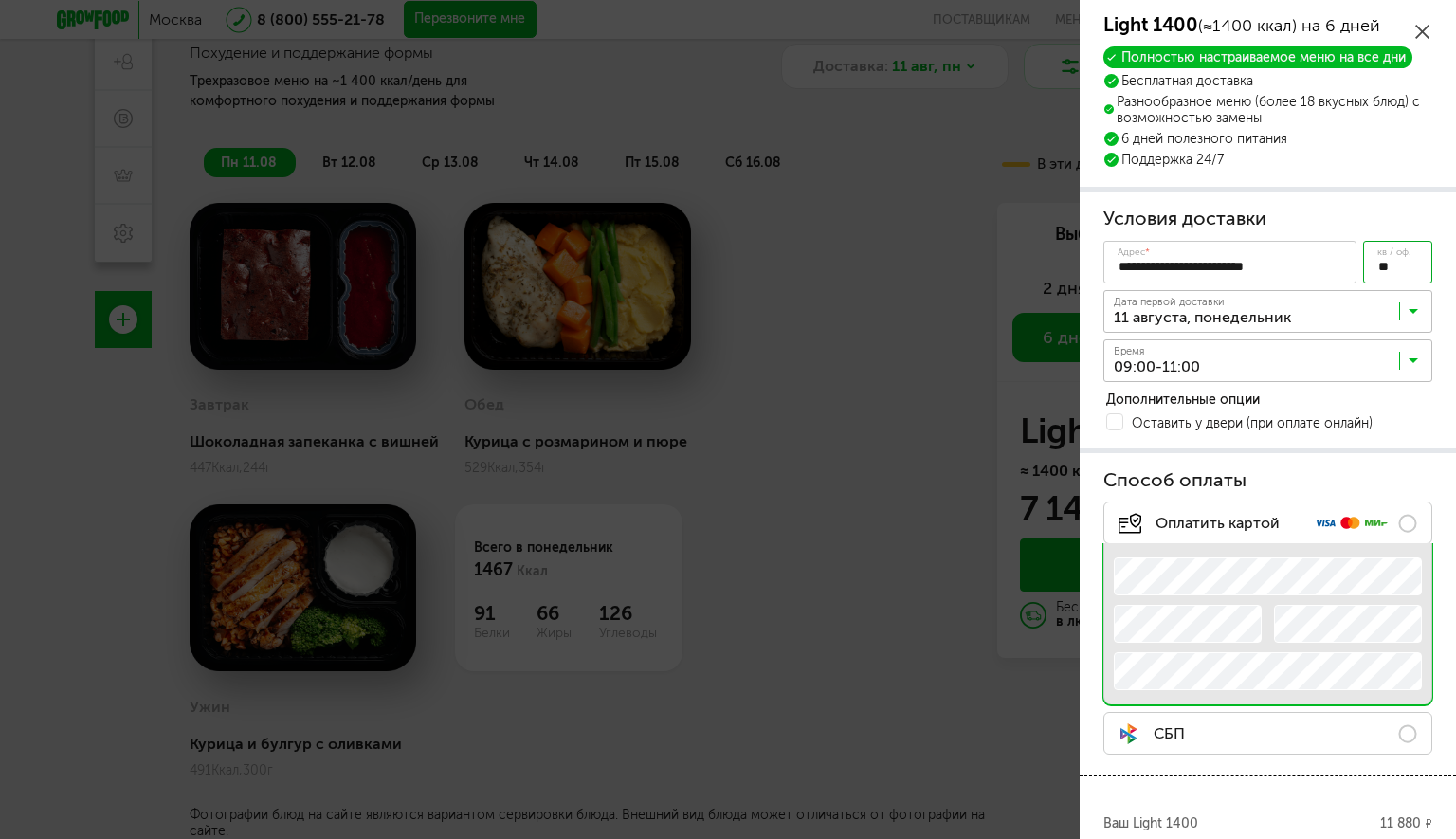 click on "Дополнительные опции" at bounding box center (1269, 399) 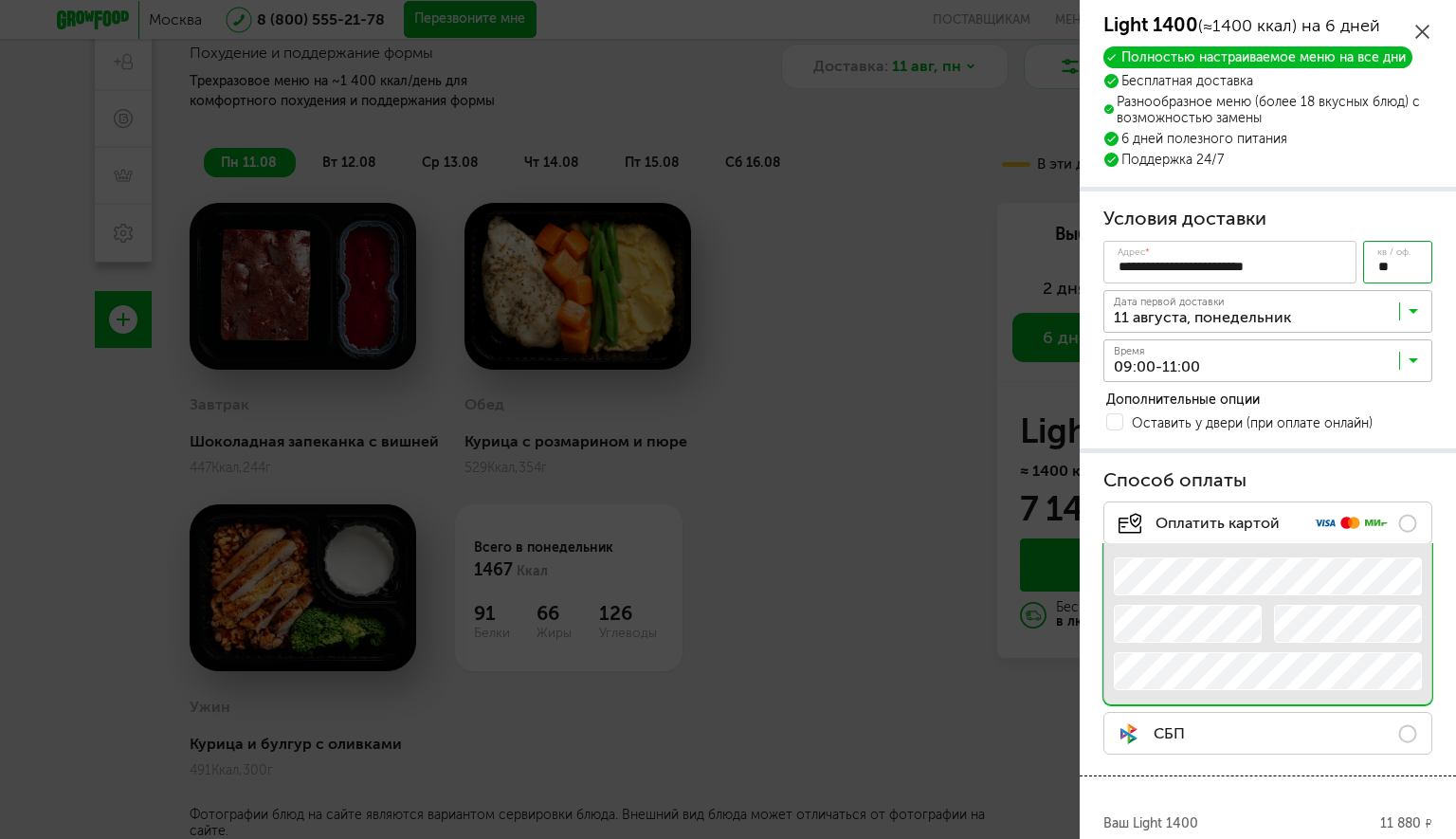 scroll, scrollTop: 0, scrollLeft: 0, axis: both 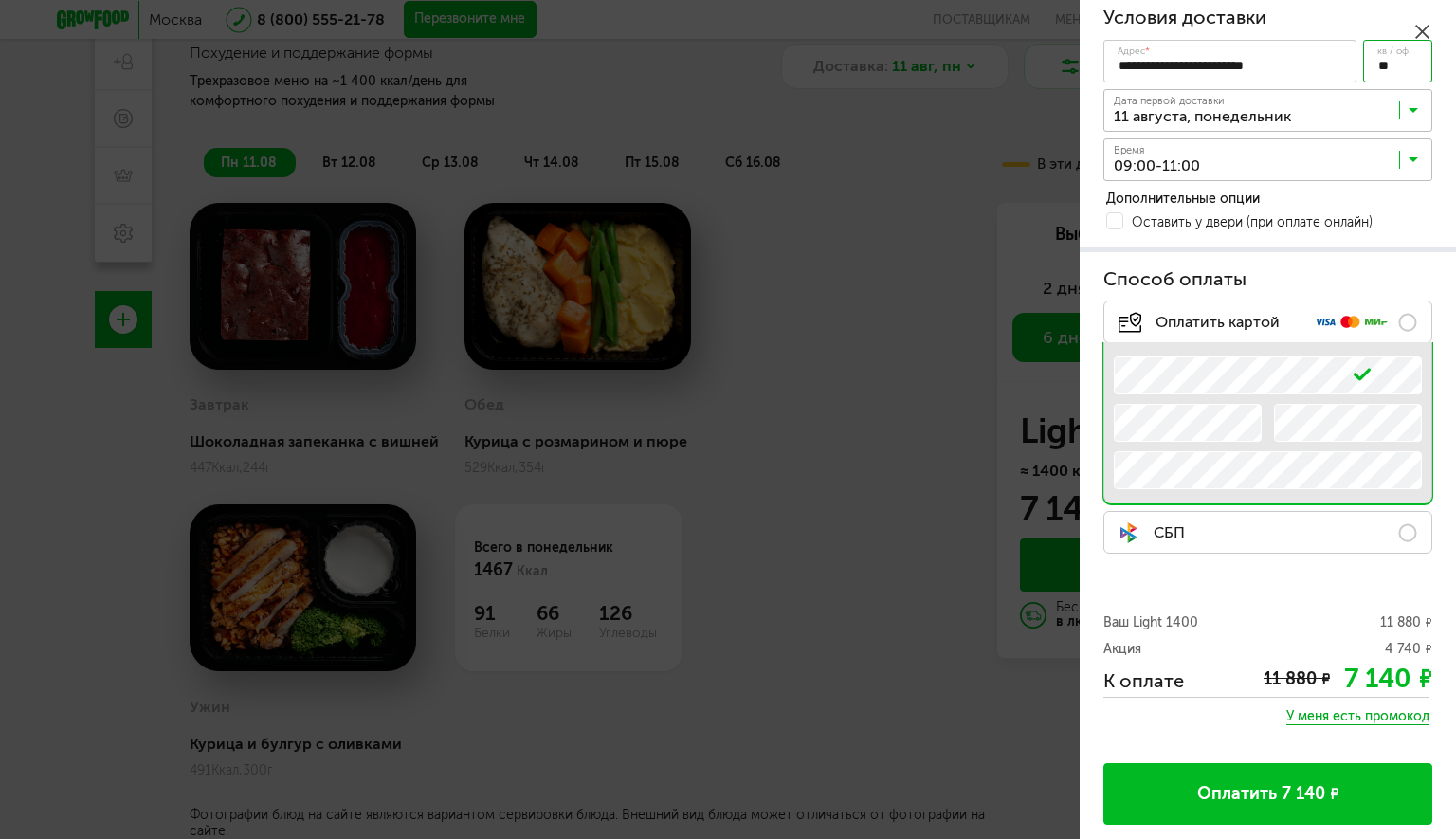 click on "Оплатить 7 140 ₽" at bounding box center [1267, 793] 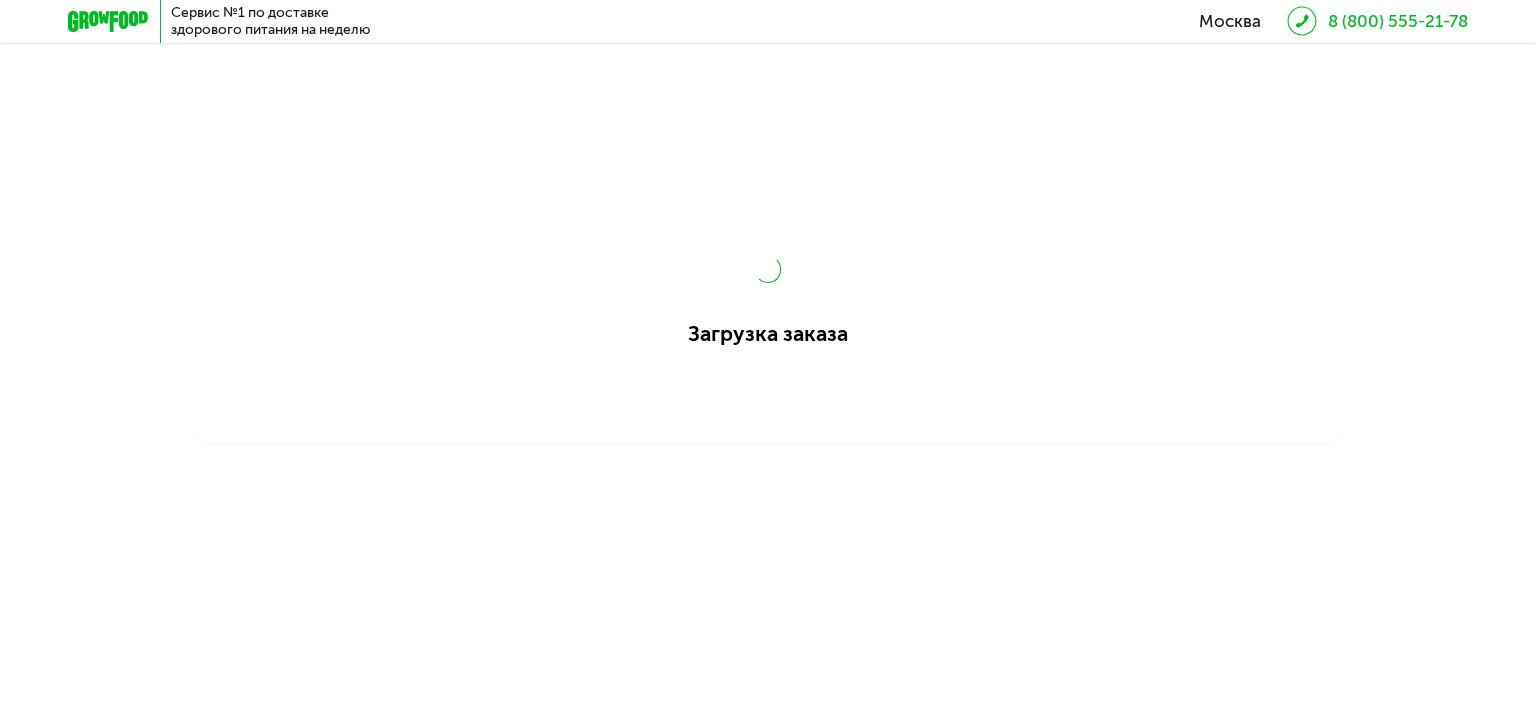 scroll, scrollTop: 0, scrollLeft: 0, axis: both 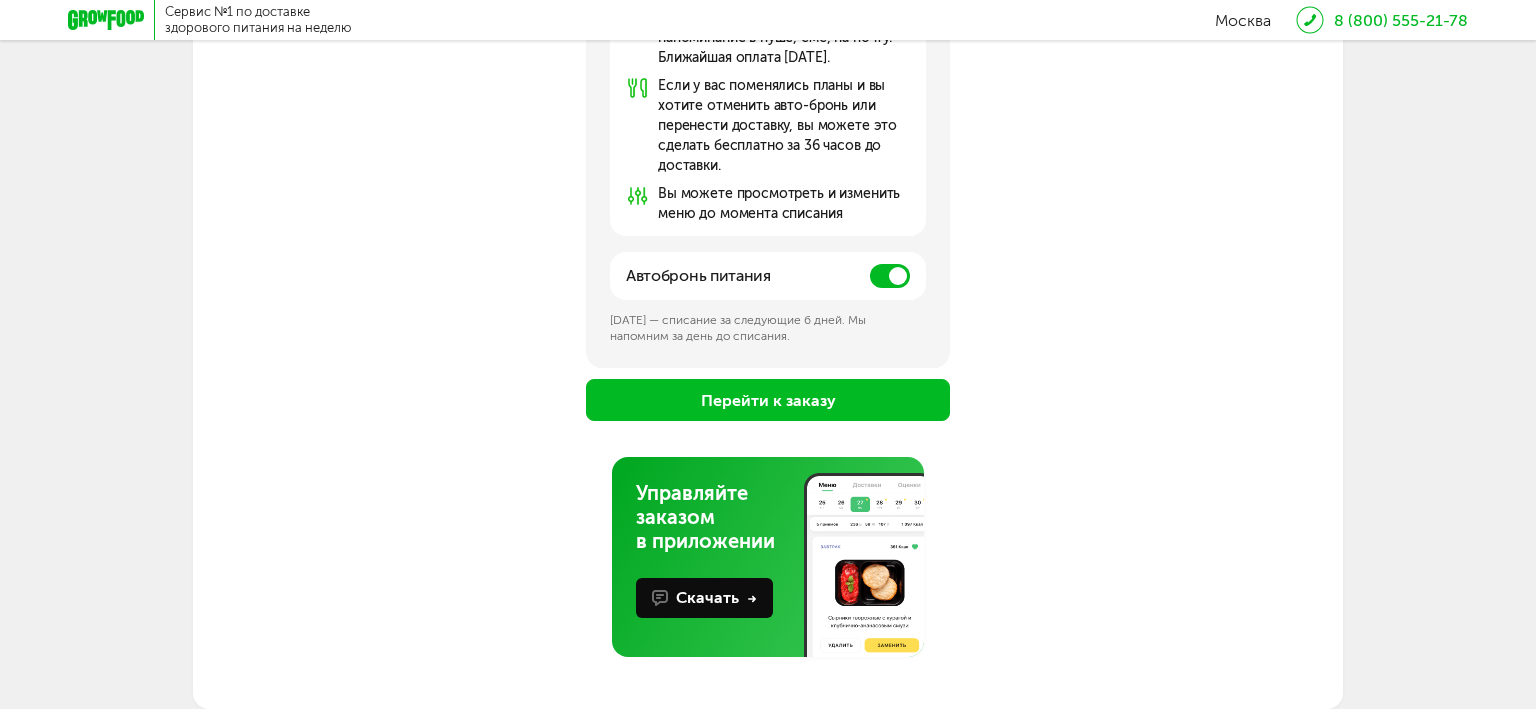 click at bounding box center (890, 276) 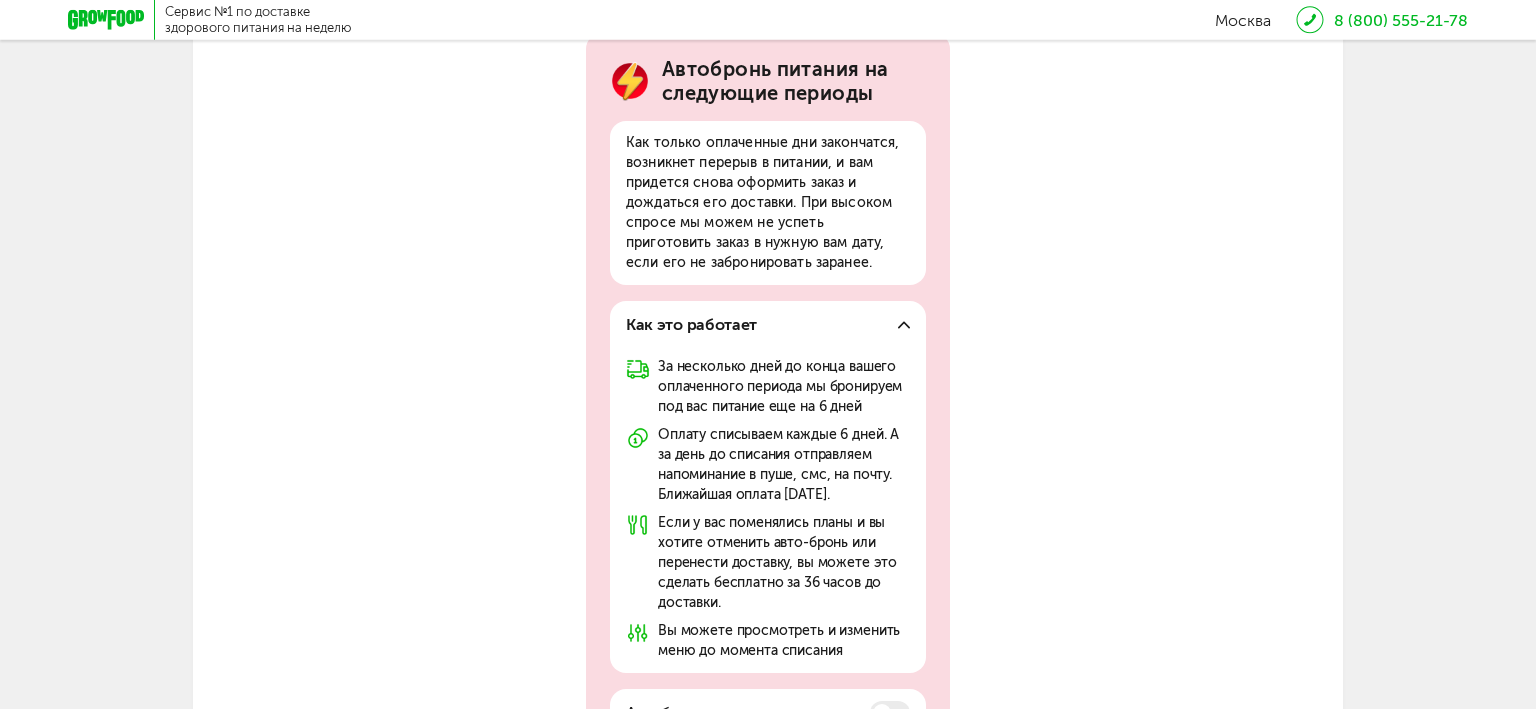 scroll, scrollTop: 446, scrollLeft: 0, axis: vertical 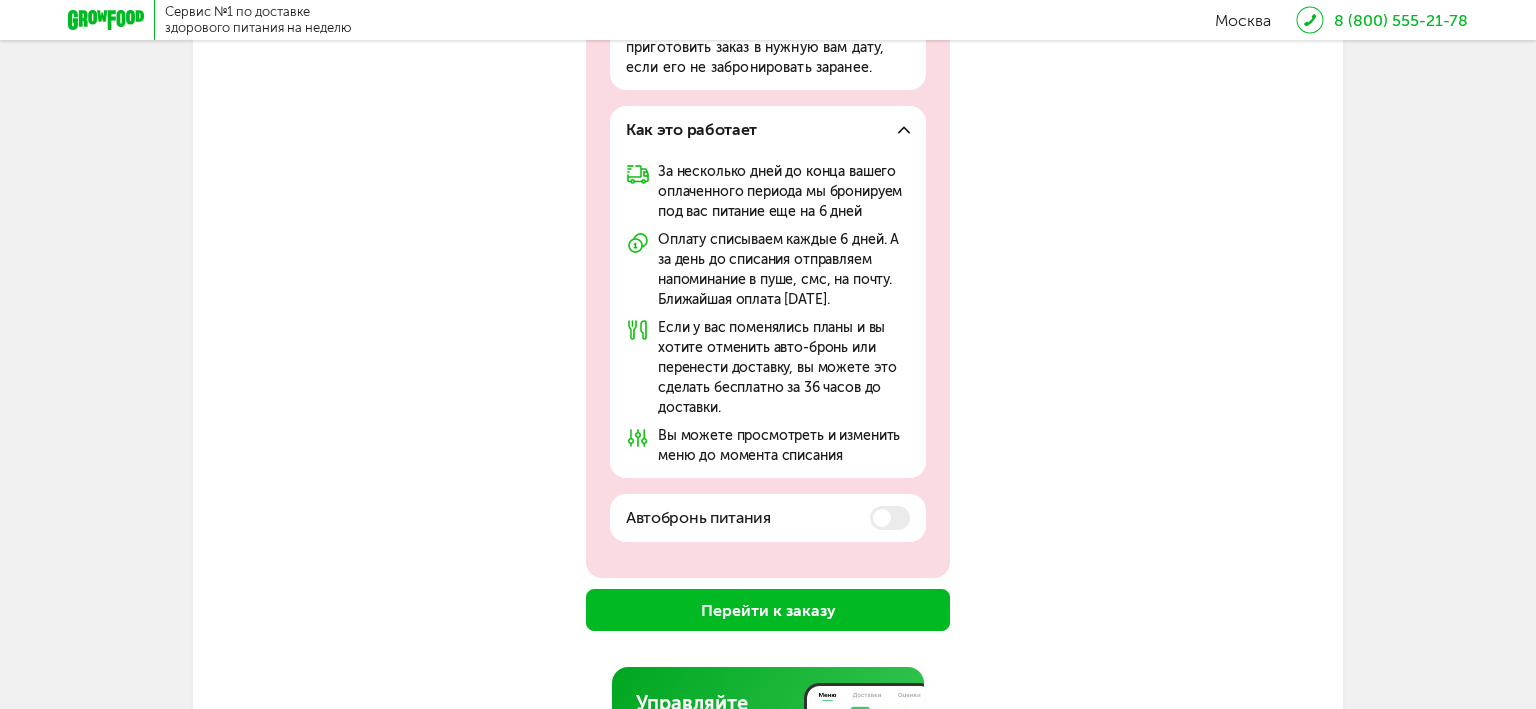 click on "Перейти к заказу" at bounding box center [768, 610] 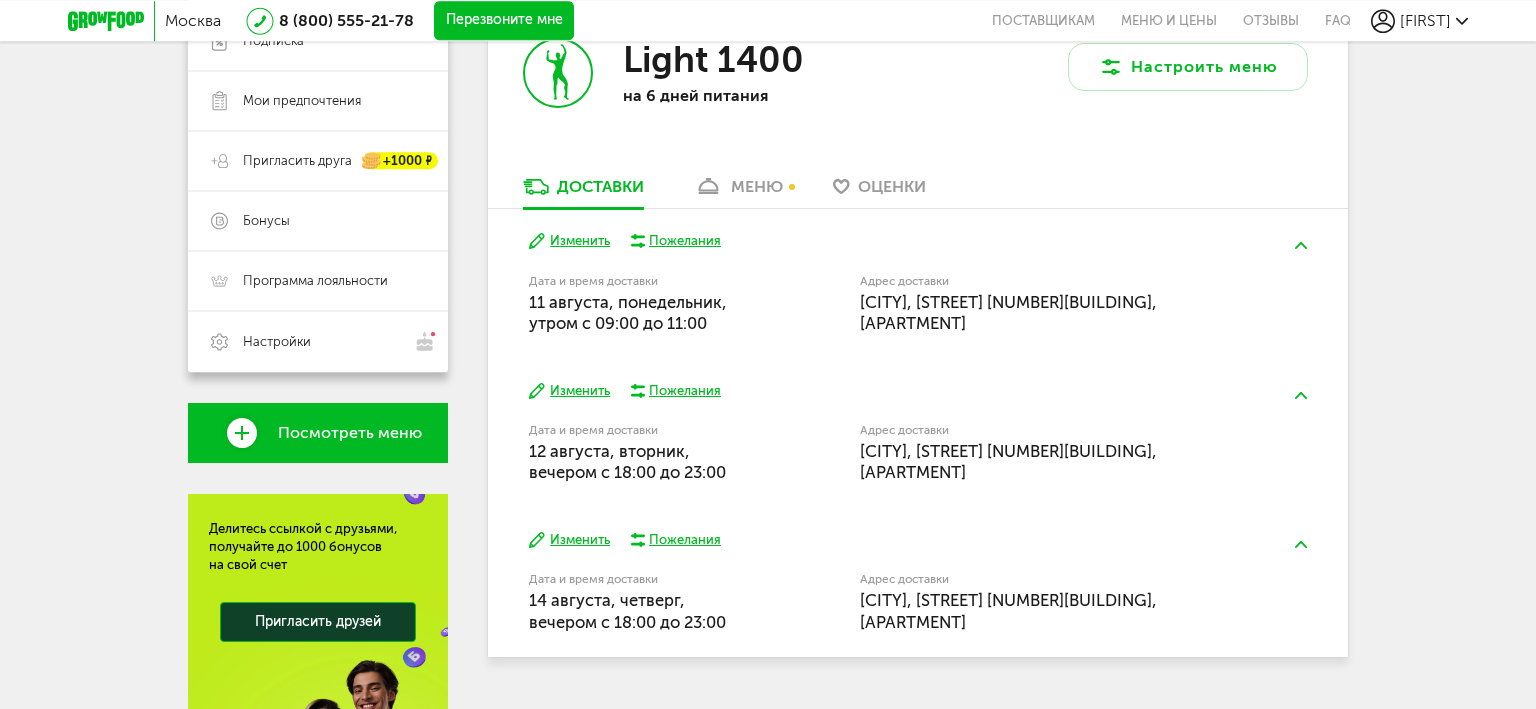 scroll, scrollTop: 422, scrollLeft: 0, axis: vertical 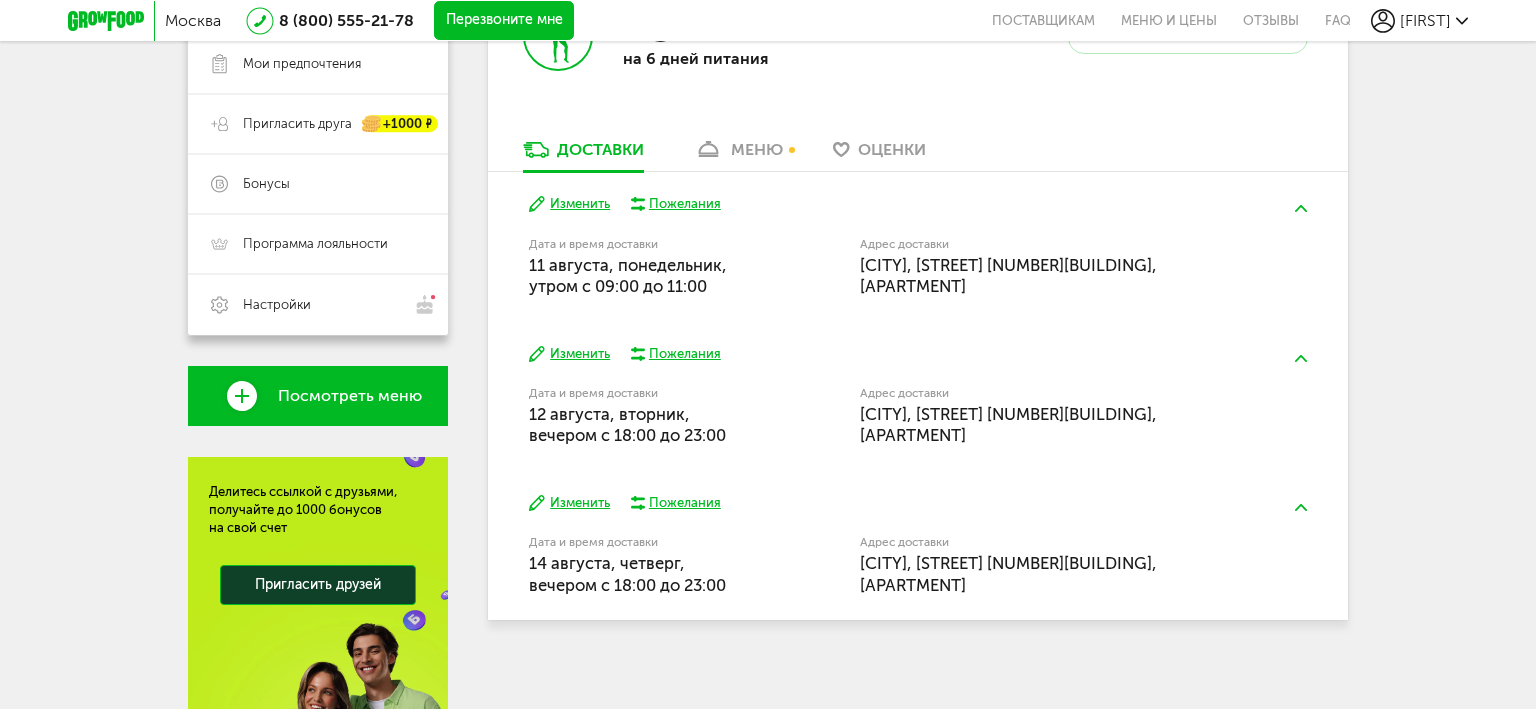 click on "Изменить" at bounding box center (569, 354) 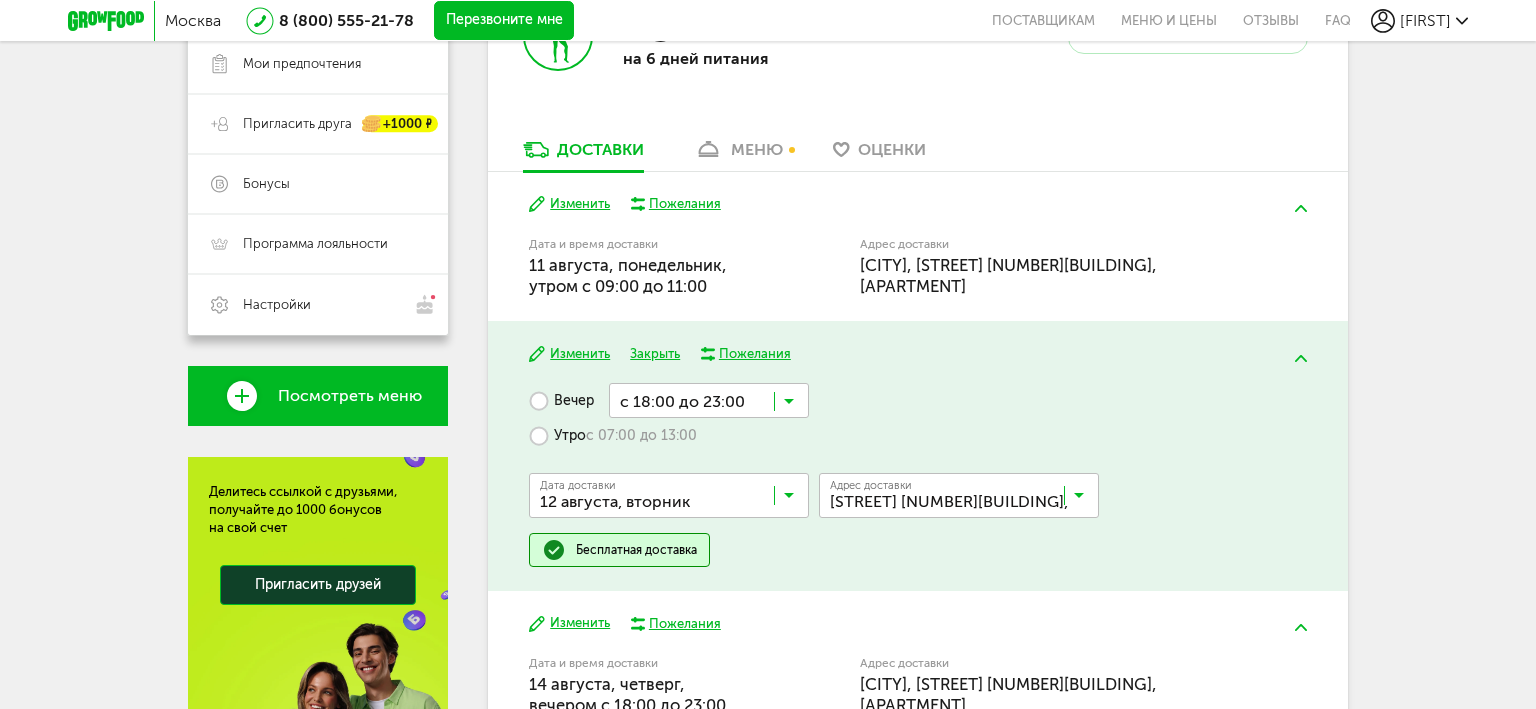 click at bounding box center (674, 500) 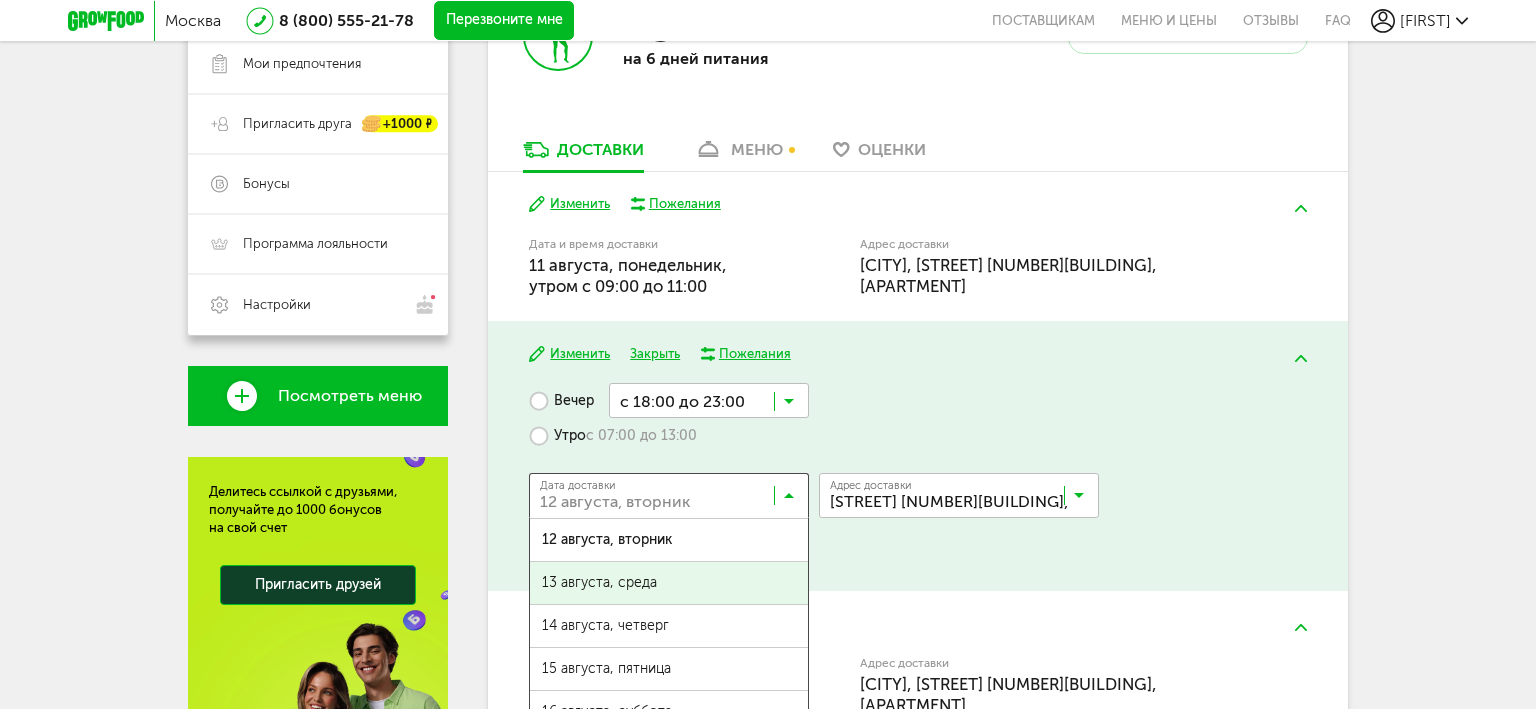 click on "13 августа, среда" at bounding box center (669, 583) 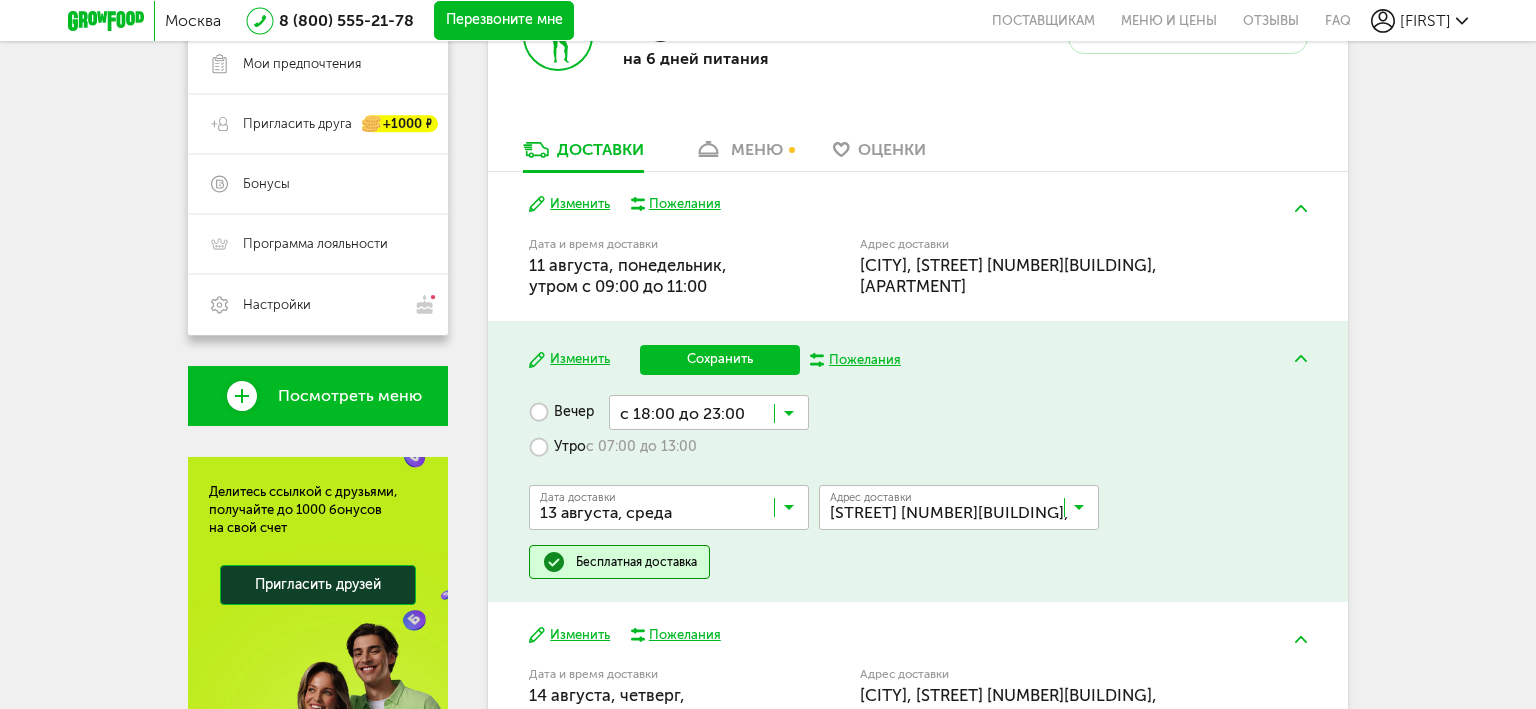 click on "с 07:00 до 13:00" at bounding box center (641, 447) 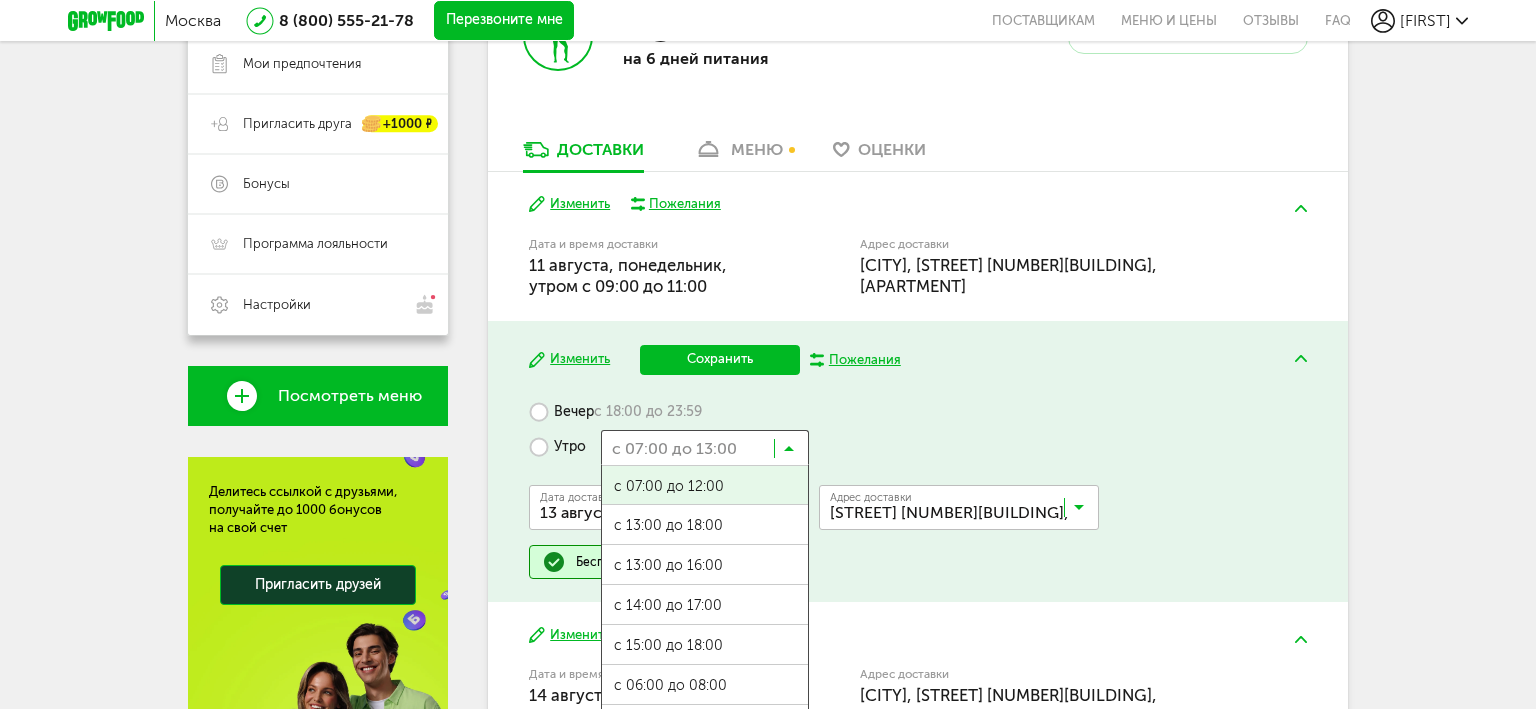click at bounding box center (705, 447) 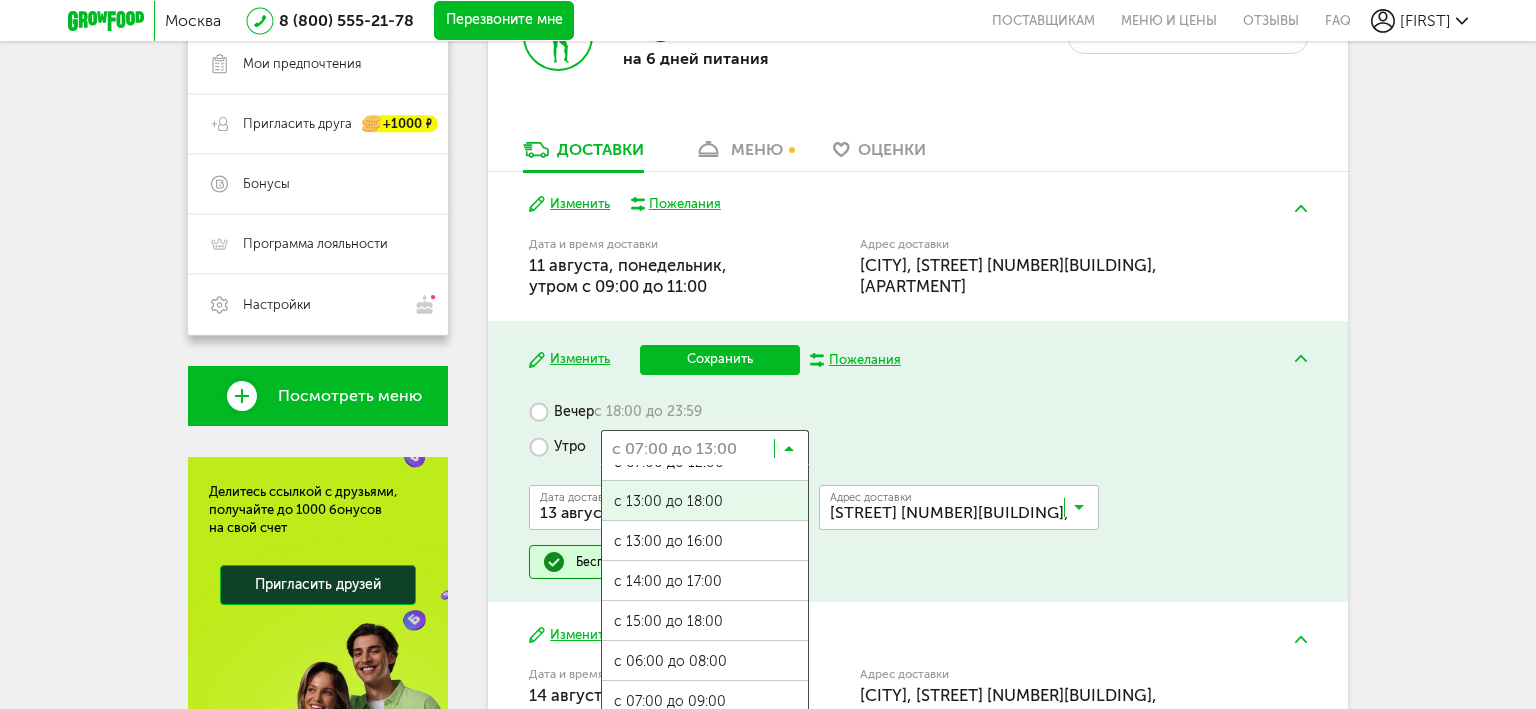 scroll, scrollTop: 42, scrollLeft: 0, axis: vertical 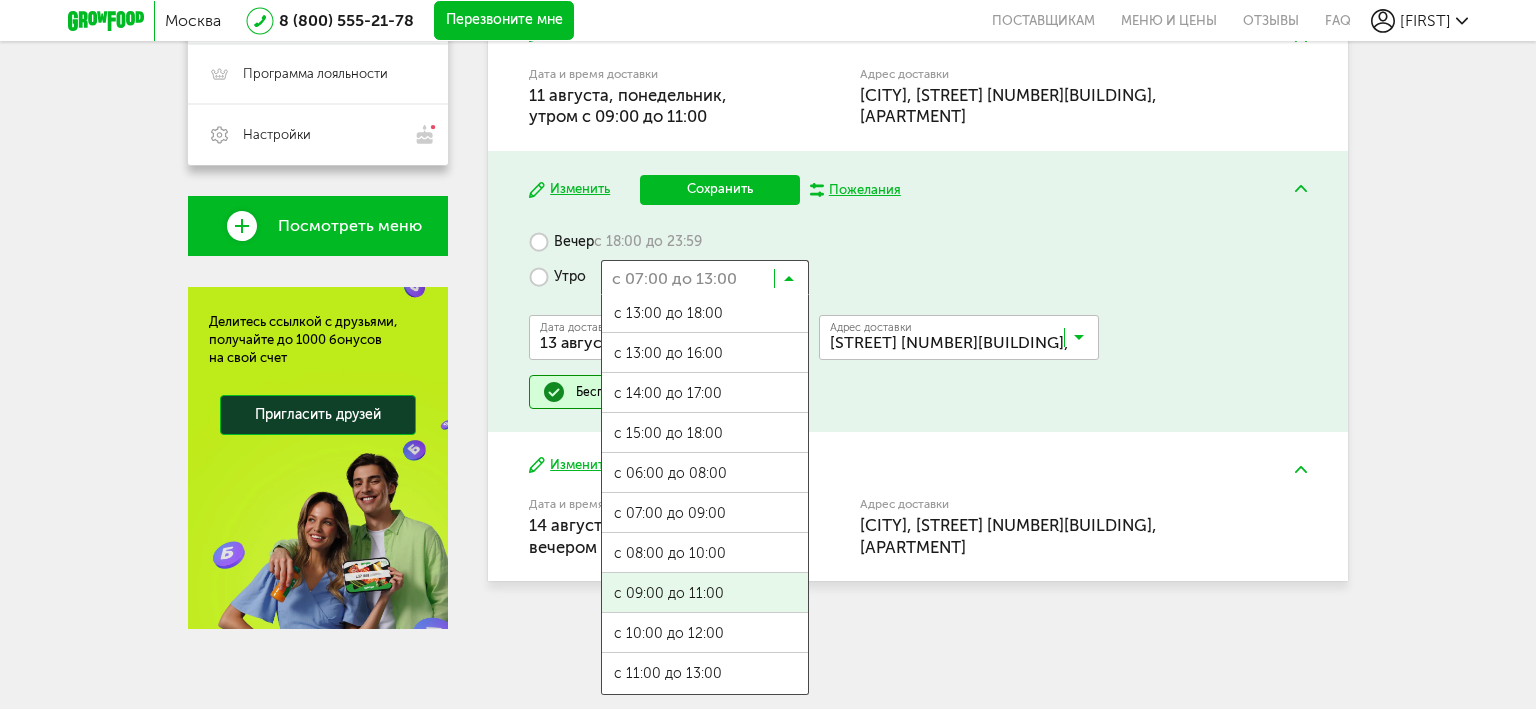 click on "с 07:00 до 12:00 с 13:00 до 18:00 с 13:00 до 16:00 с 14:00 до 17:00 с 15:00 до 18:00 с 06:00 до 08:00 с 07:00 до 09:00 с 08:00 до 10:00 с 09:00 до 11:00 с 10:00 до 12:00 с 11:00 до 13:00" at bounding box center [705, 495] 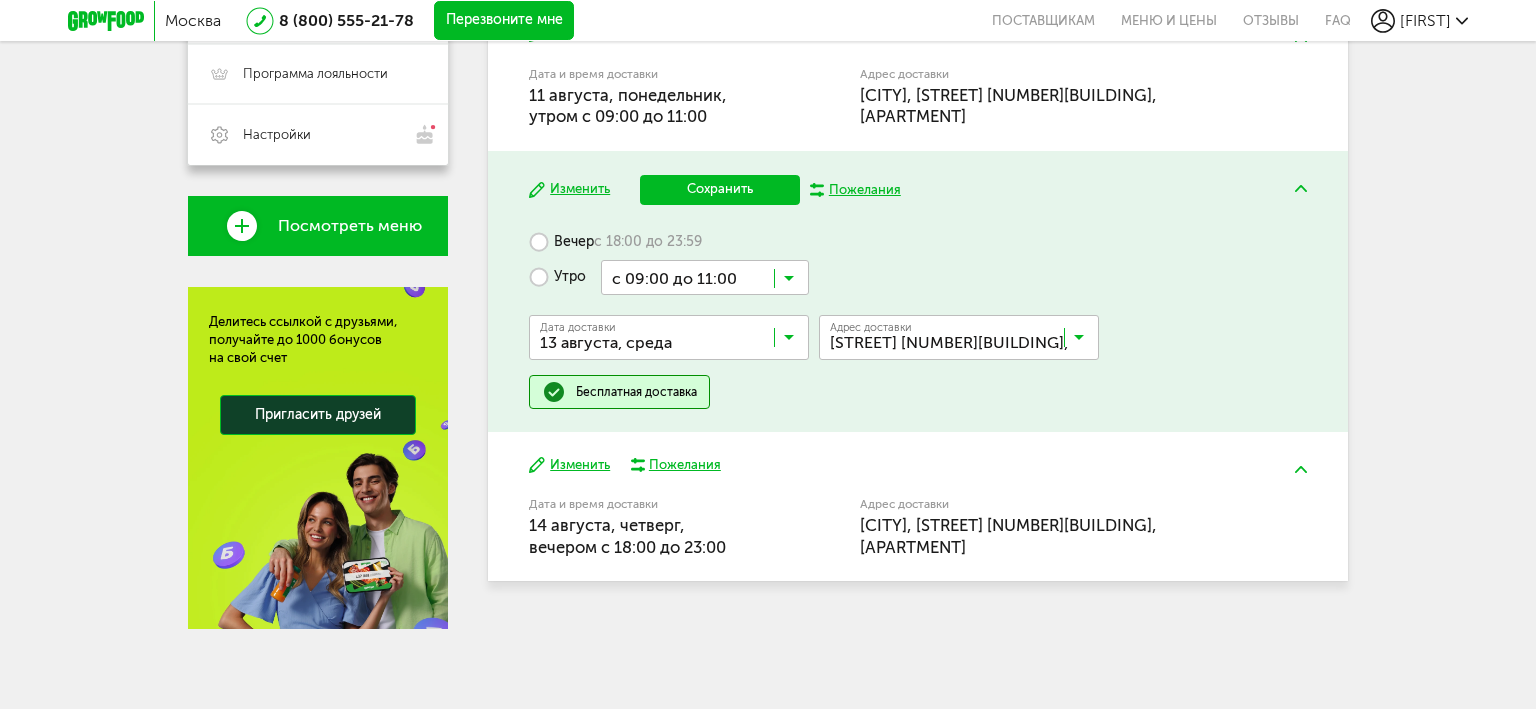 click on "Сохранить" at bounding box center [720, 190] 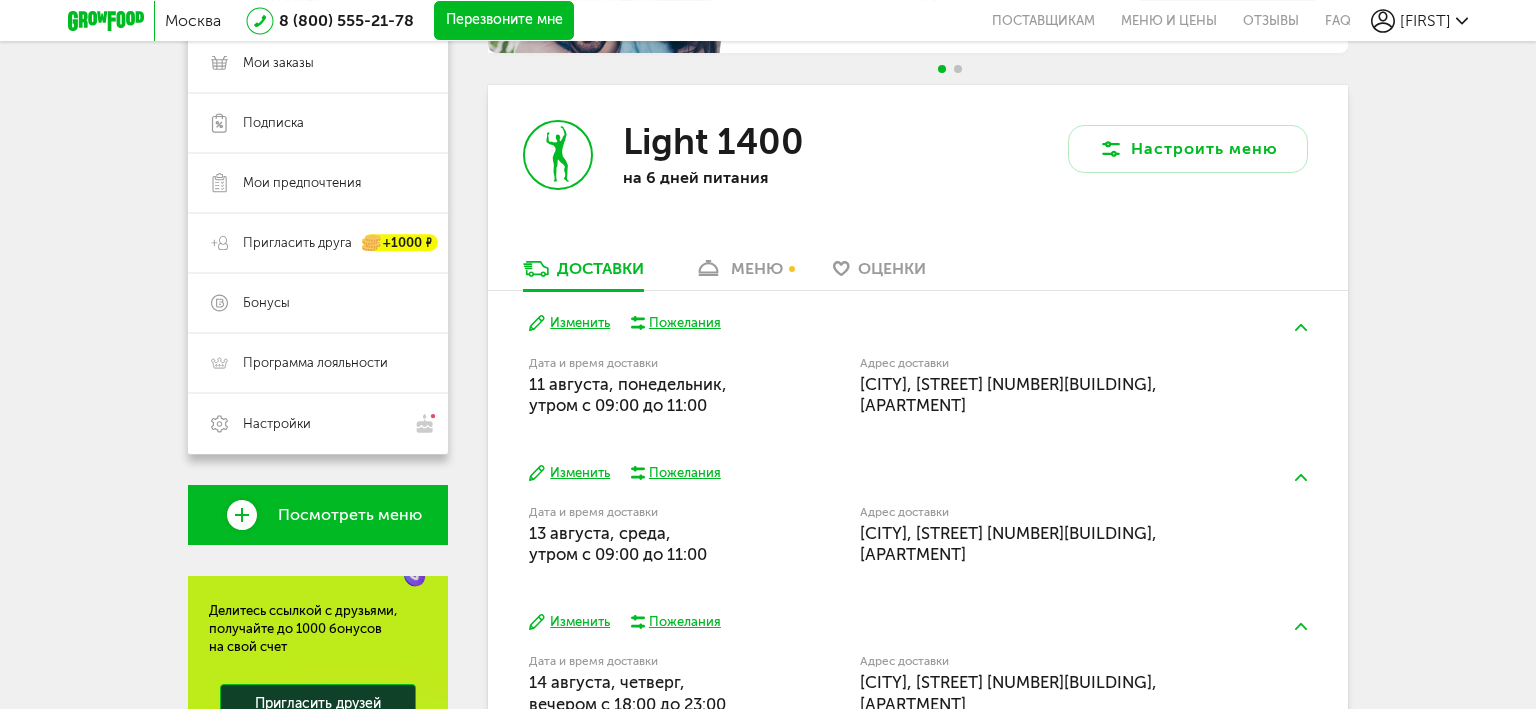 scroll, scrollTop: 380, scrollLeft: 0, axis: vertical 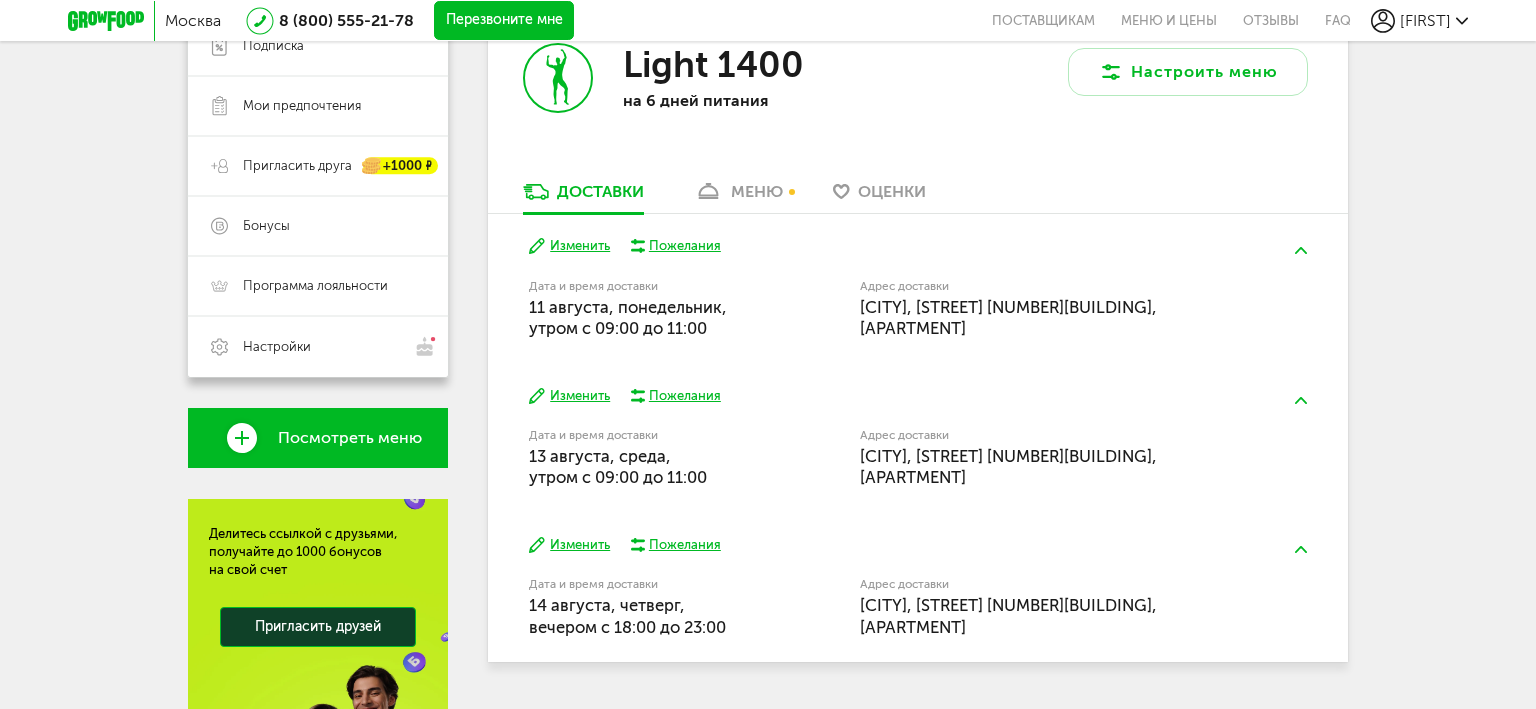 click on "Пожелания" at bounding box center [685, 246] 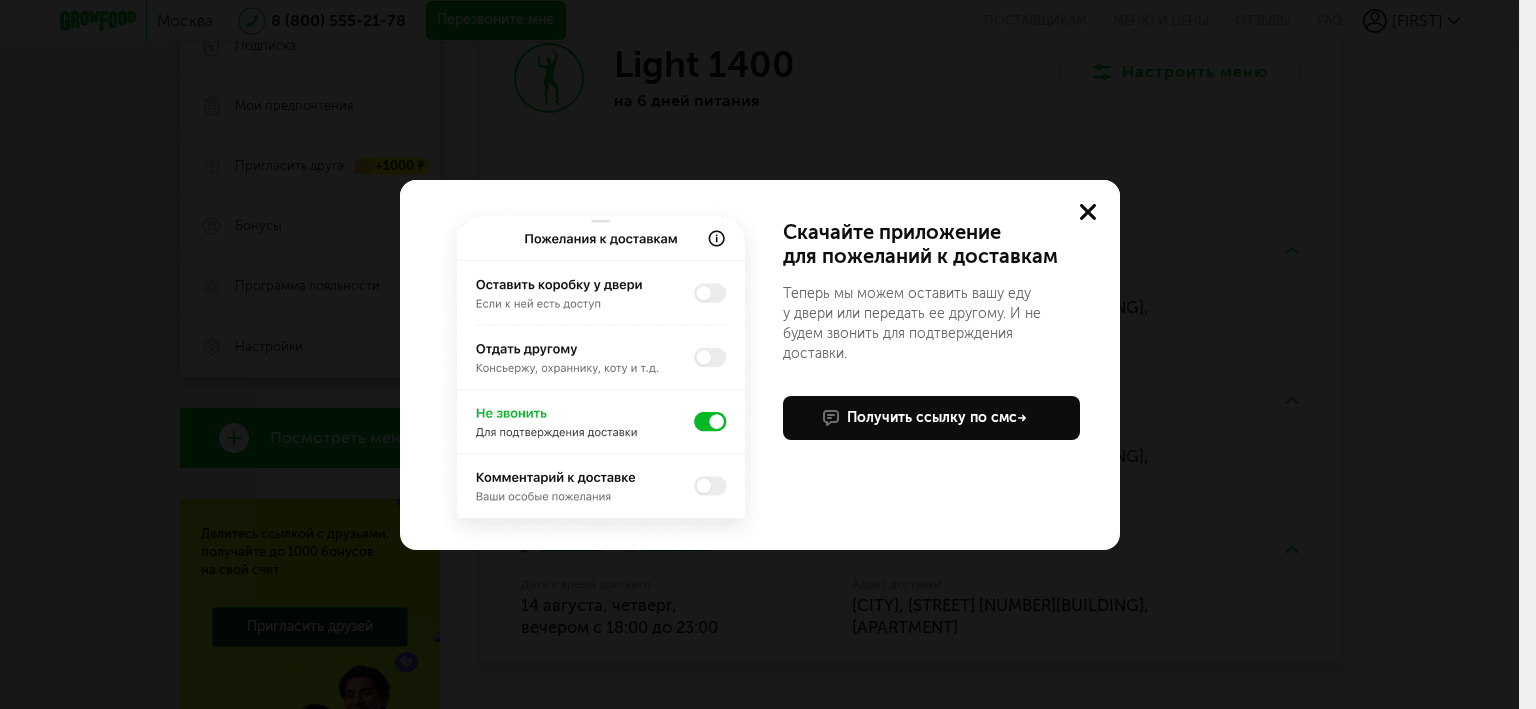 click at bounding box center [601, 375] 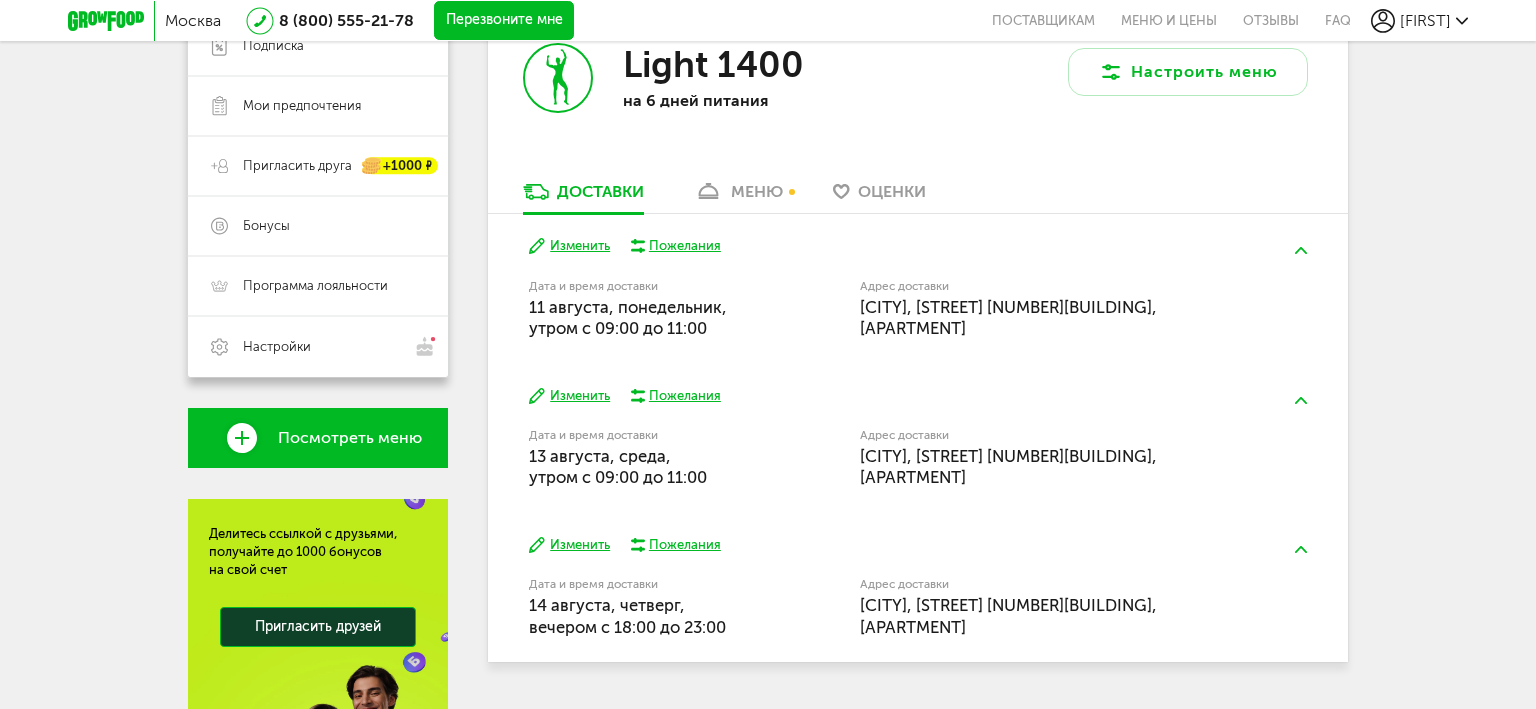 click on "Изменить" at bounding box center [569, 545] 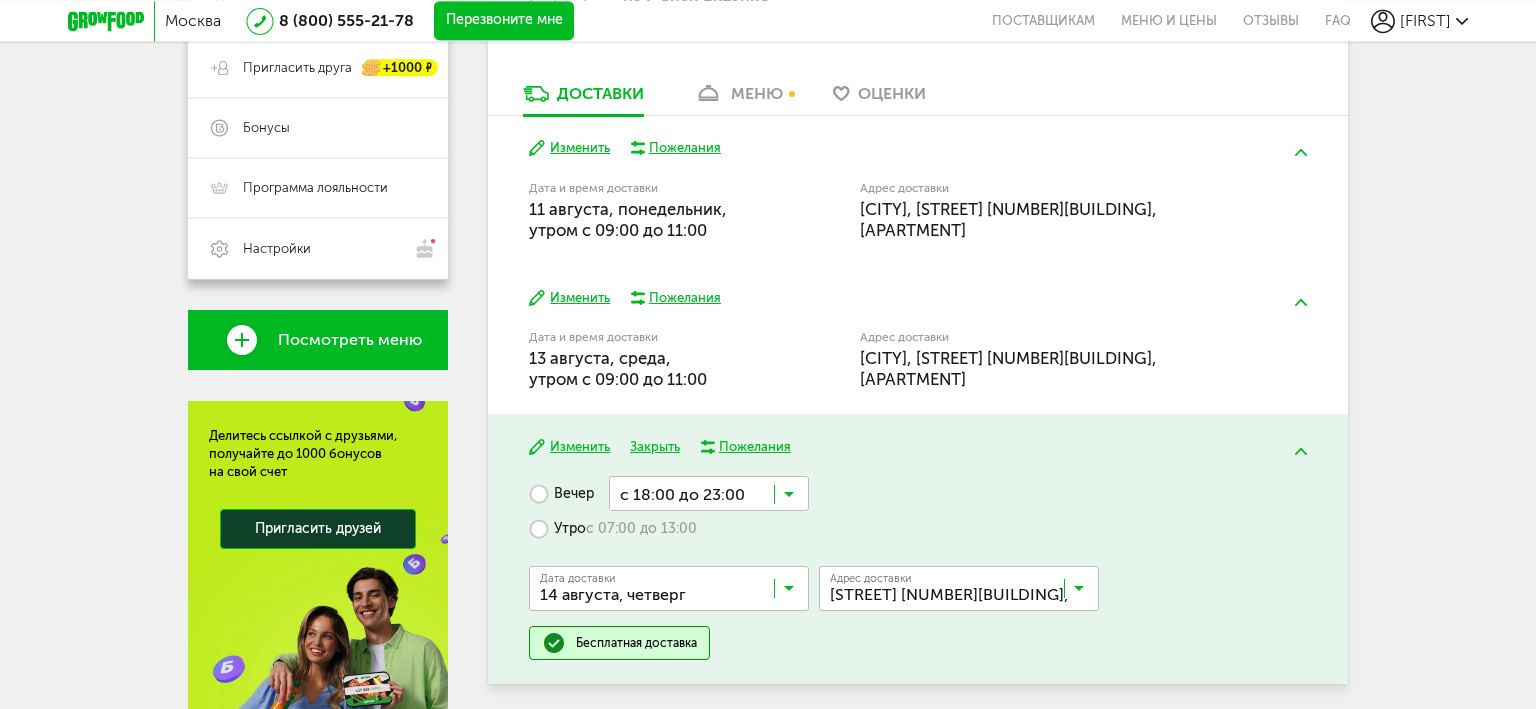 scroll, scrollTop: 592, scrollLeft: 0, axis: vertical 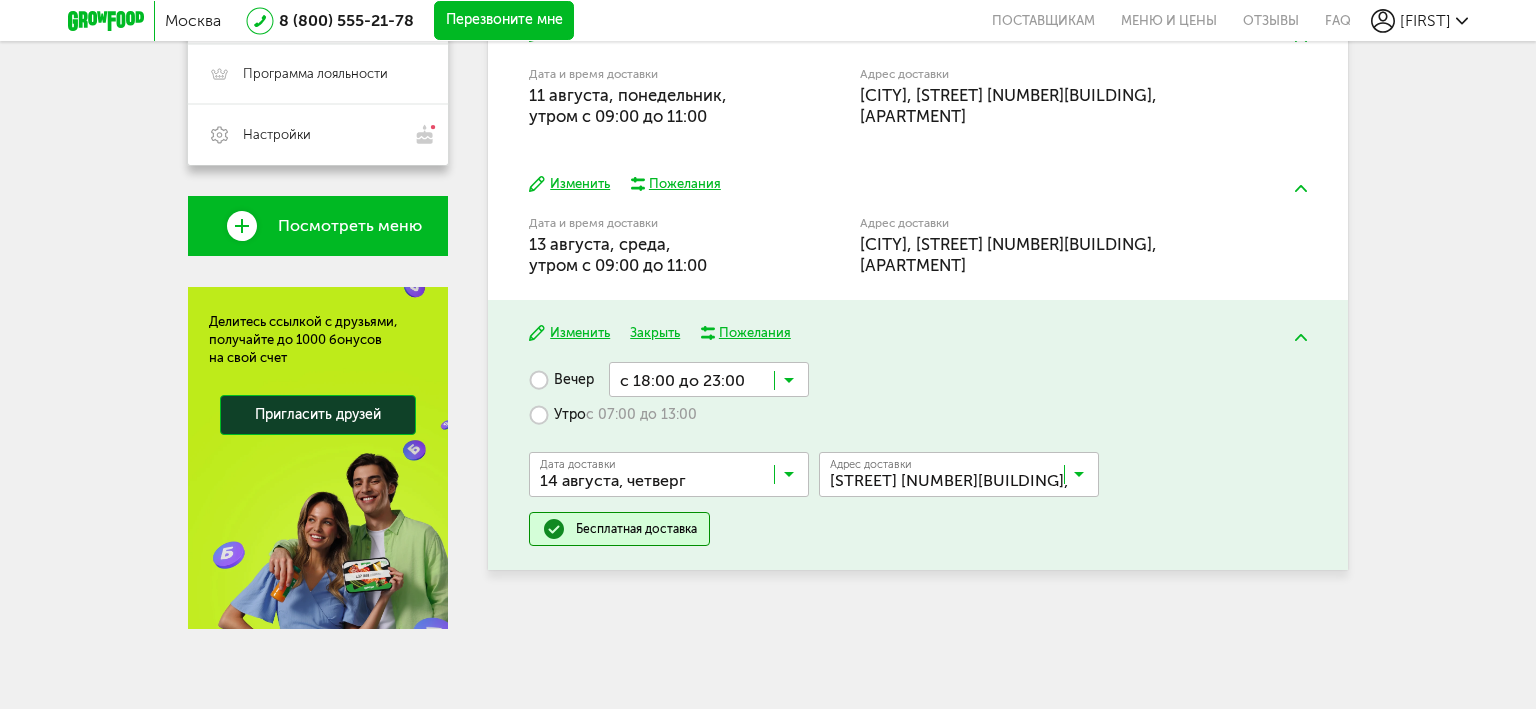 click at bounding box center (674, 479) 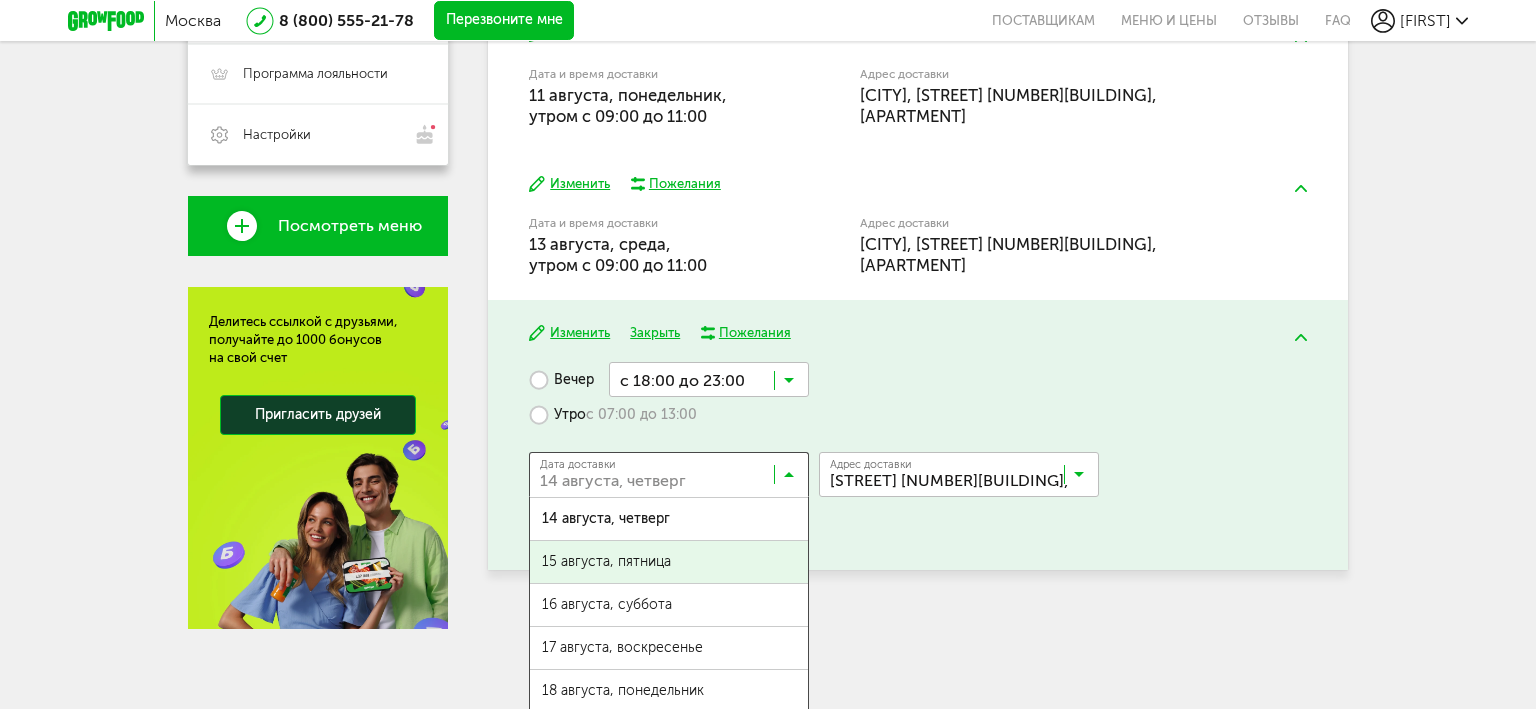 click on "15 августа, пятница" at bounding box center [669, 562] 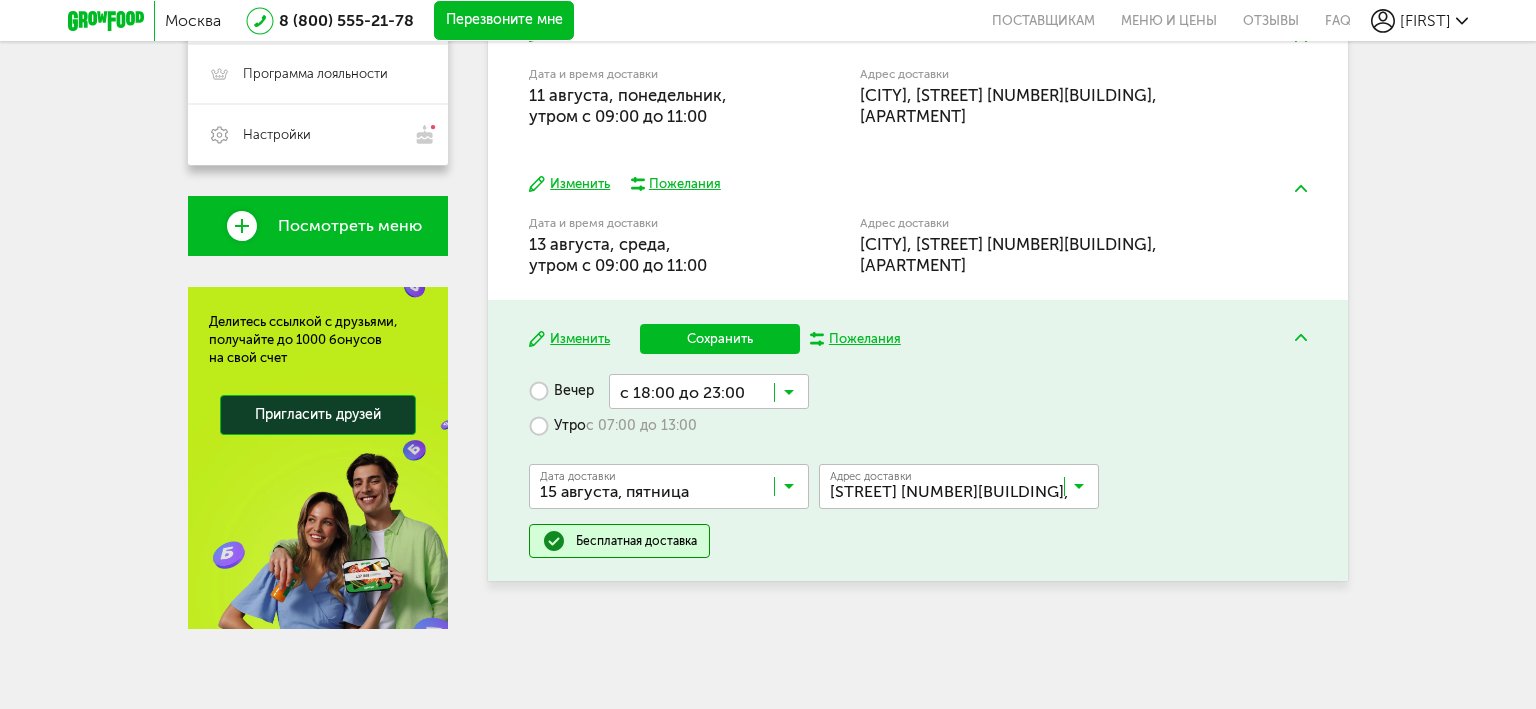 click on "Утро  с 07:00 до 13:00" at bounding box center [613, 426] 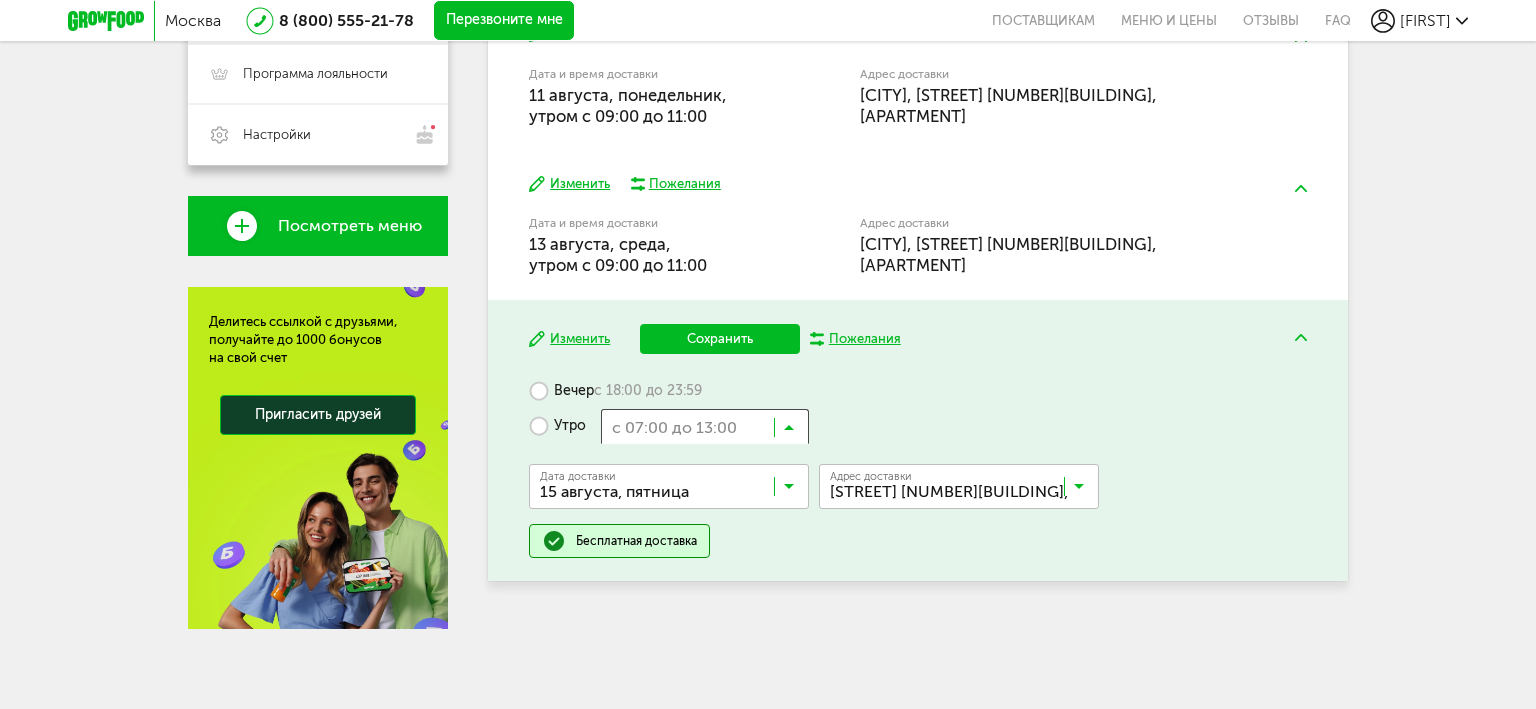 click at bounding box center [705, 426] 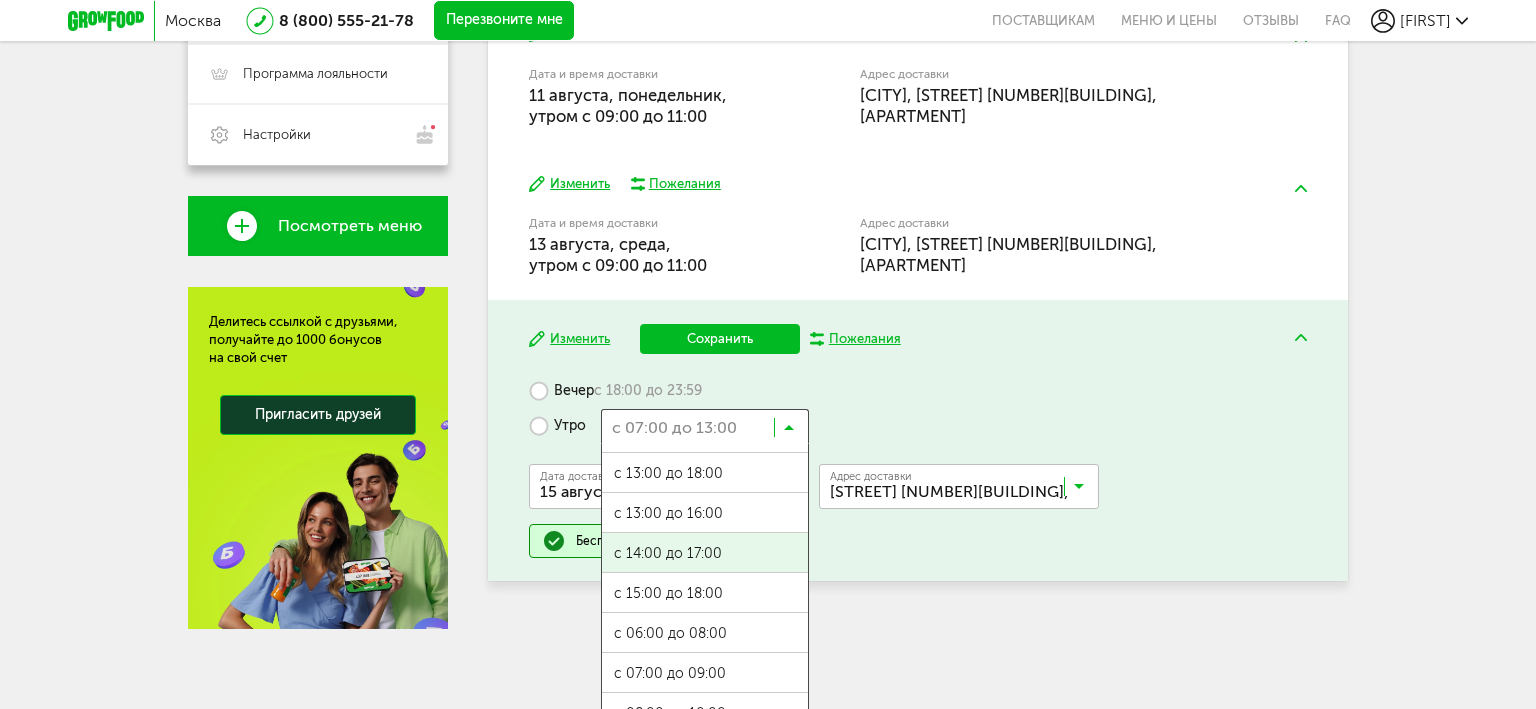 scroll, scrollTop: 43, scrollLeft: 0, axis: vertical 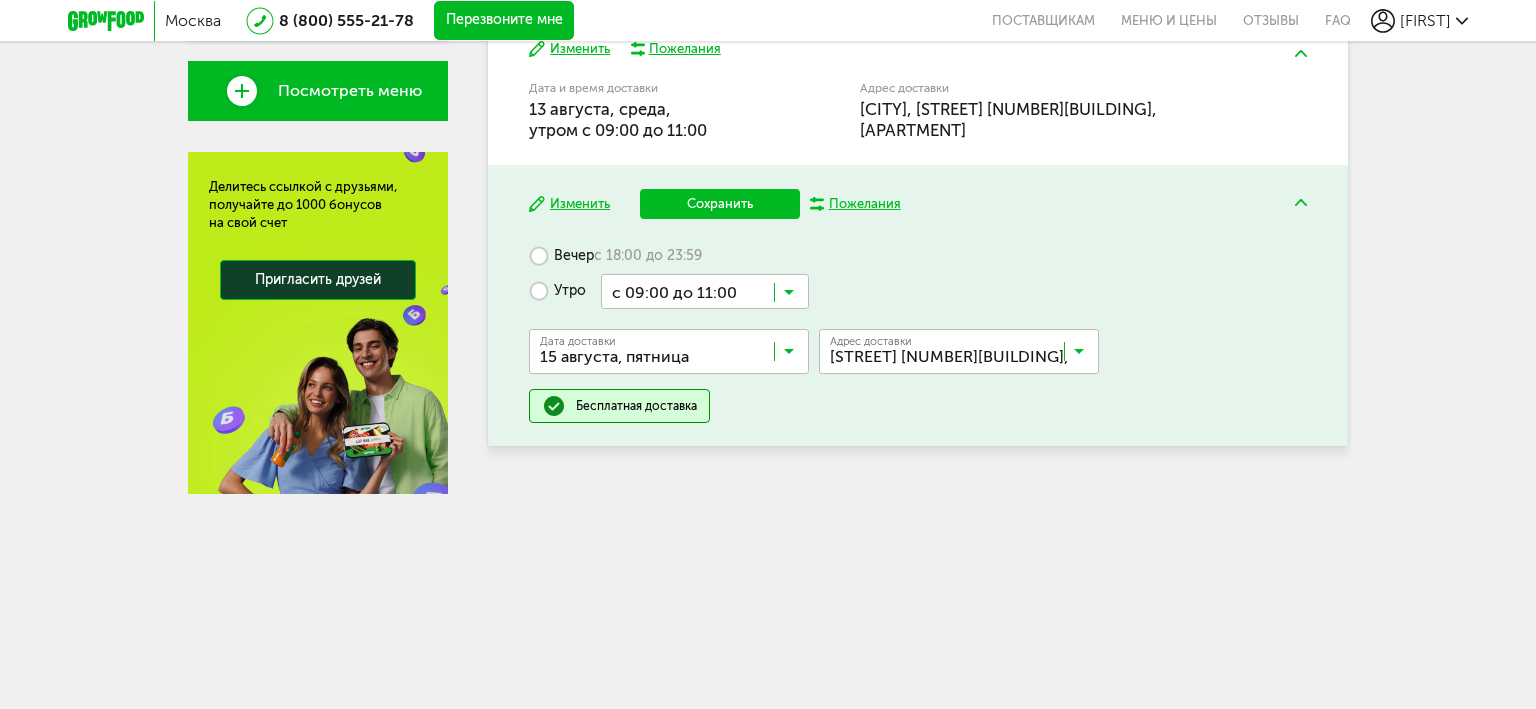 click on "с 07:00 до 12:00 с 13:00 до 18:00 с 13:00 до 16:00 с 14:00 до 17:00 с 15:00 до 18:00 с 06:00 до 08:00 с 07:00 до 09:00 с 08:00 до 10:00 с 09:00 до 11:00 с 10:00 до 12:00 с 11:00 до 13:00" at bounding box center [705, 509] 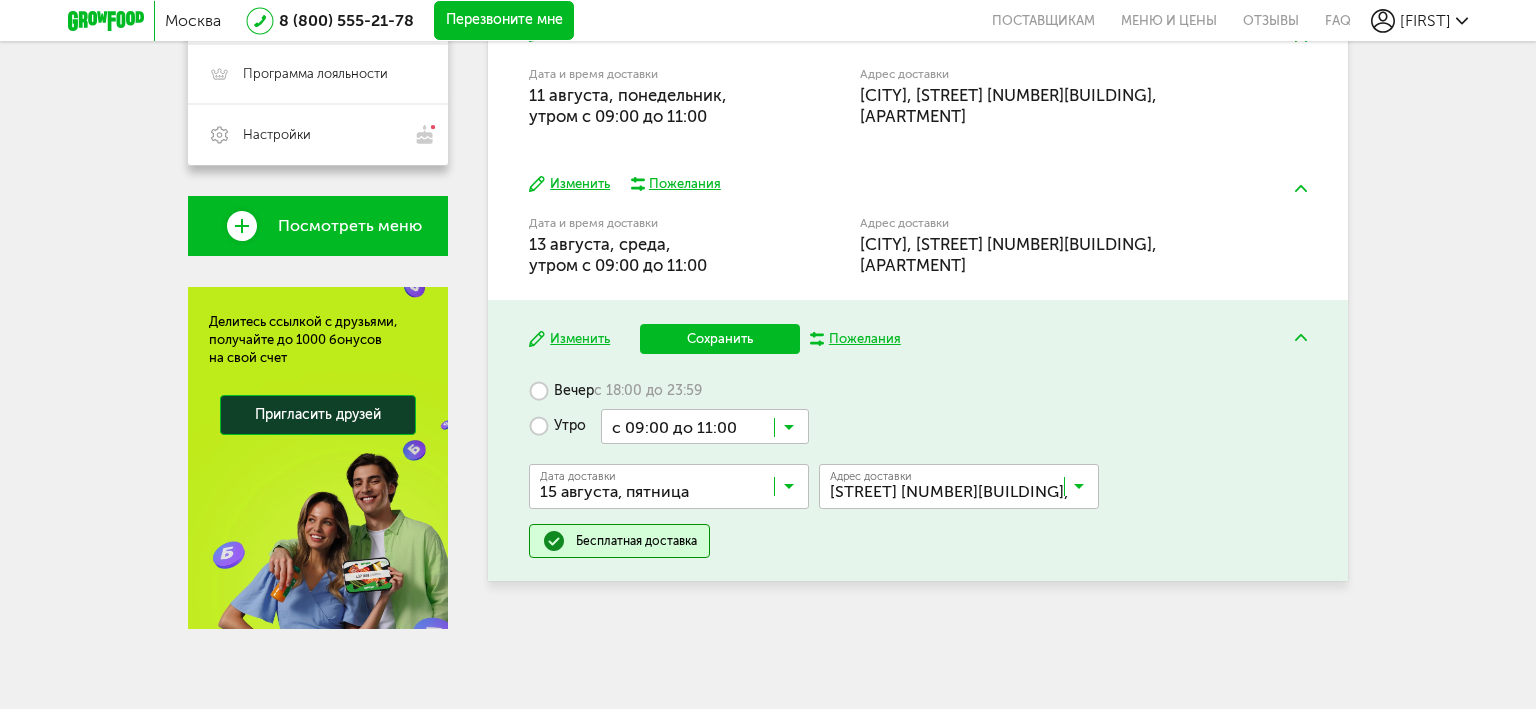 scroll, scrollTop: 592, scrollLeft: 0, axis: vertical 